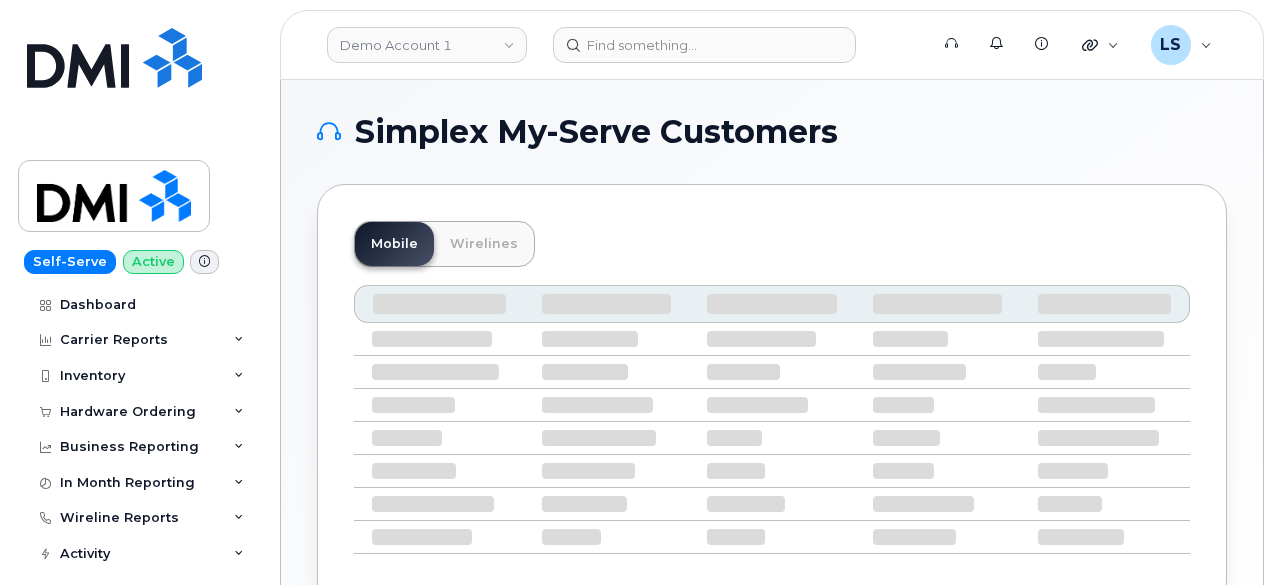 scroll, scrollTop: 0, scrollLeft: 0, axis: both 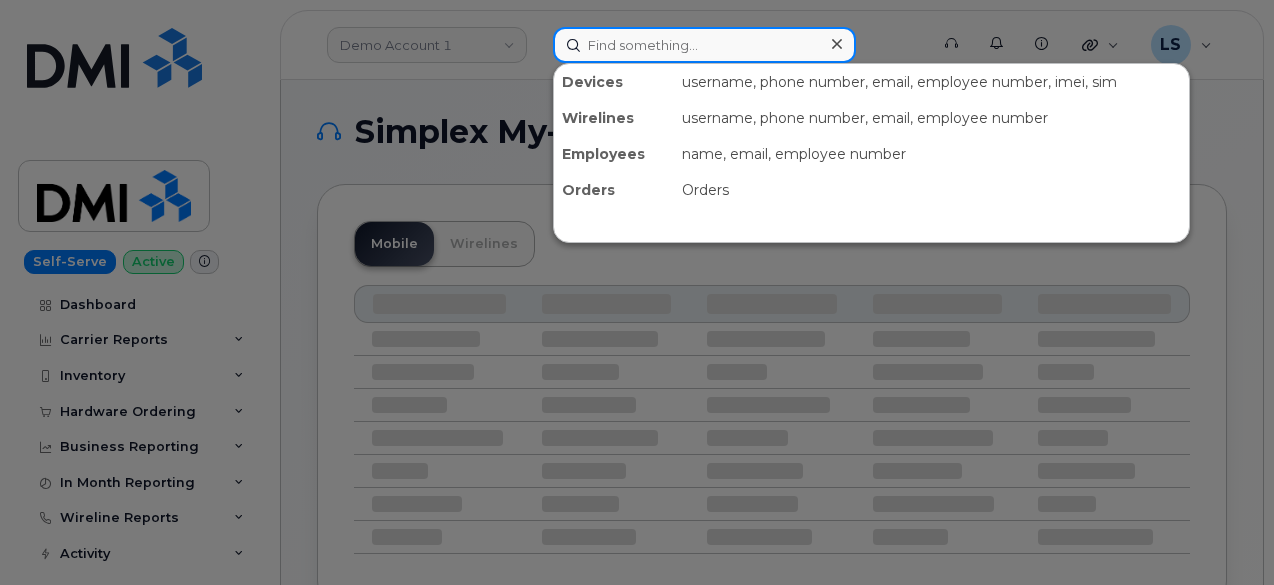 click 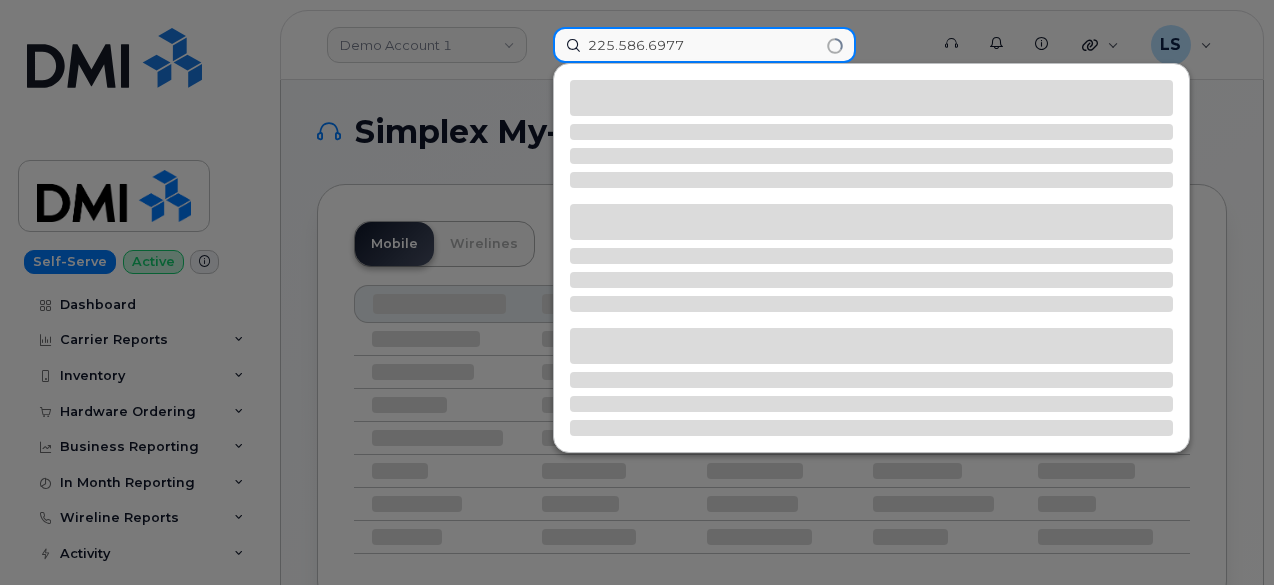 type on "225.586.6977" 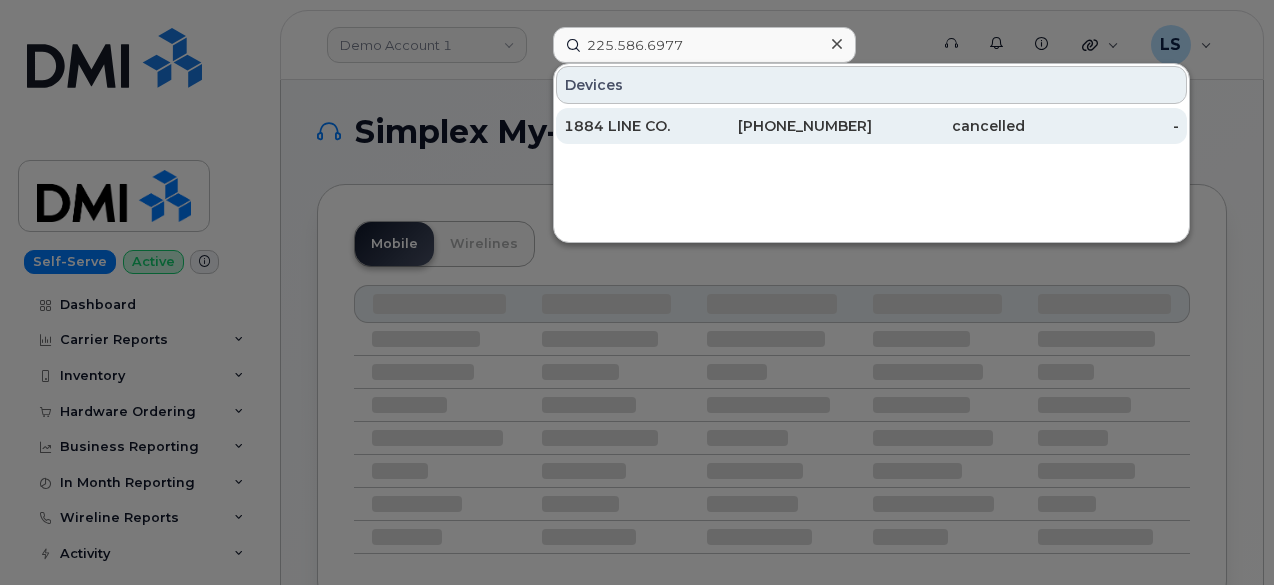 click on "1884 LINE CO." 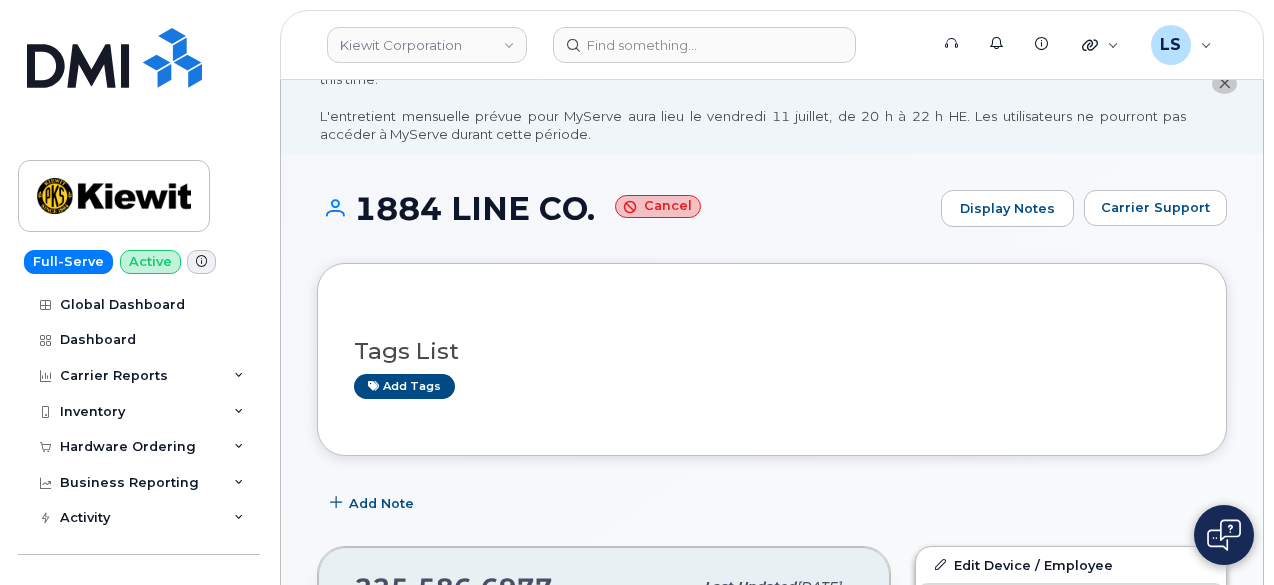 scroll, scrollTop: 0, scrollLeft: 0, axis: both 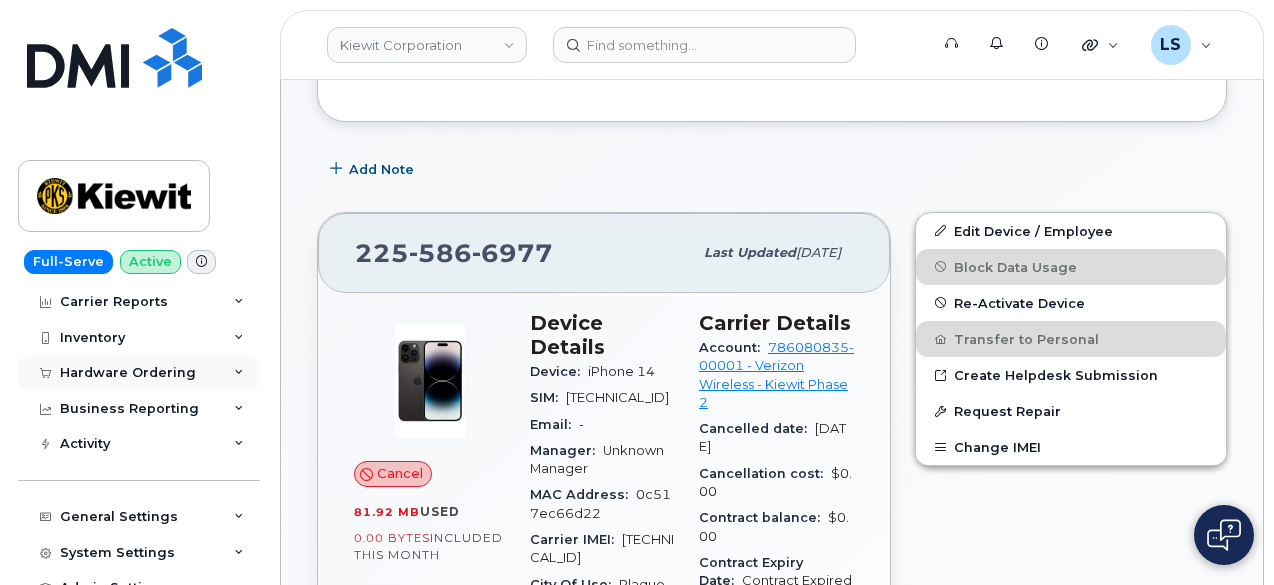 click on "Hardware Ordering" at bounding box center (139, 373) 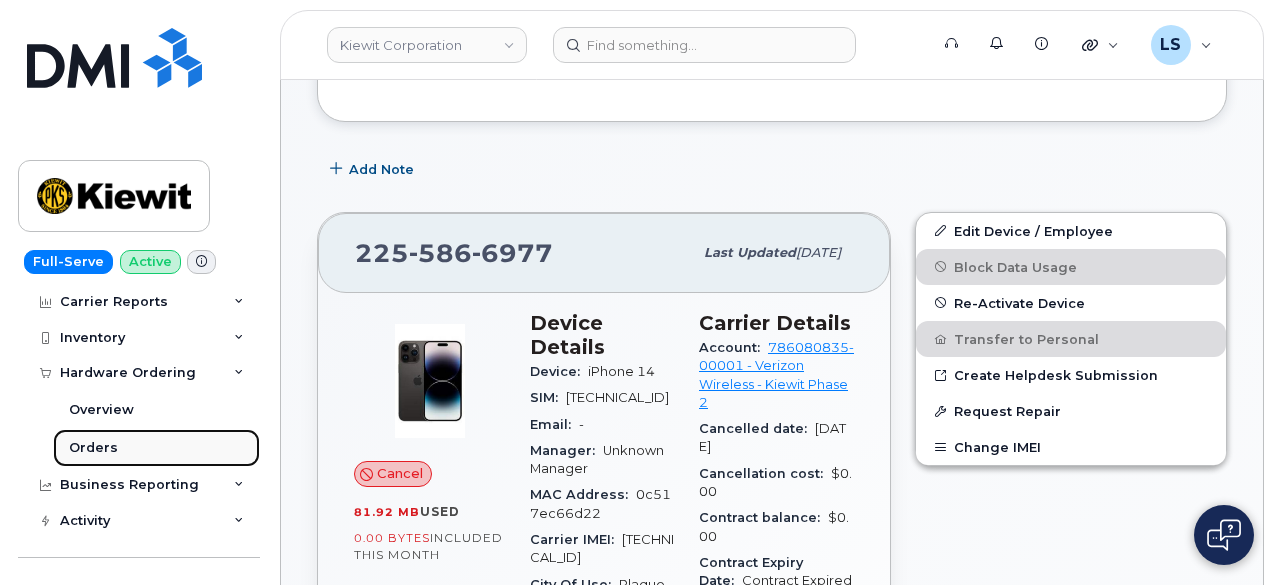 click on "Orders" at bounding box center [156, 448] 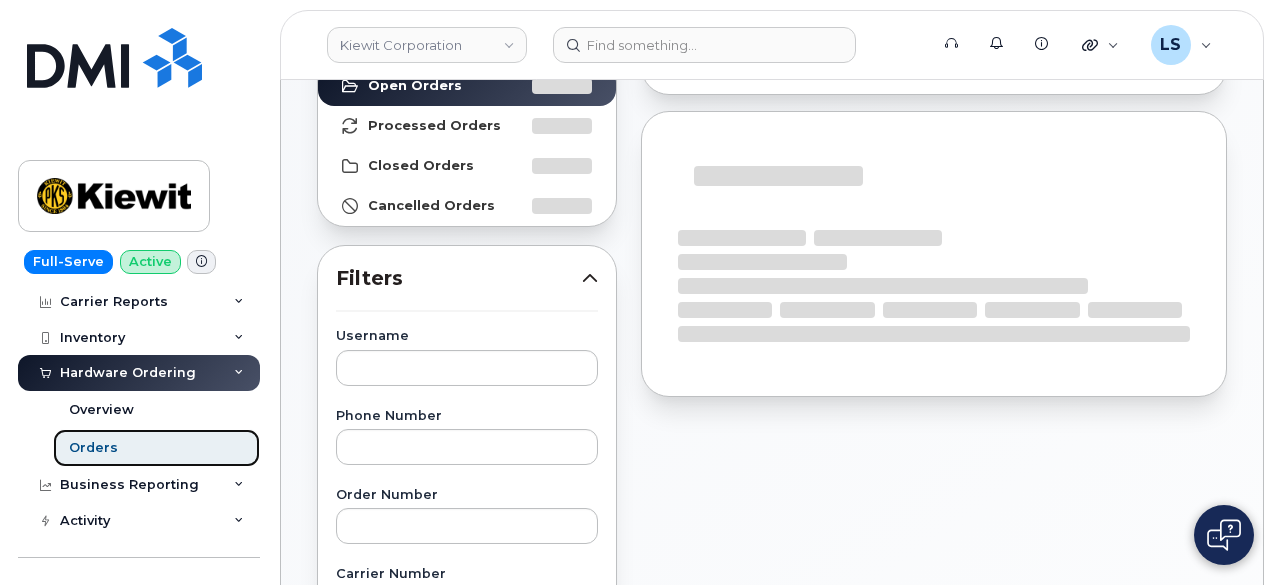 scroll, scrollTop: 300, scrollLeft: 0, axis: vertical 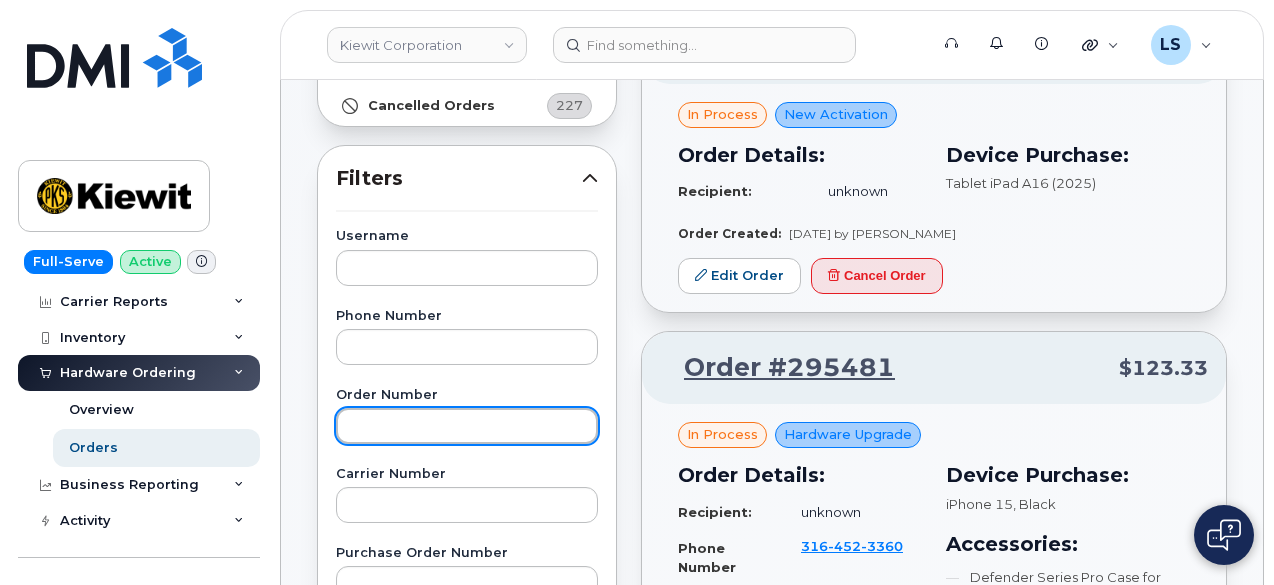 click at bounding box center [467, 426] 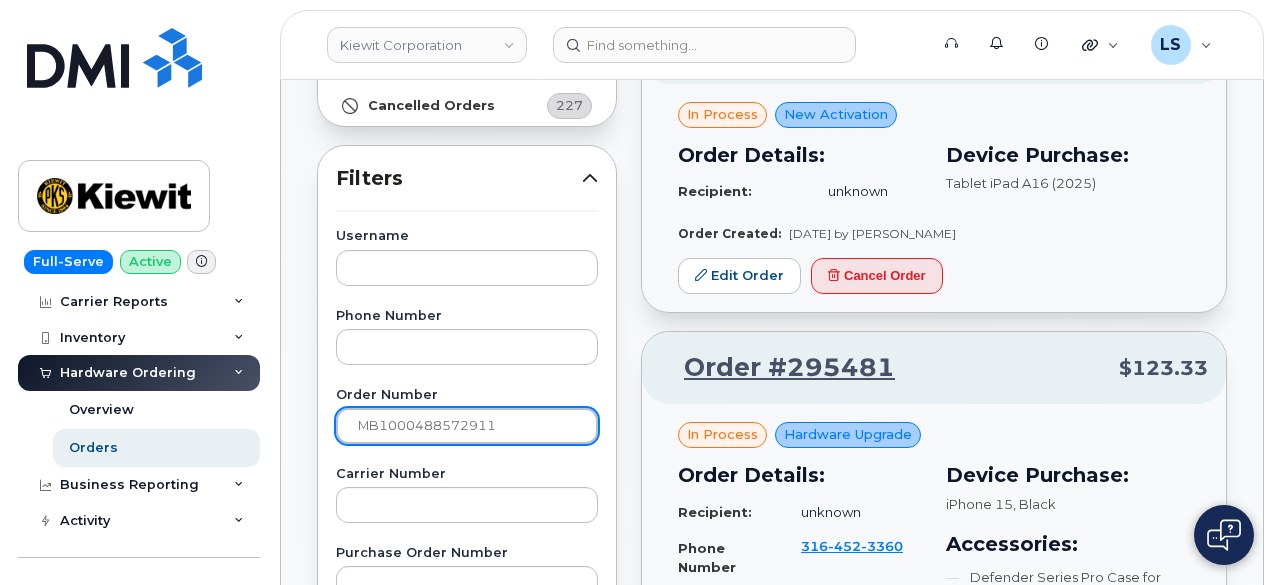 type on "MB1000488572911" 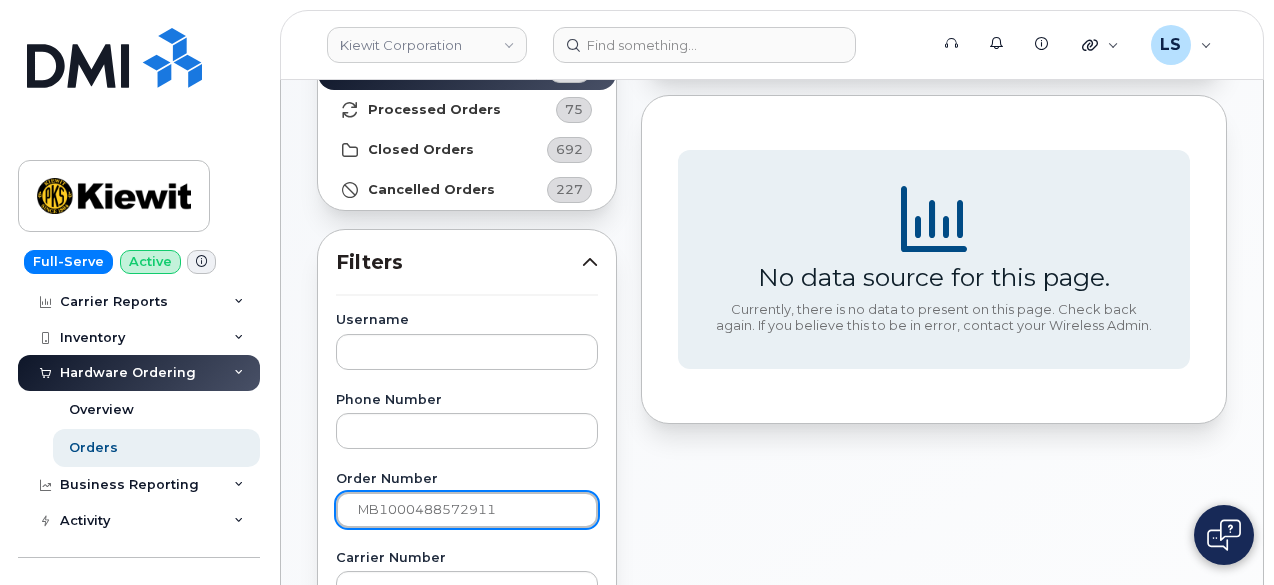 scroll, scrollTop: 100, scrollLeft: 0, axis: vertical 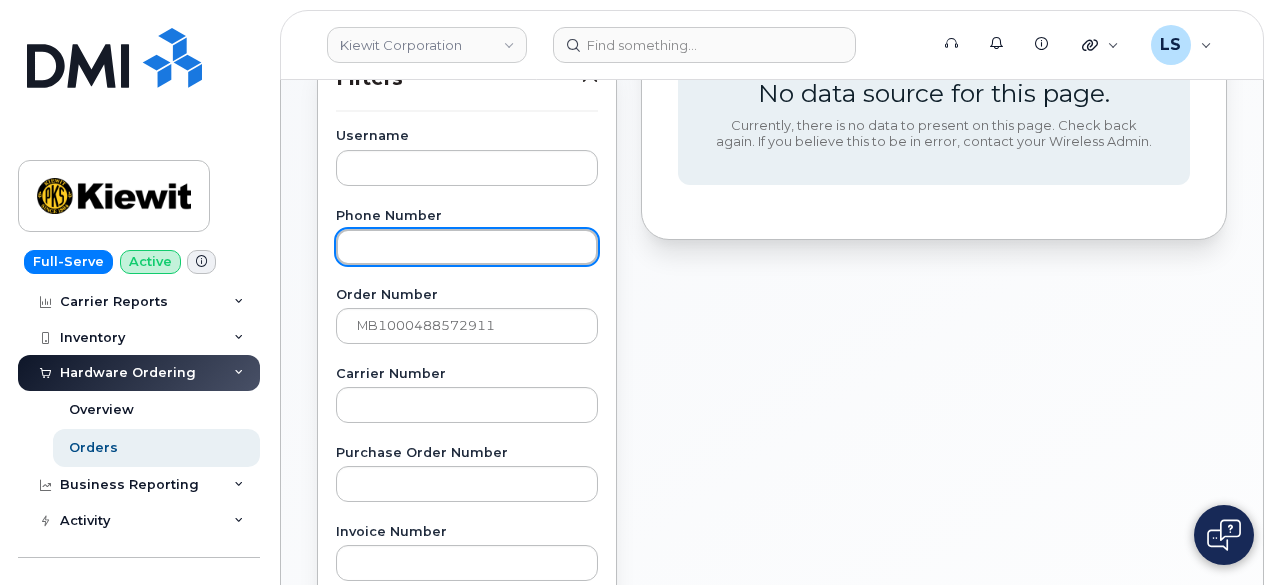 drag, startPoint x: 426, startPoint y: 249, endPoint x: 655, endPoint y: 345, distance: 248.30827 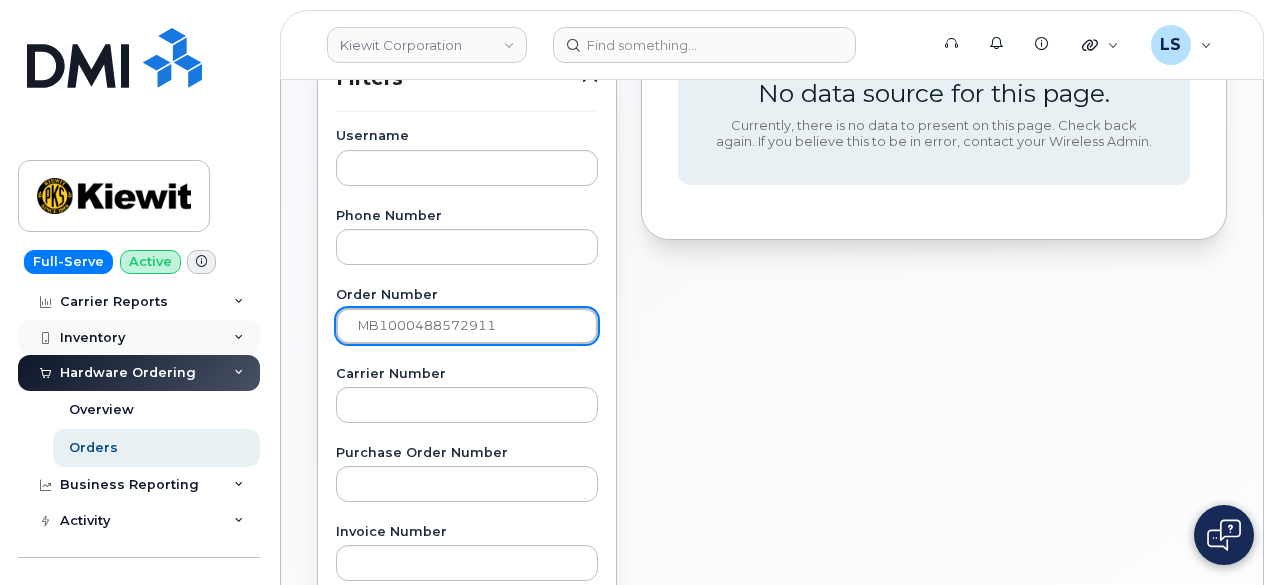 drag, startPoint x: 562, startPoint y: 333, endPoint x: 149, endPoint y: 351, distance: 413.39206 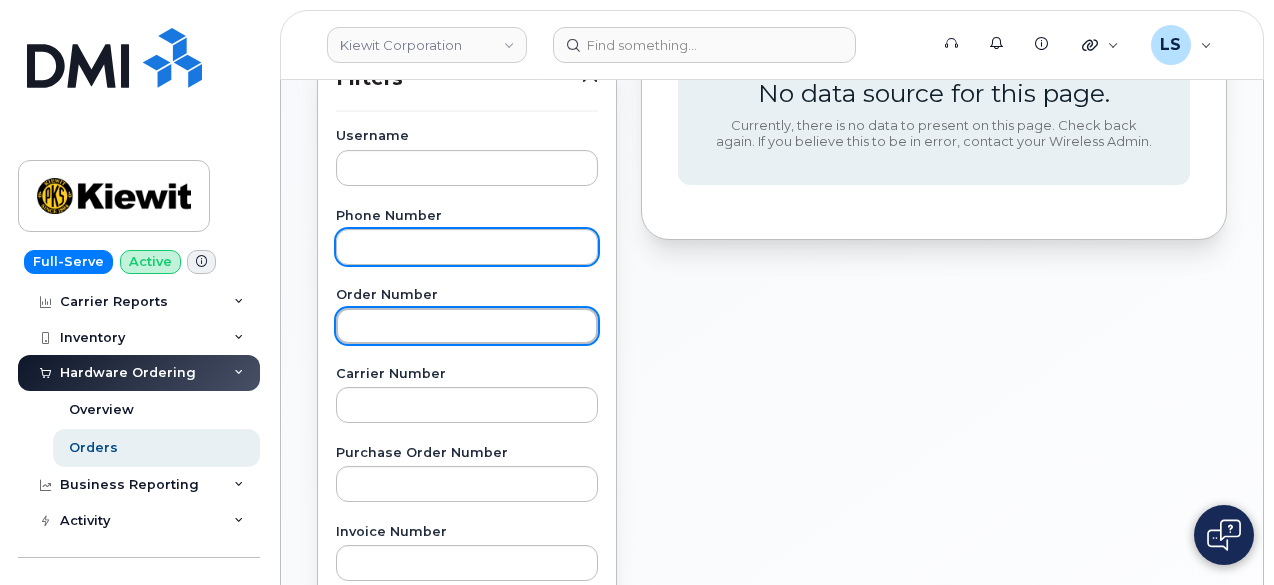 type 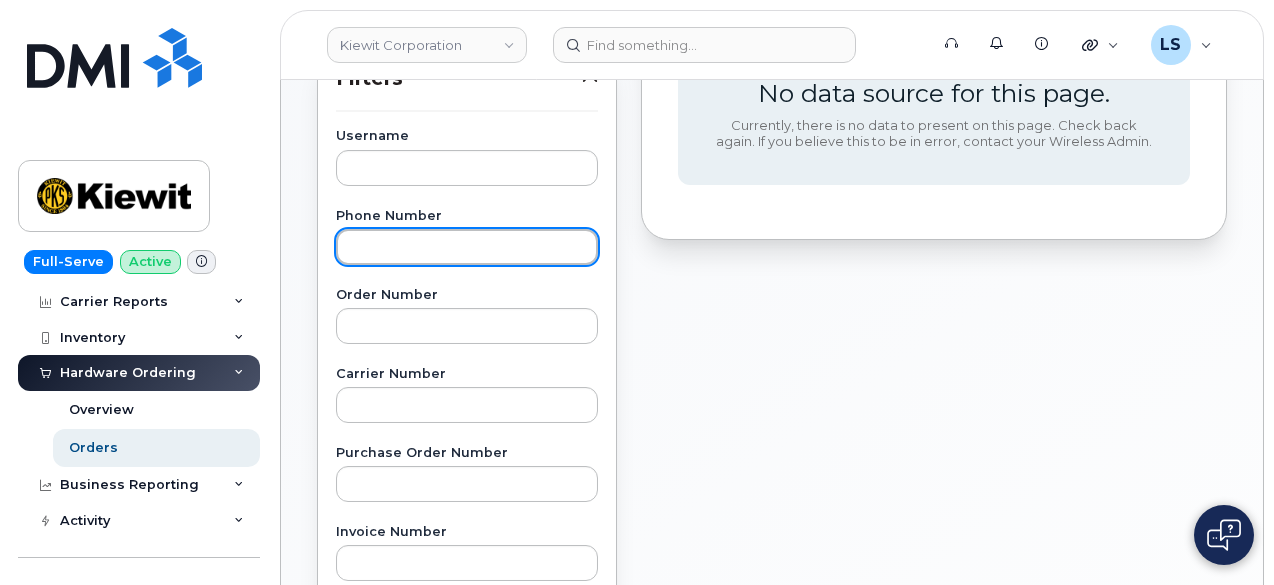 click at bounding box center (467, 247) 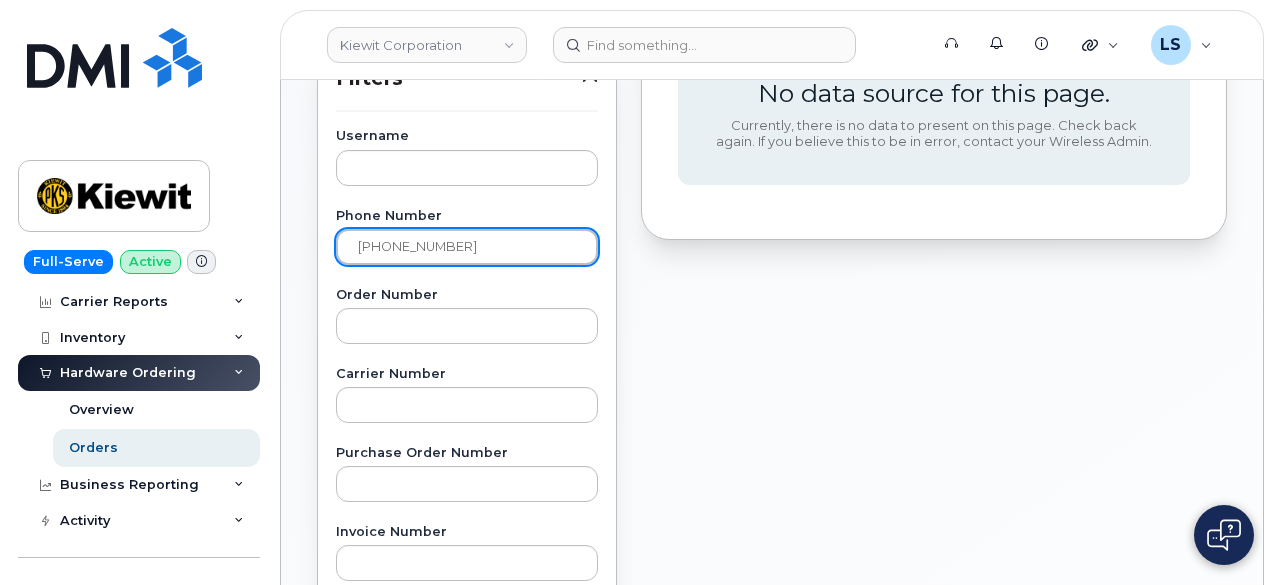 click on "Apply Filter" at bounding box center (467, 1143) 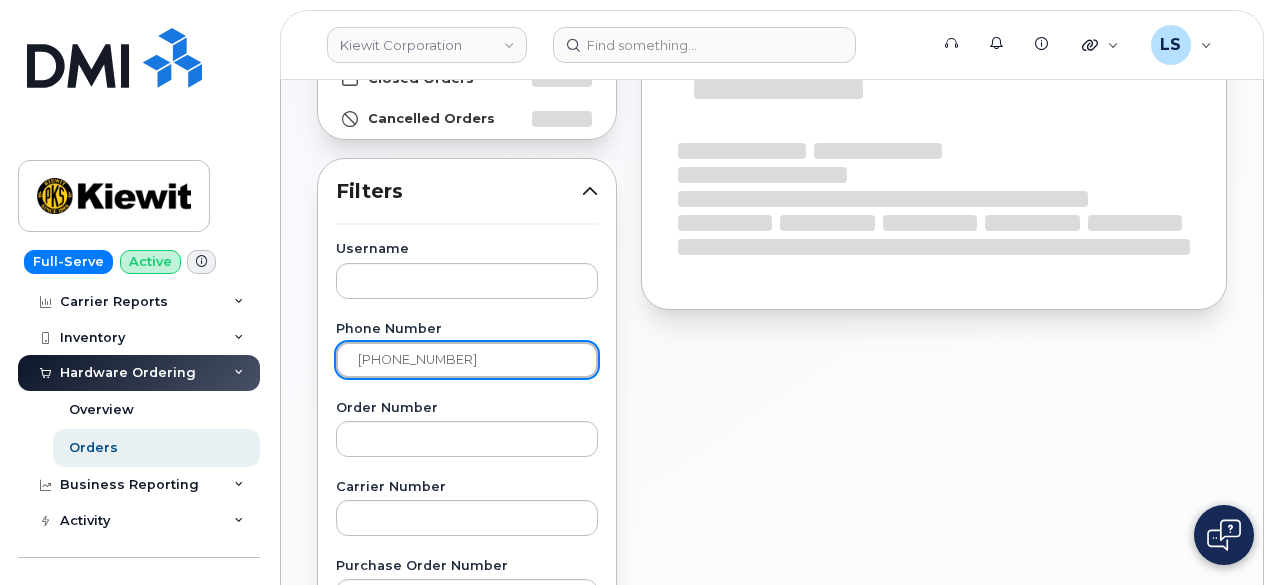 scroll, scrollTop: 100, scrollLeft: 0, axis: vertical 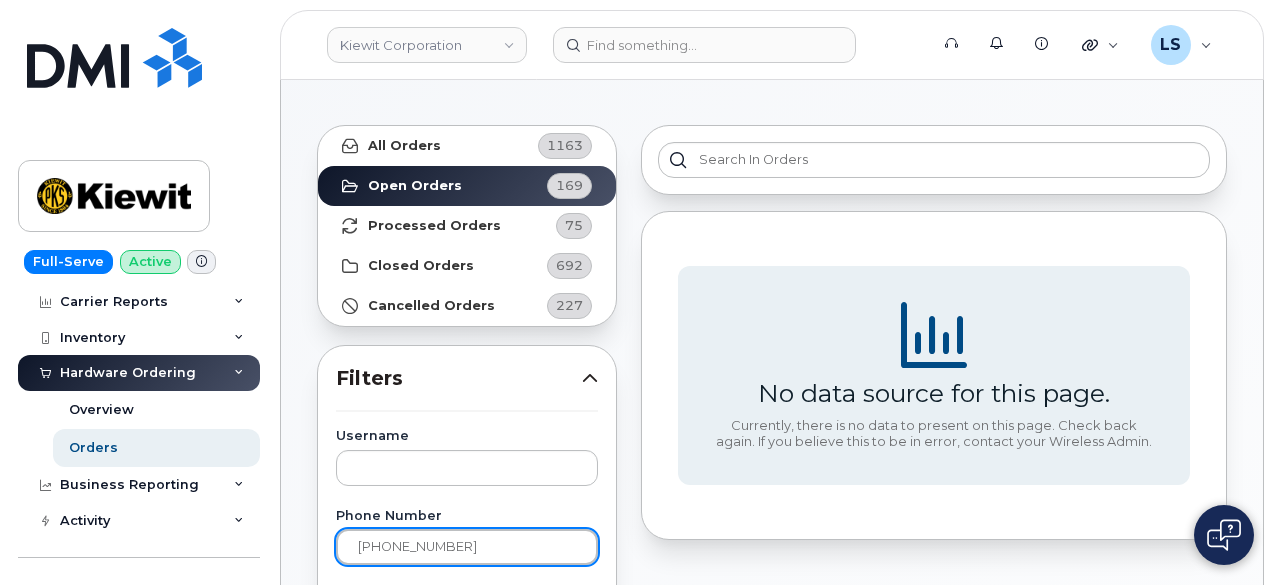 click on "848-384-1277" at bounding box center (467, 547) 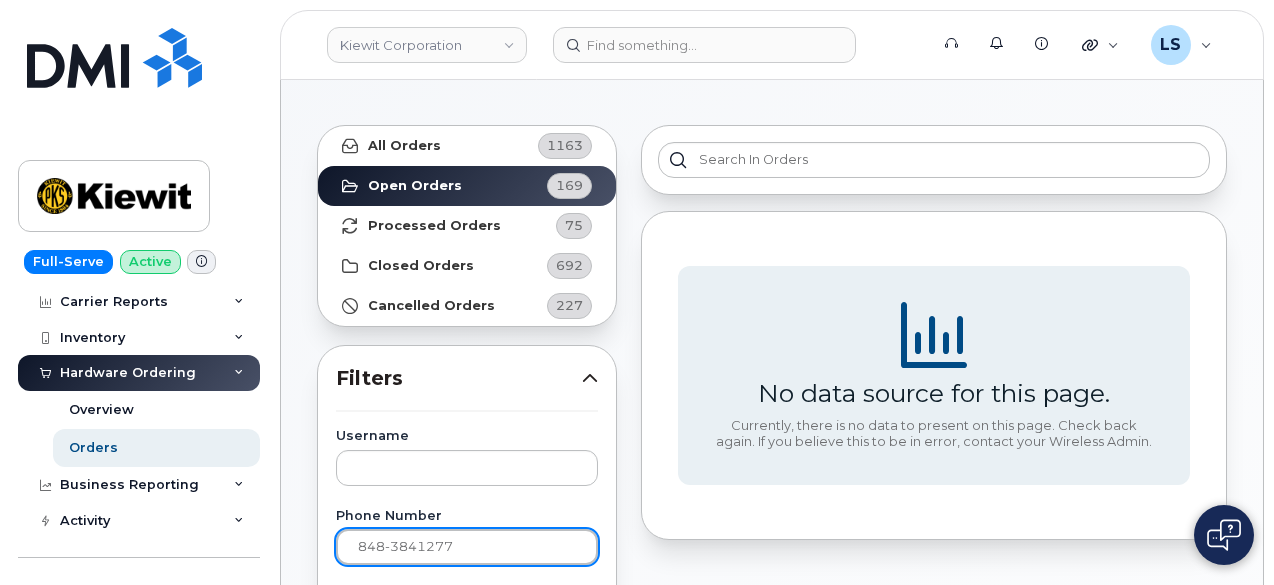 click on "848-3841277" at bounding box center [467, 547] 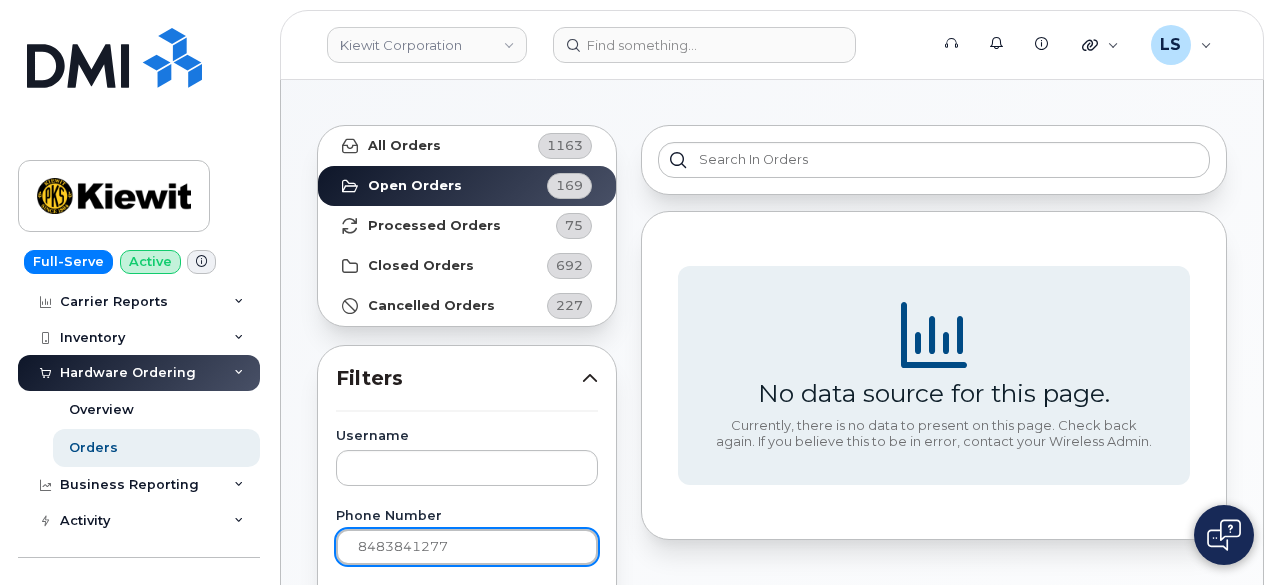 type on "8483841277" 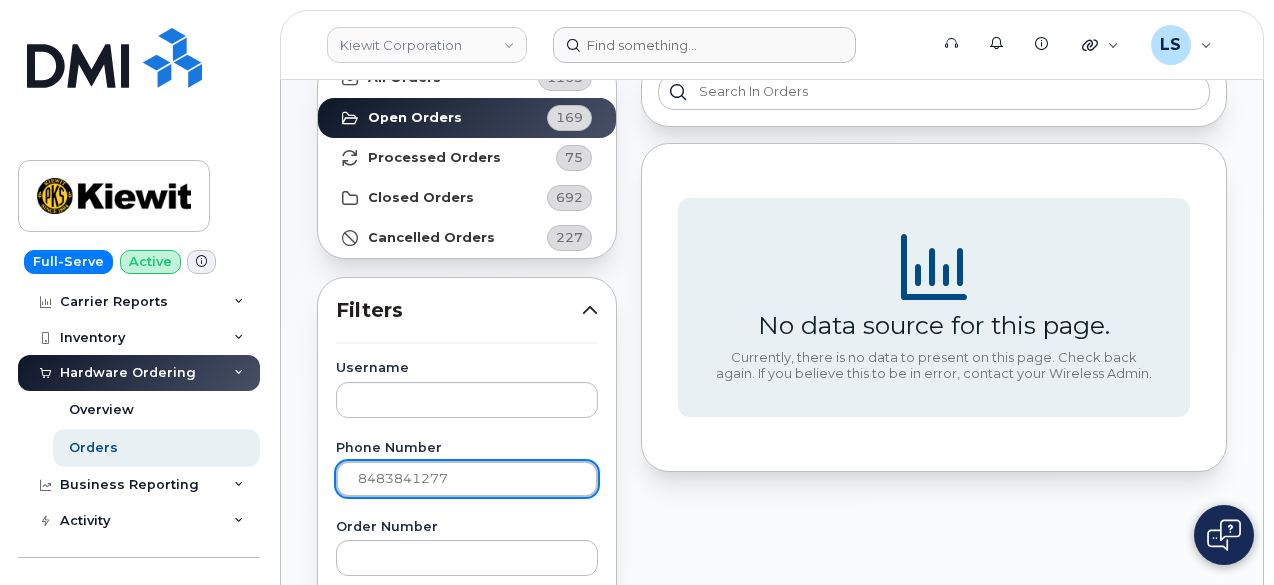 scroll, scrollTop: 200, scrollLeft: 0, axis: vertical 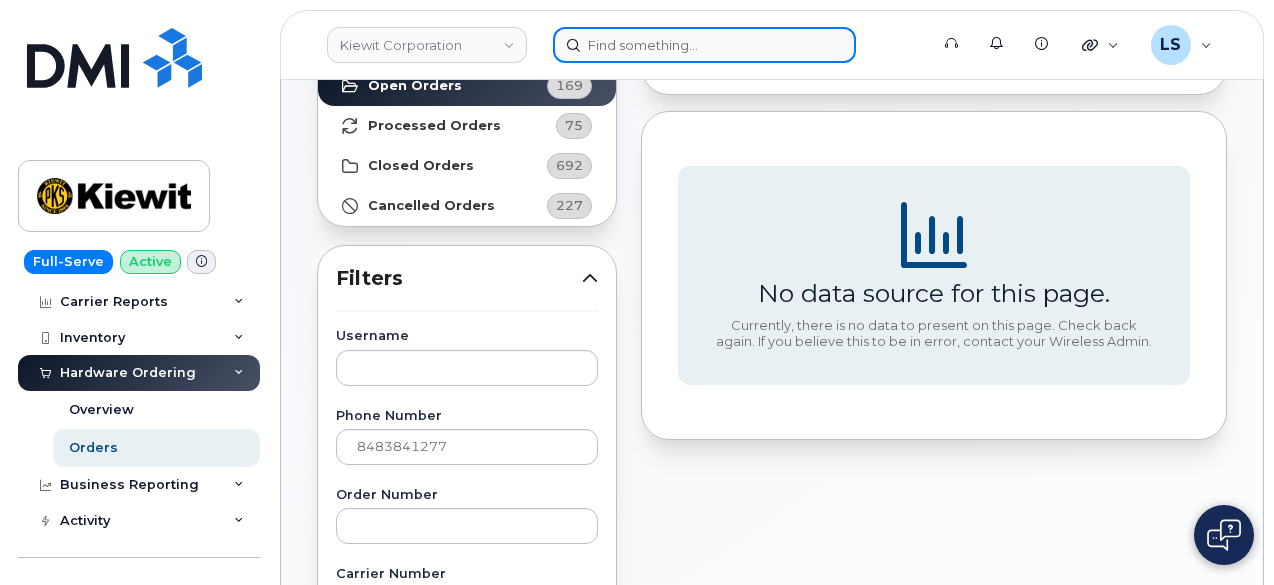 click at bounding box center (704, 45) 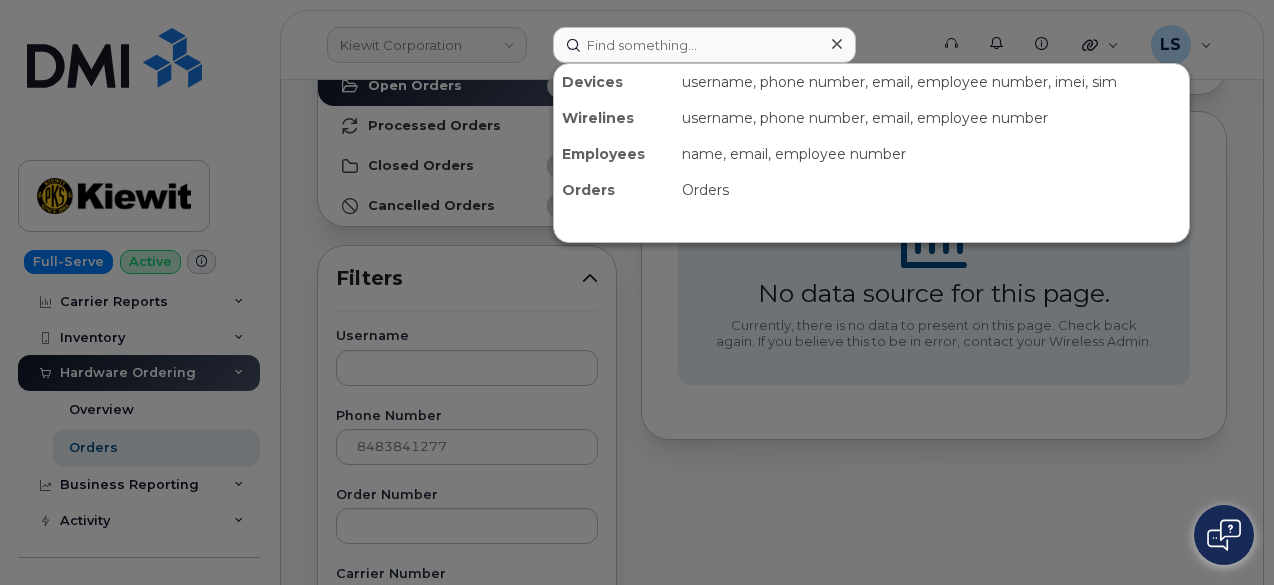 click at bounding box center [637, 292] 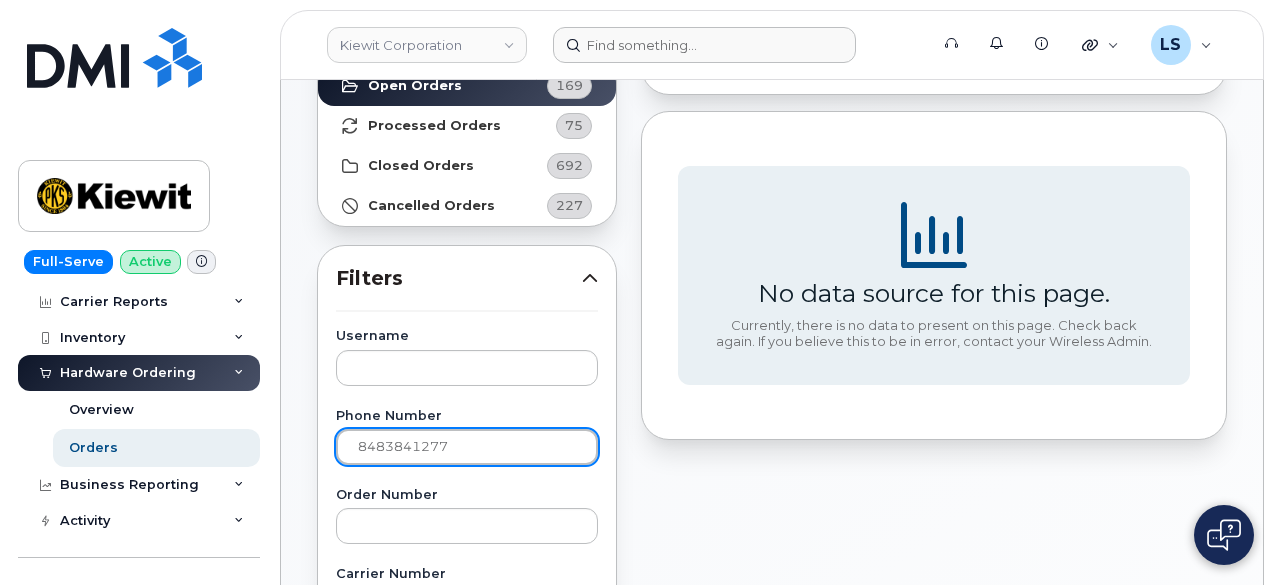 drag, startPoint x: 434, startPoint y: 452, endPoint x: 196, endPoint y: 443, distance: 238.1701 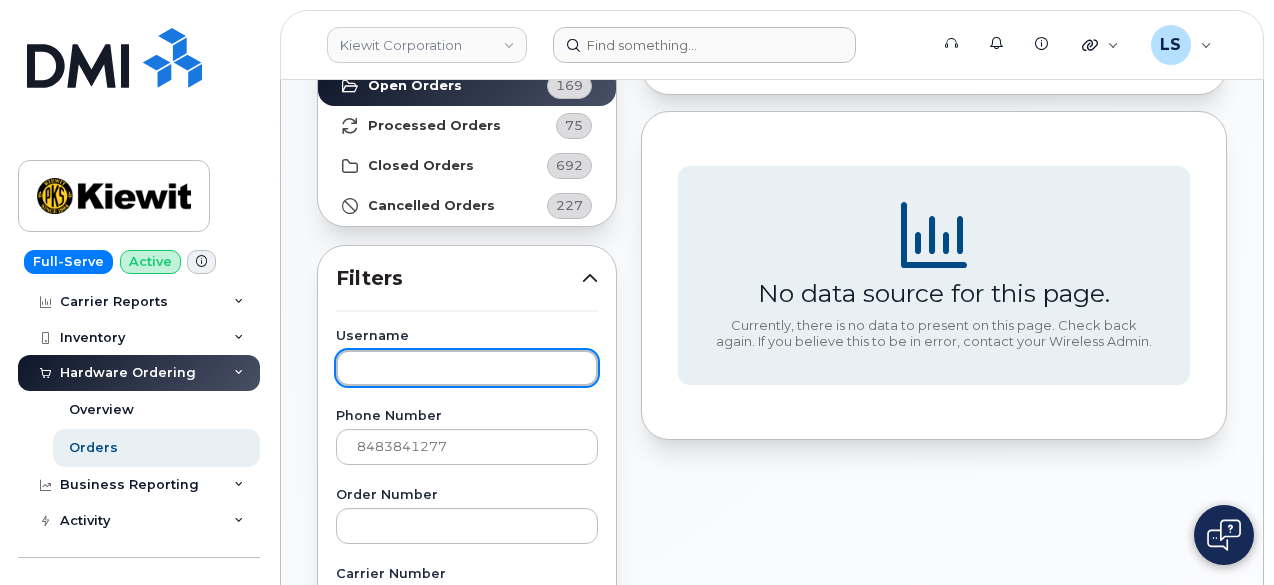 click at bounding box center (467, 368) 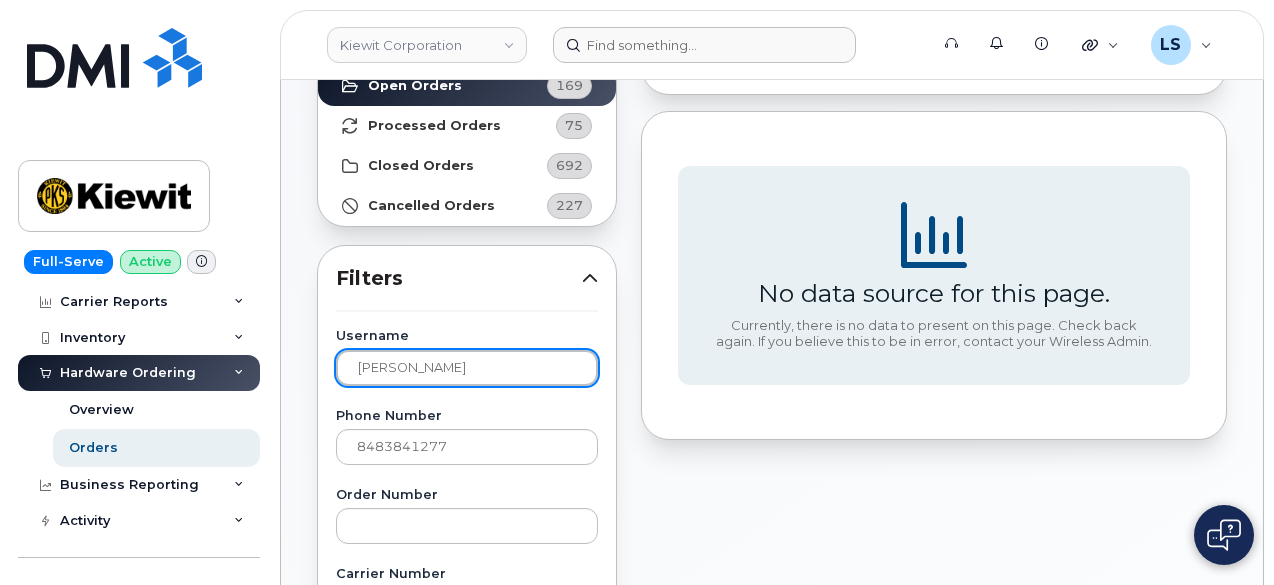 click on "James Mcvay" at bounding box center (467, 368) 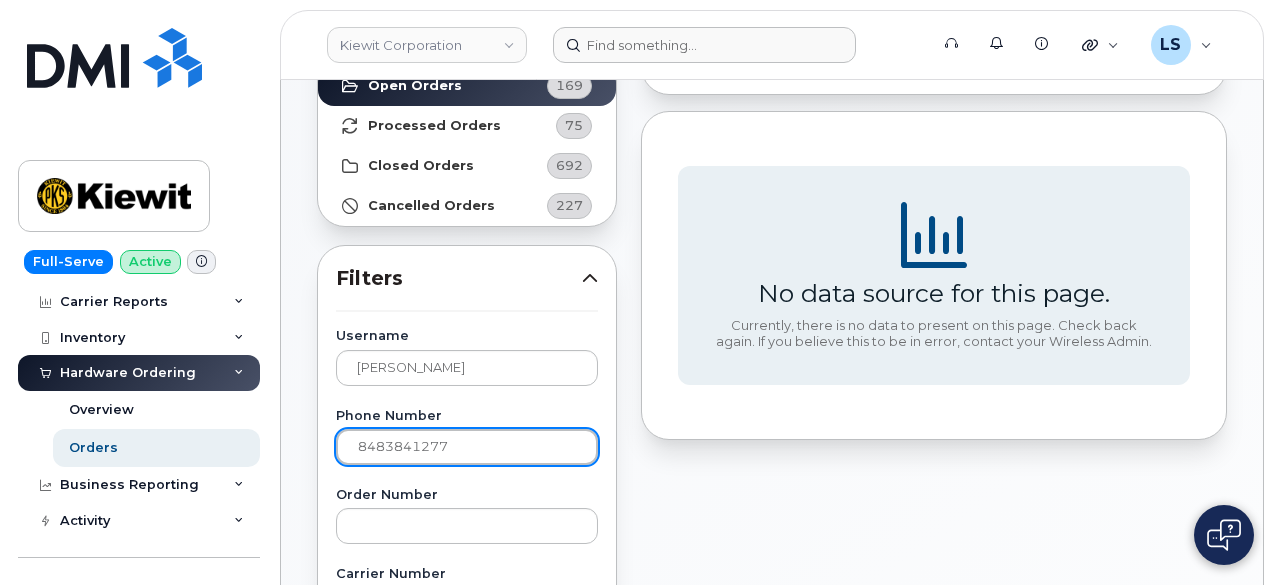 drag, startPoint x: 211, startPoint y: 455, endPoint x: 142, endPoint y: 443, distance: 70.035706 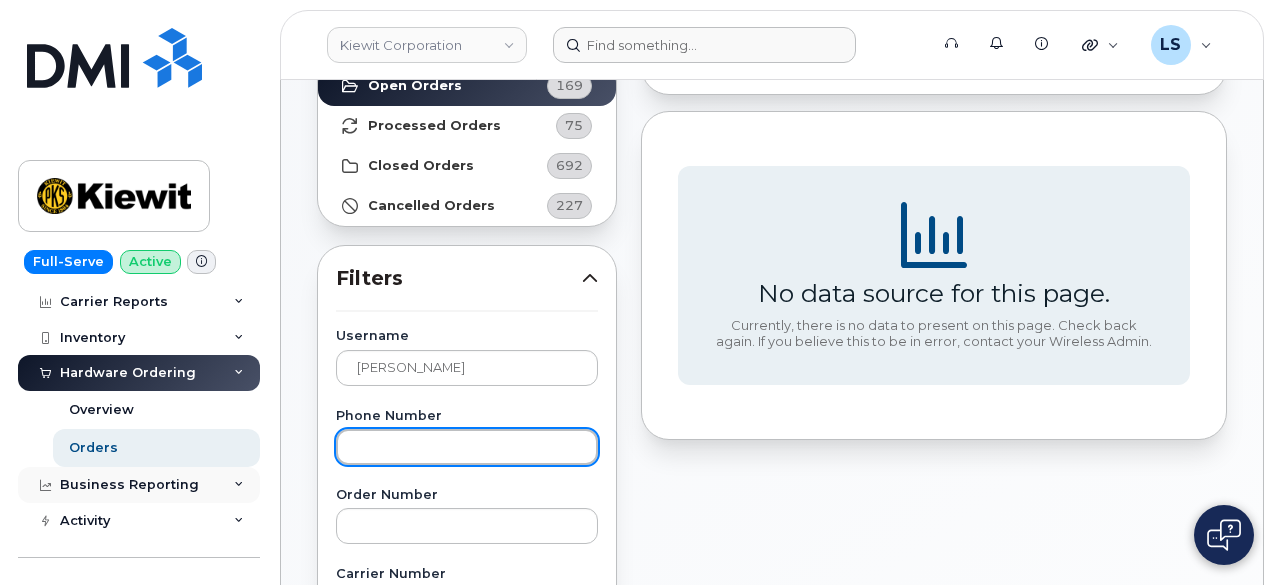 type 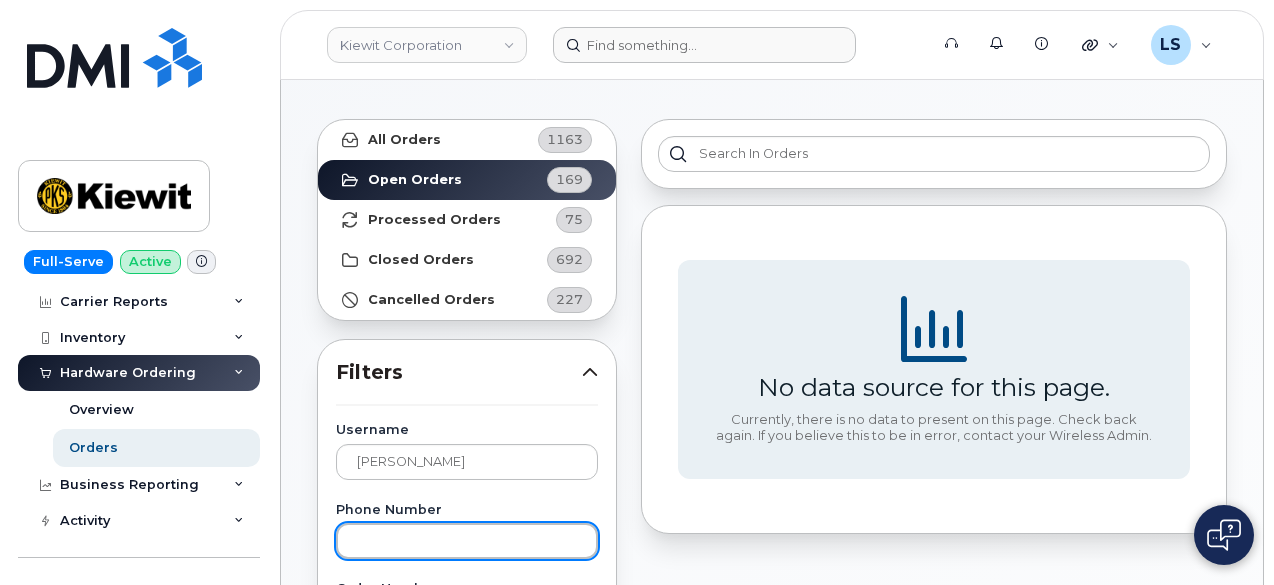 scroll, scrollTop: 0, scrollLeft: 0, axis: both 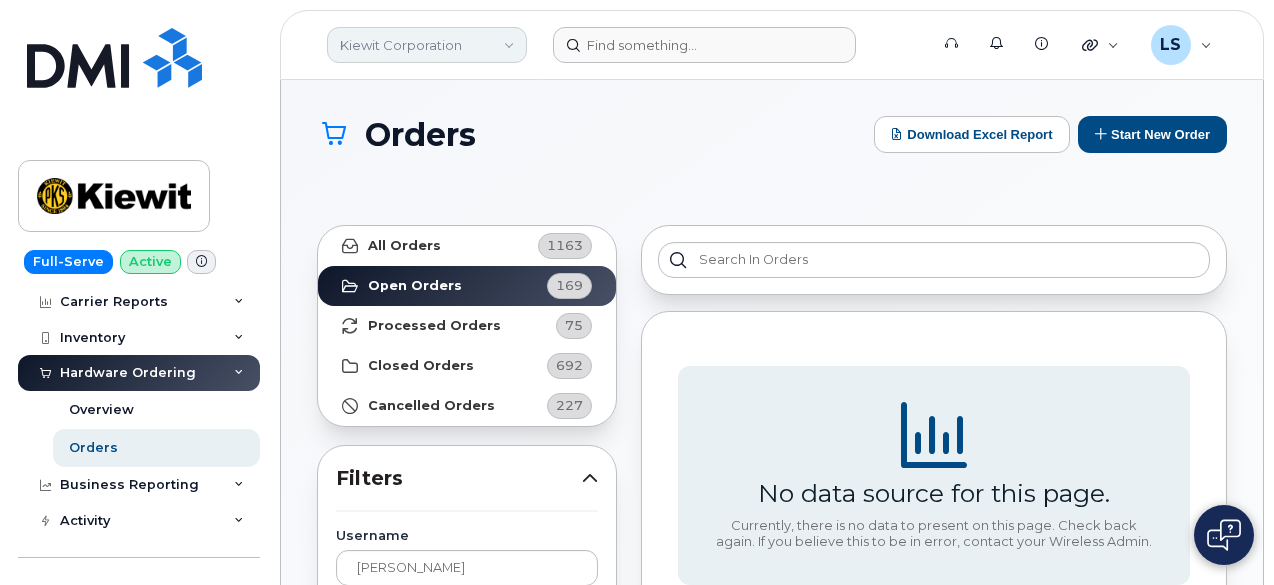click on "Kiewit Corporation" at bounding box center (427, 45) 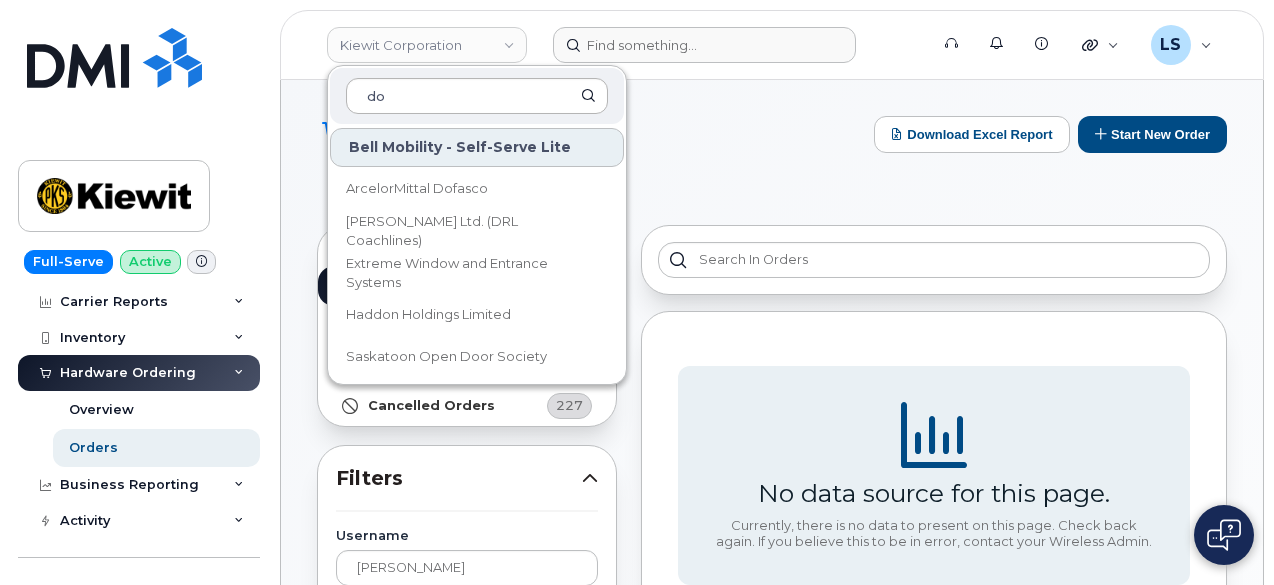 type on "d" 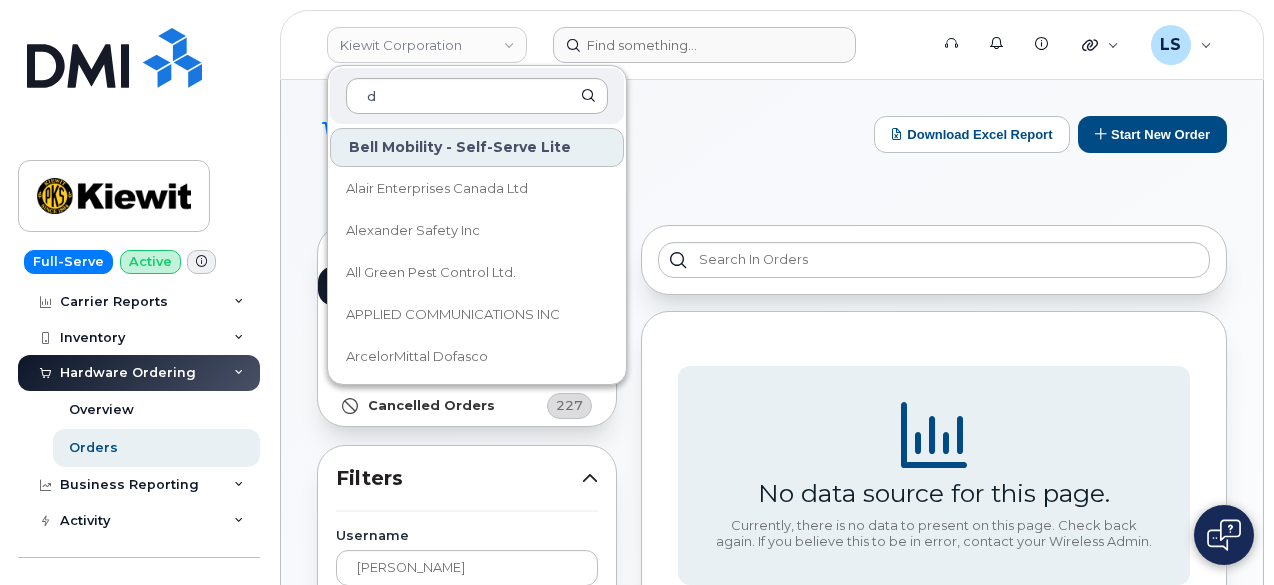 type 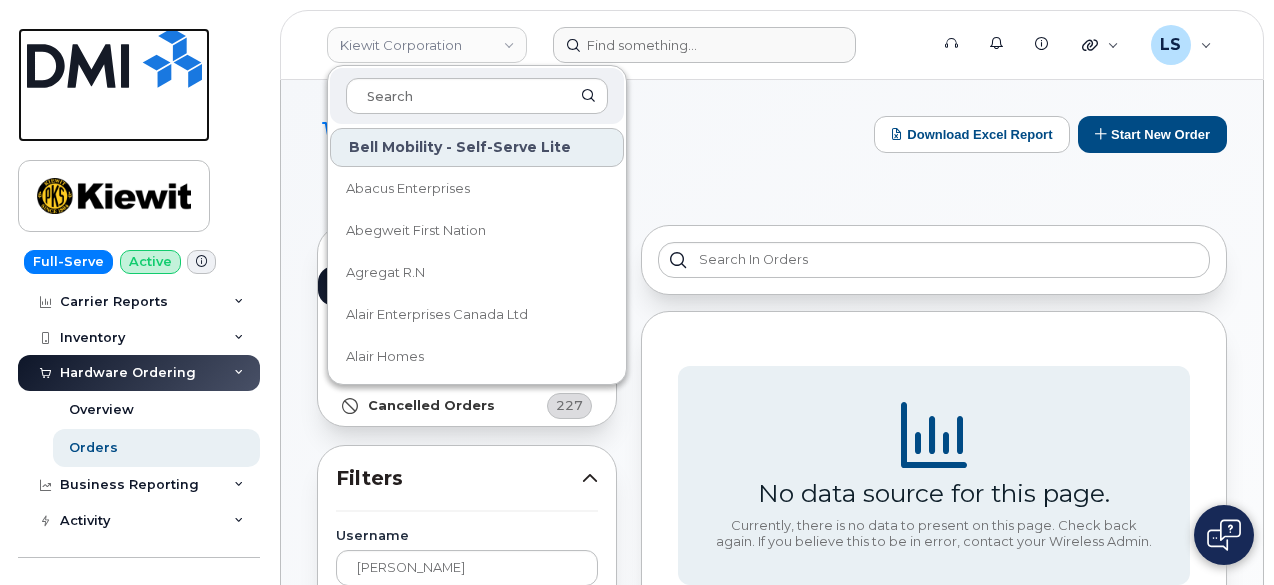 click at bounding box center [114, 58] 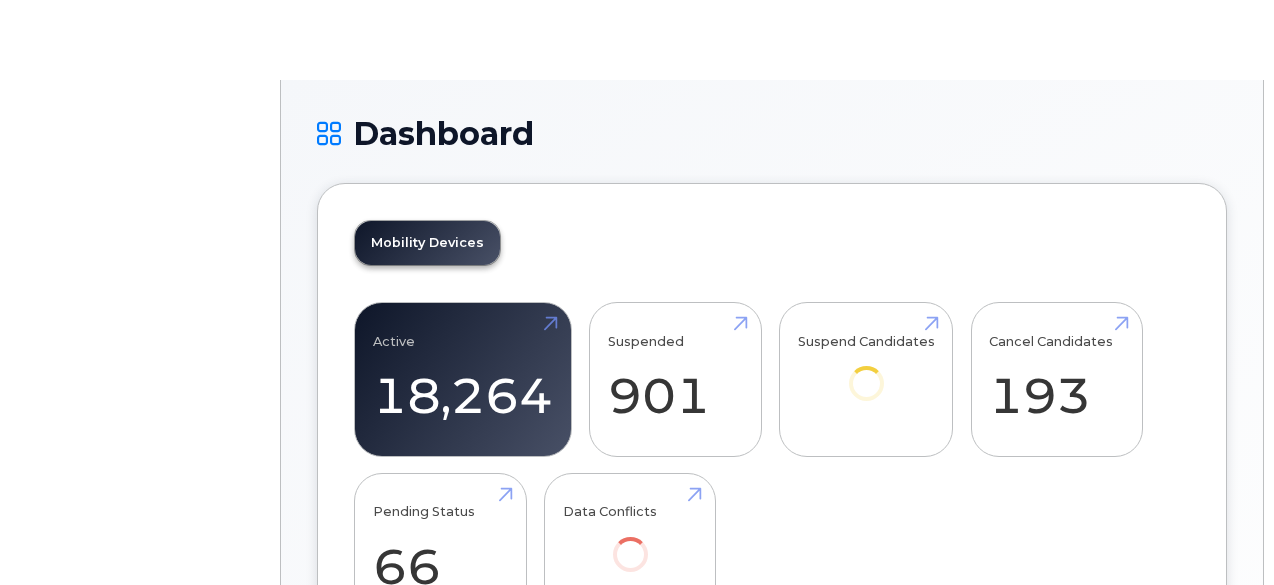 scroll, scrollTop: 0, scrollLeft: 0, axis: both 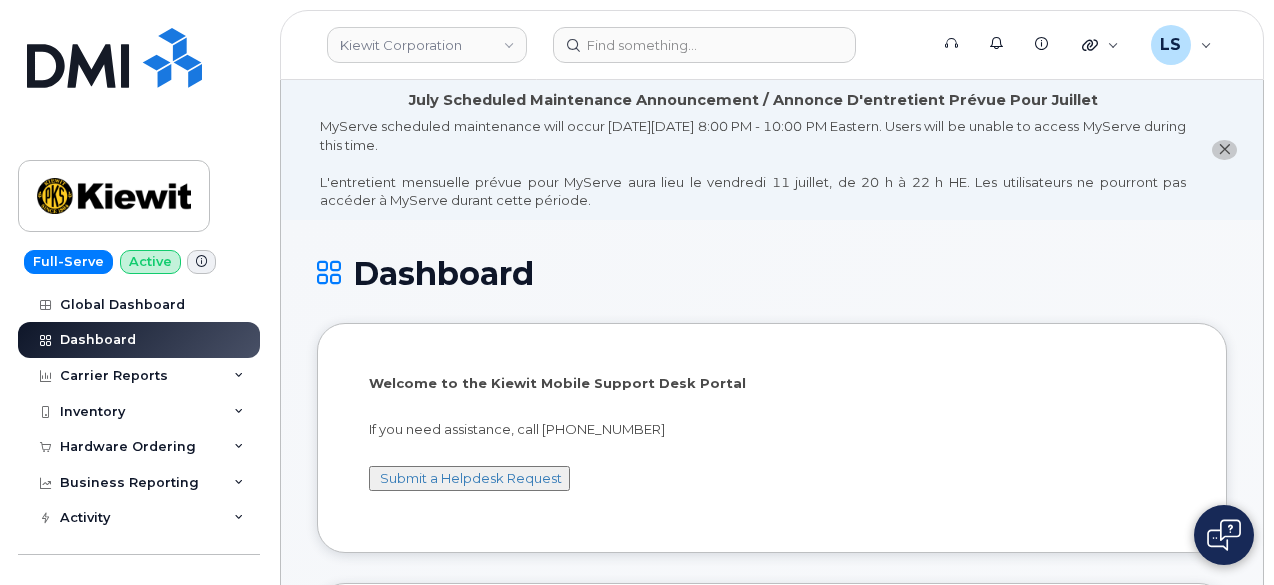 drag, startPoint x: 177, startPoint y: 85, endPoint x: 288, endPoint y: 97, distance: 111.64677 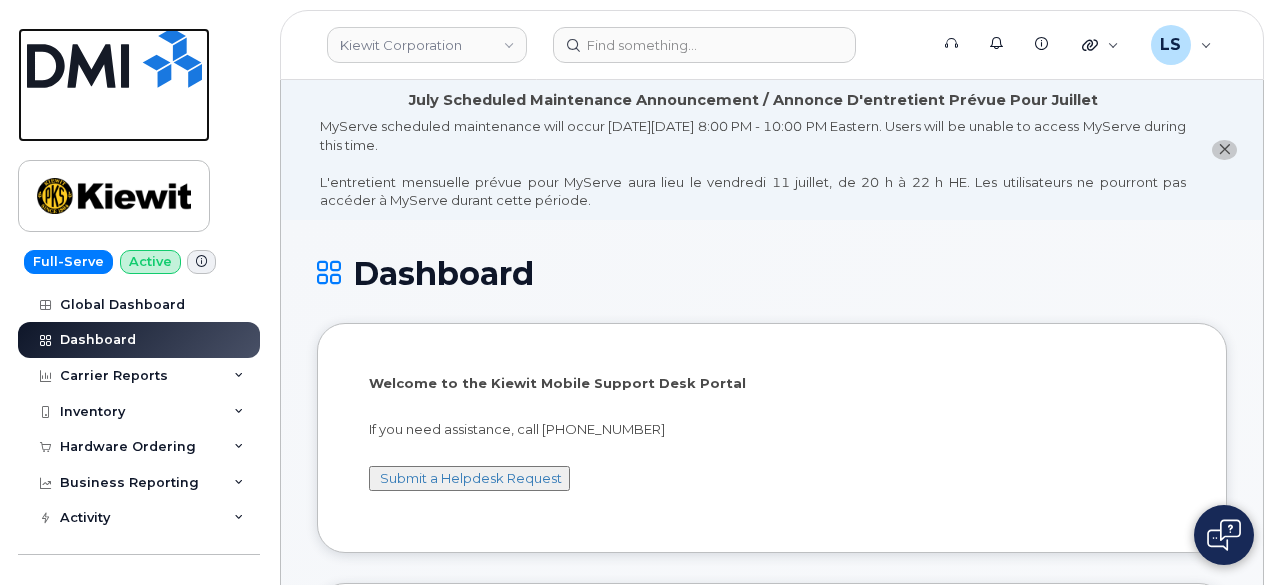 click at bounding box center [114, 58] 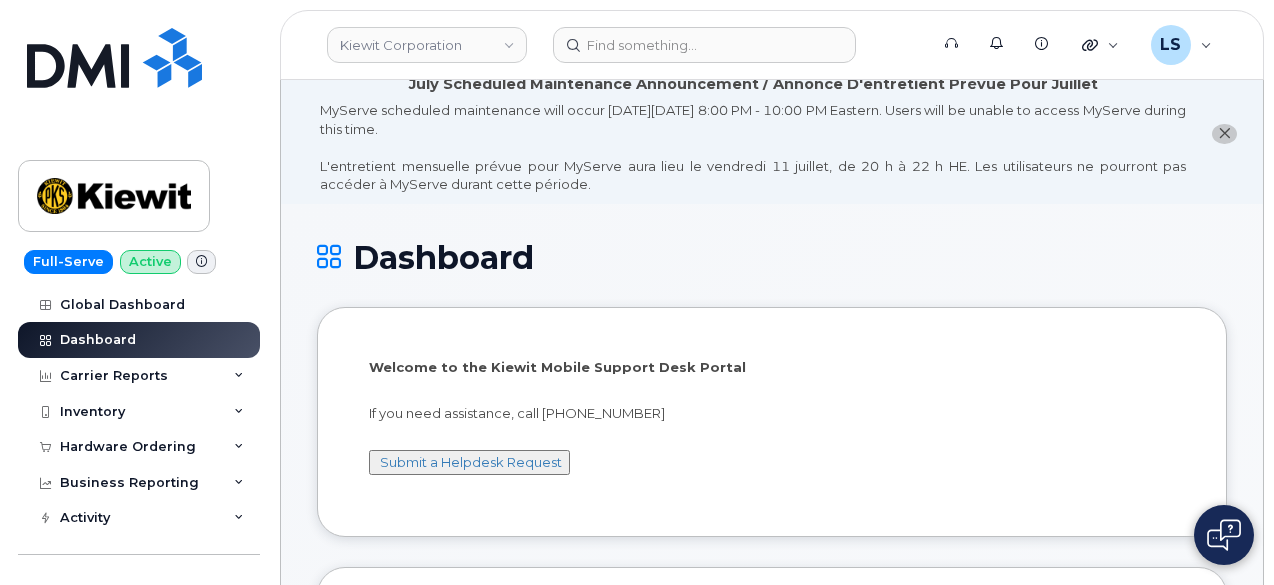 scroll, scrollTop: 0, scrollLeft: 0, axis: both 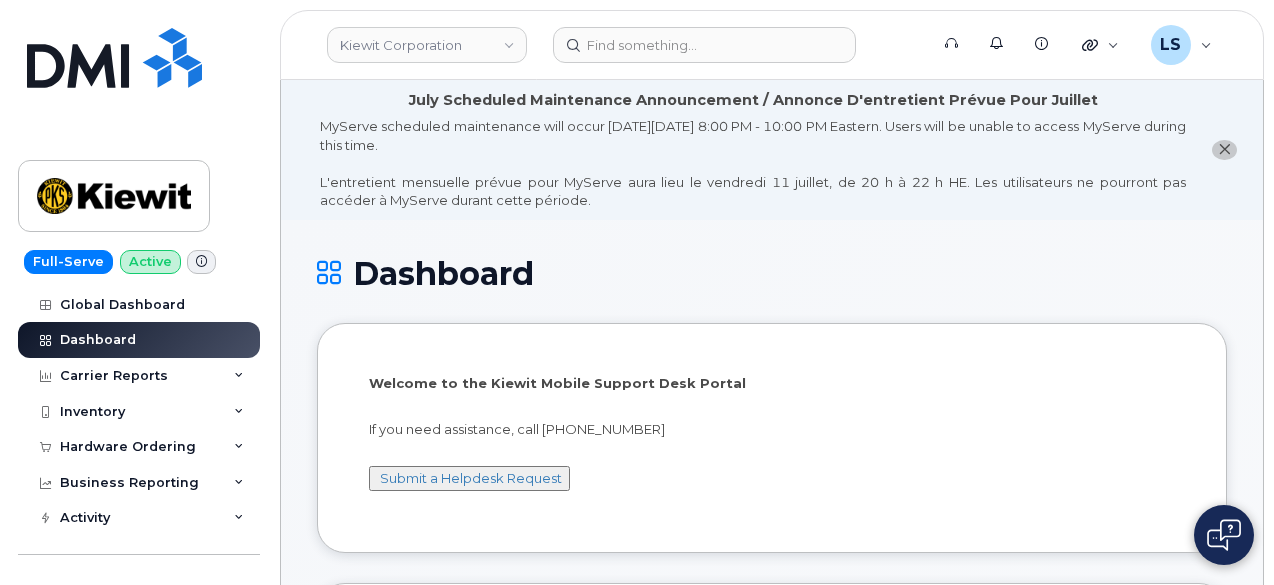 click on "July Scheduled Maintenance Announcement / Annonce D'entretient Prévue Pour Juillet" at bounding box center [753, 100] 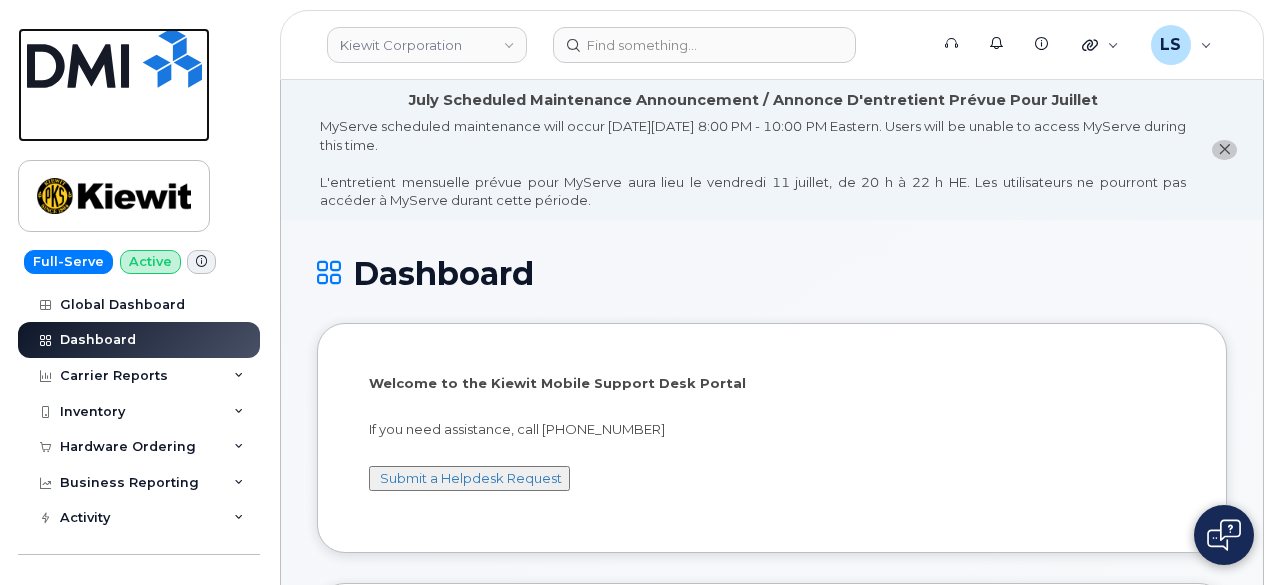 click at bounding box center [114, 85] 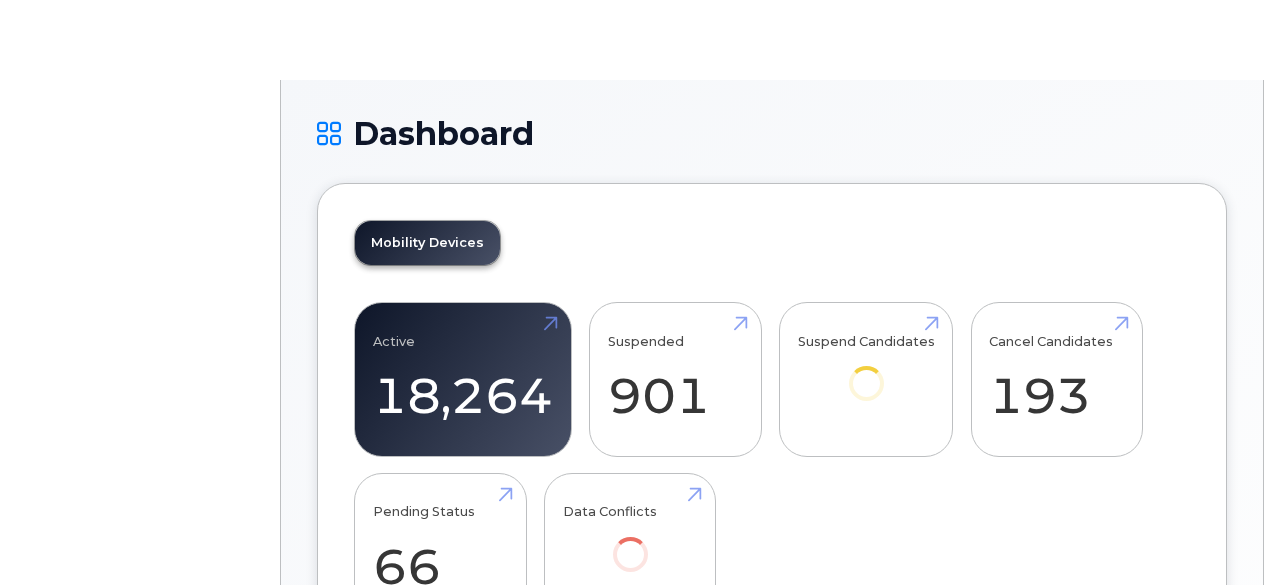 scroll, scrollTop: 0, scrollLeft: 0, axis: both 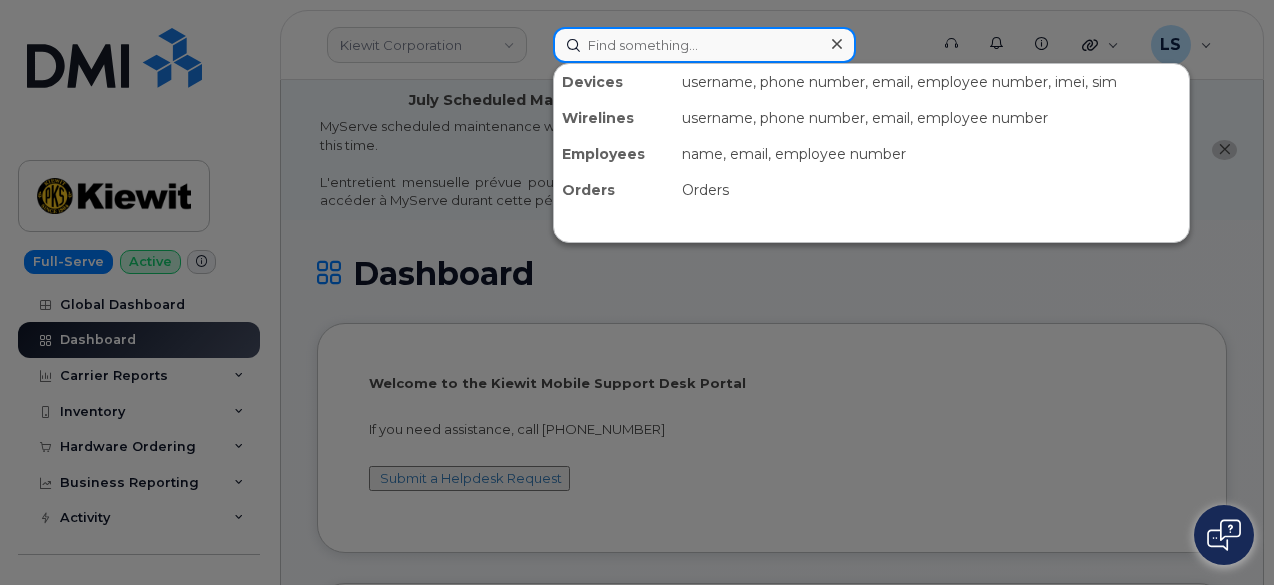 click at bounding box center [704, 45] 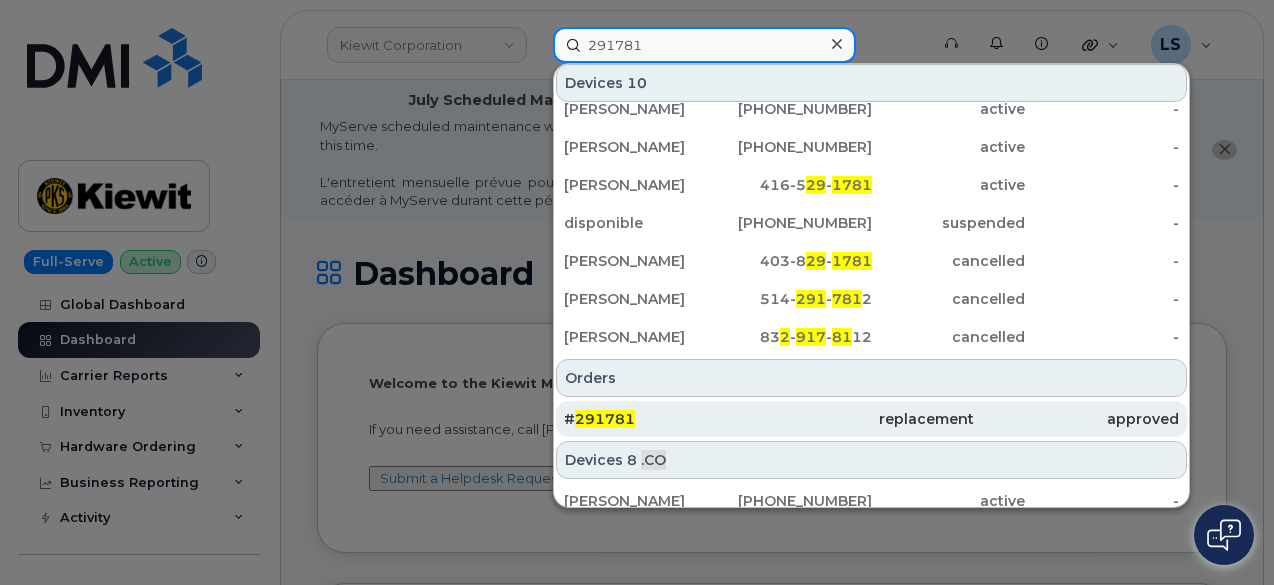 scroll, scrollTop: 200, scrollLeft: 0, axis: vertical 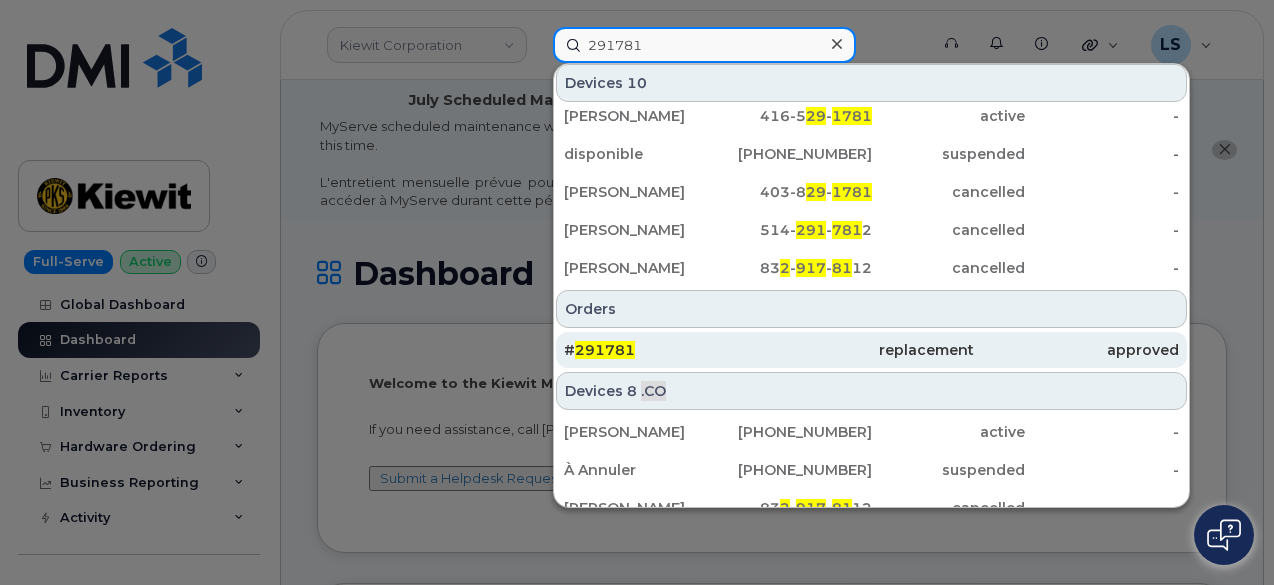 type on "291781" 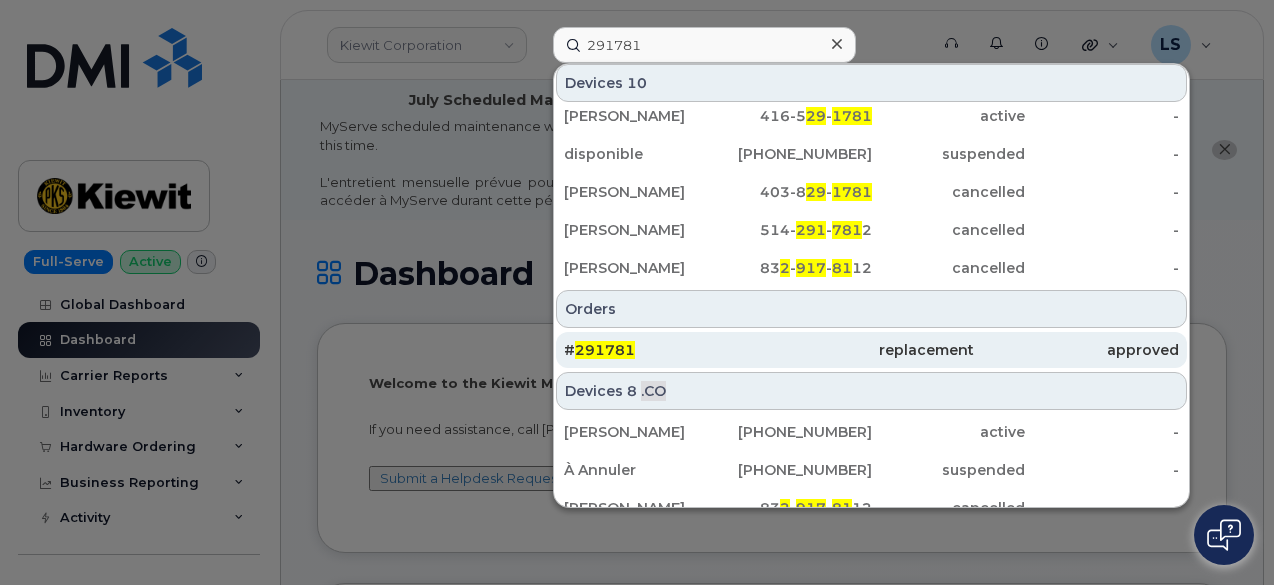 click on "# 291781" at bounding box center [666, 350] 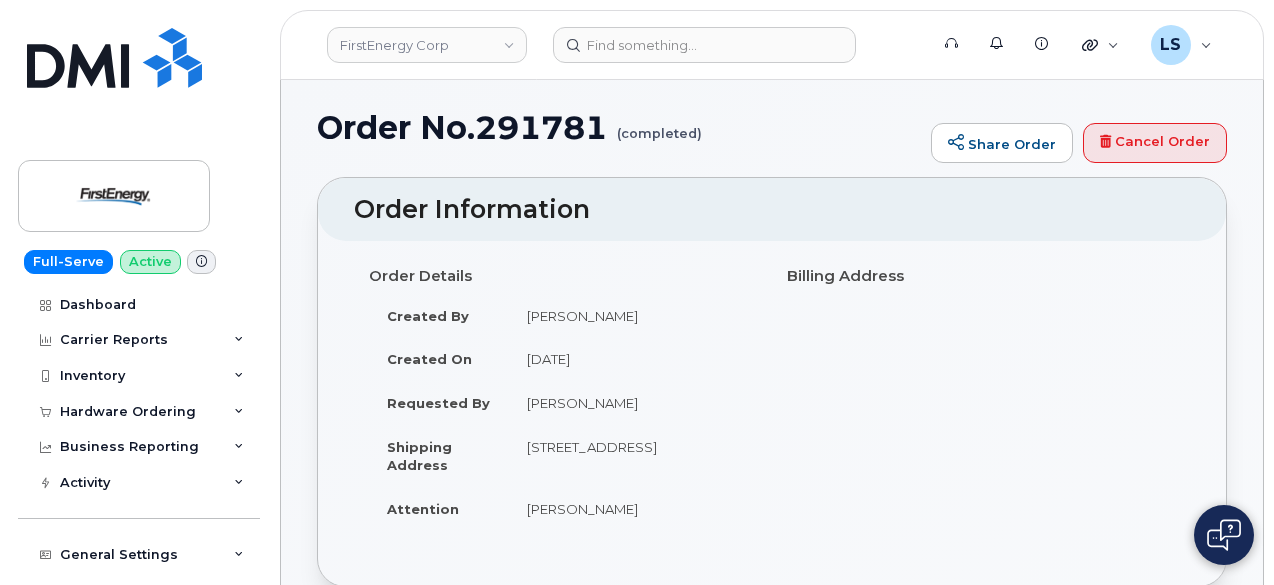 scroll, scrollTop: 100, scrollLeft: 0, axis: vertical 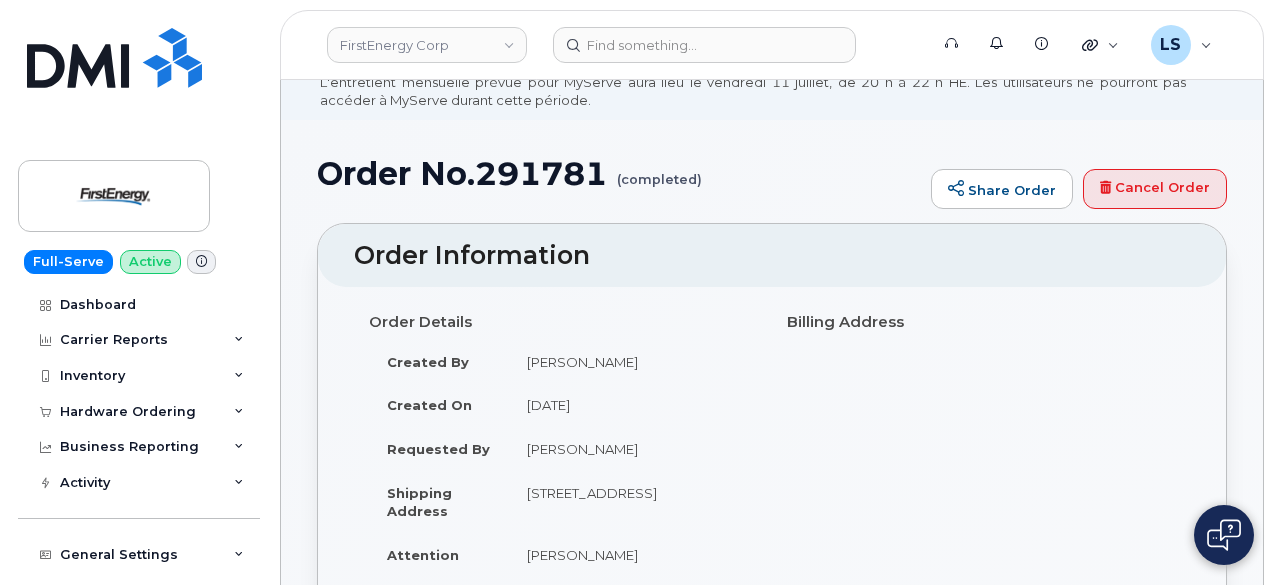 click on "(completed)" 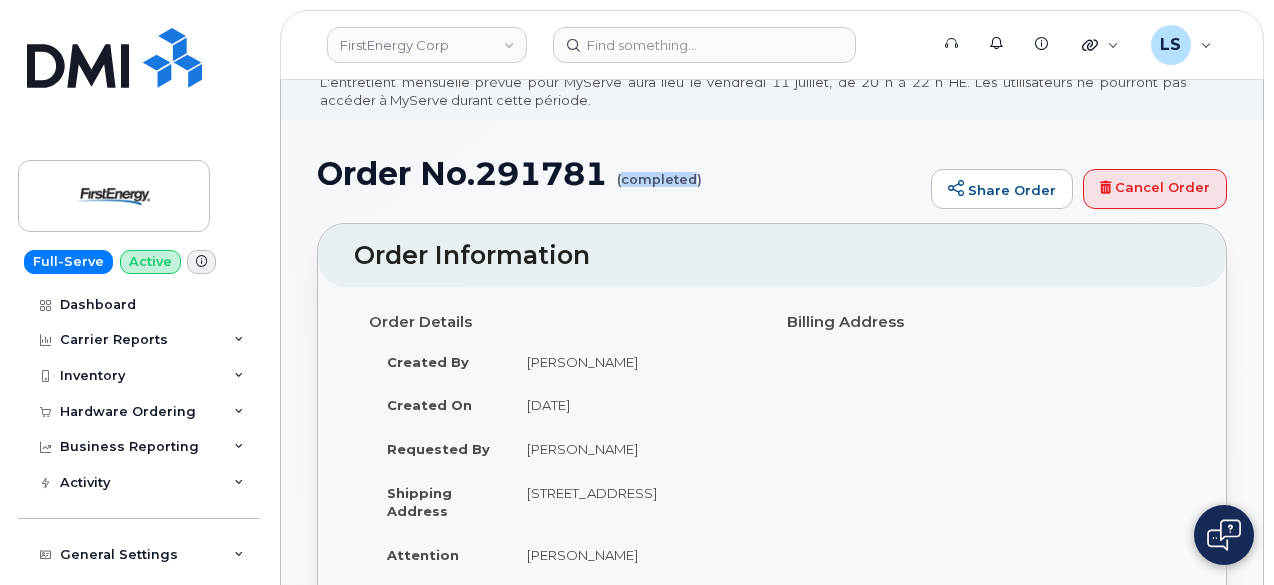 click on "(completed)" 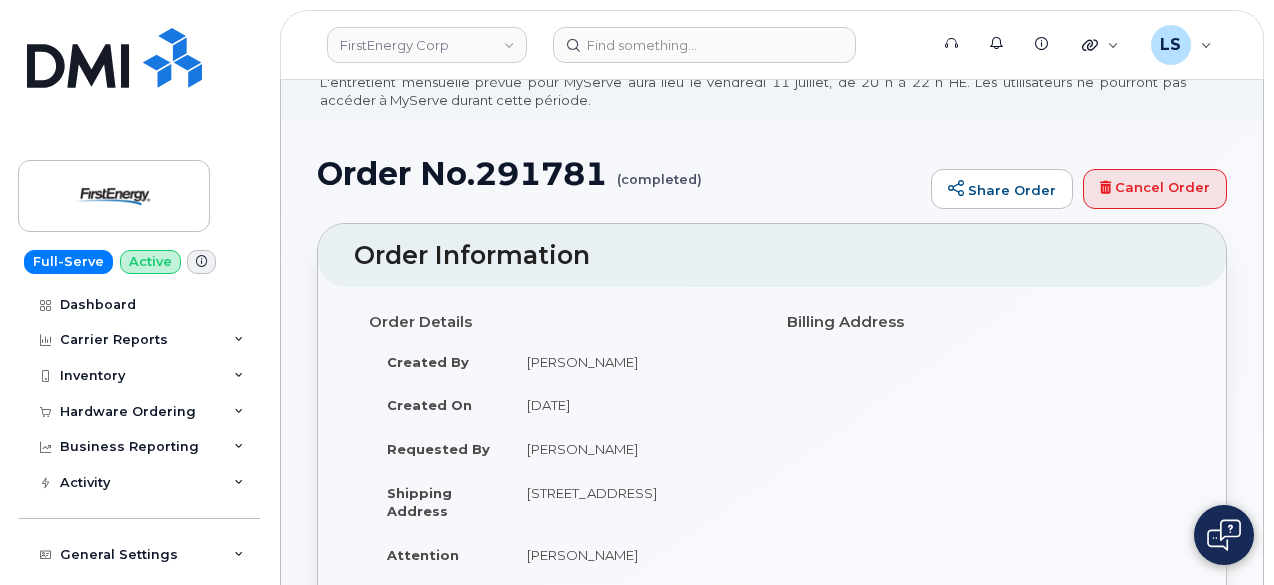 click on "Order No.291781
(completed)" 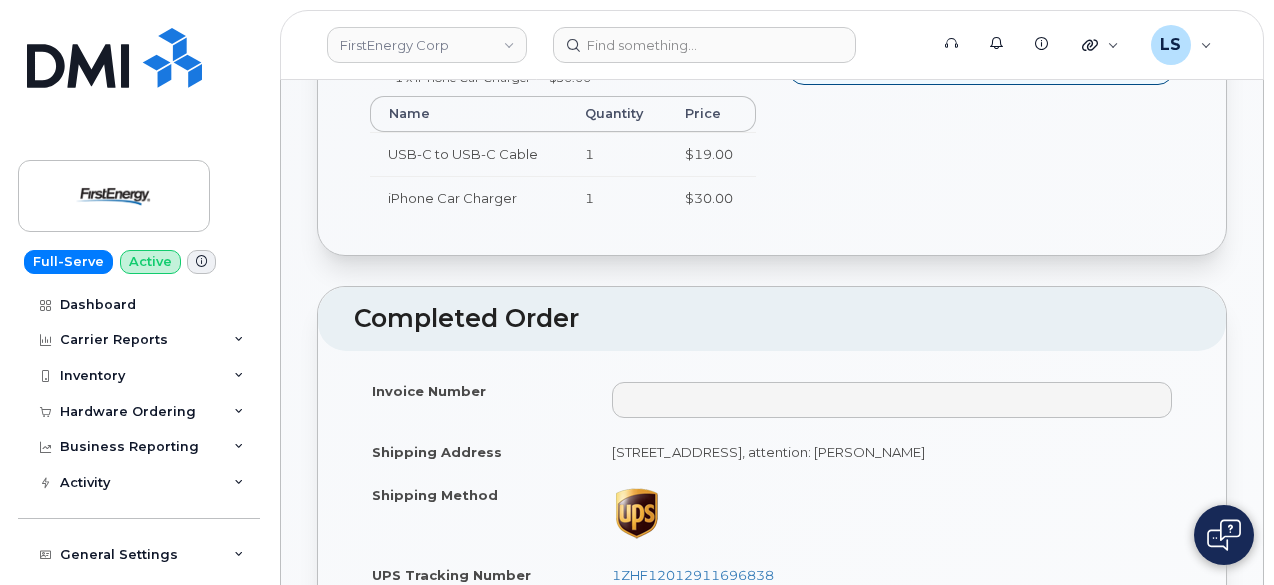scroll, scrollTop: 900, scrollLeft: 0, axis: vertical 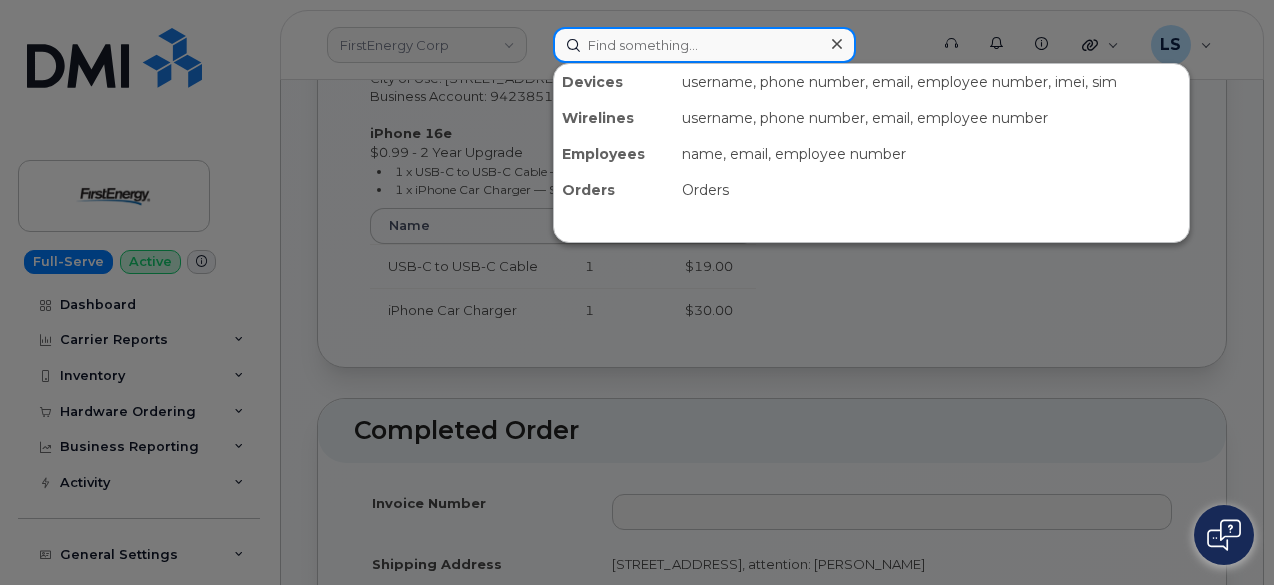 click 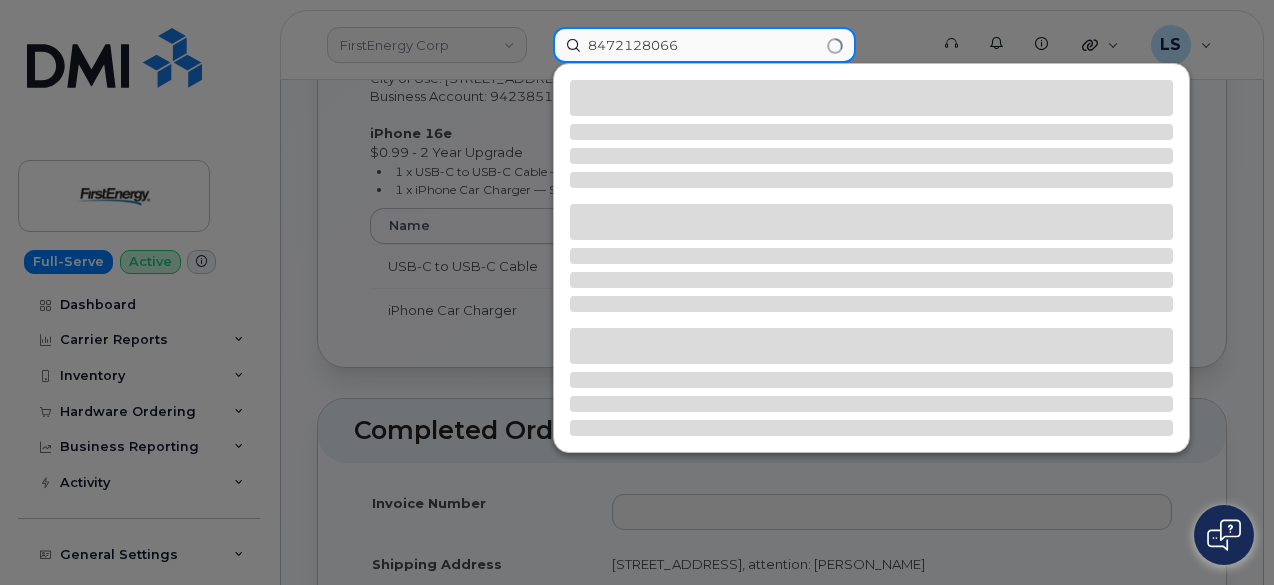 type on "8472128066" 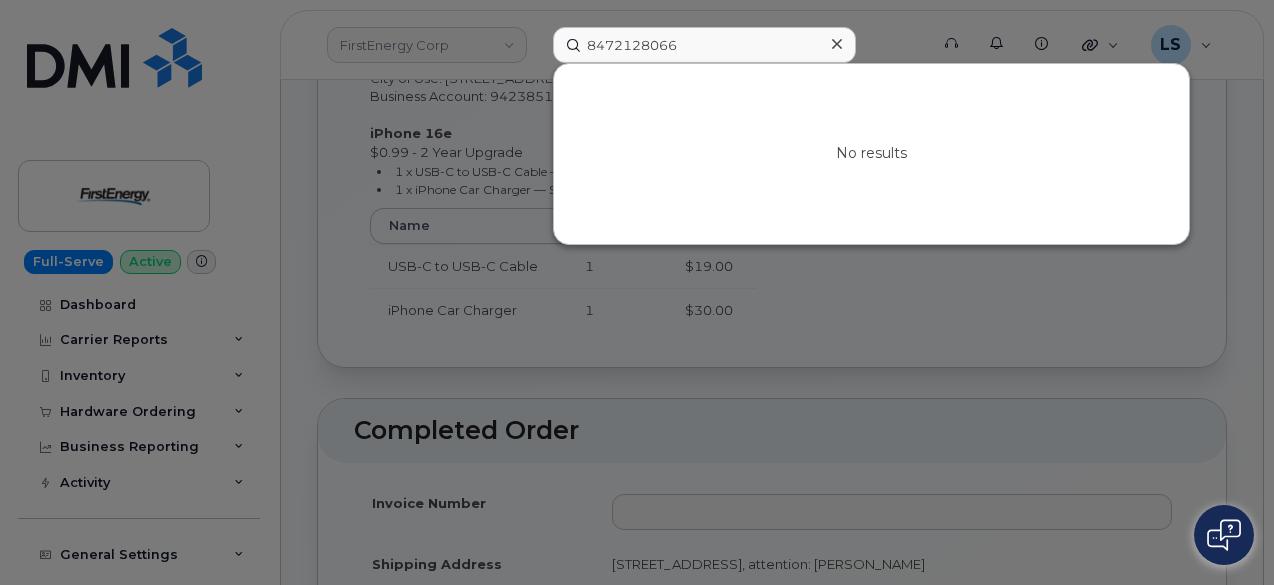 click 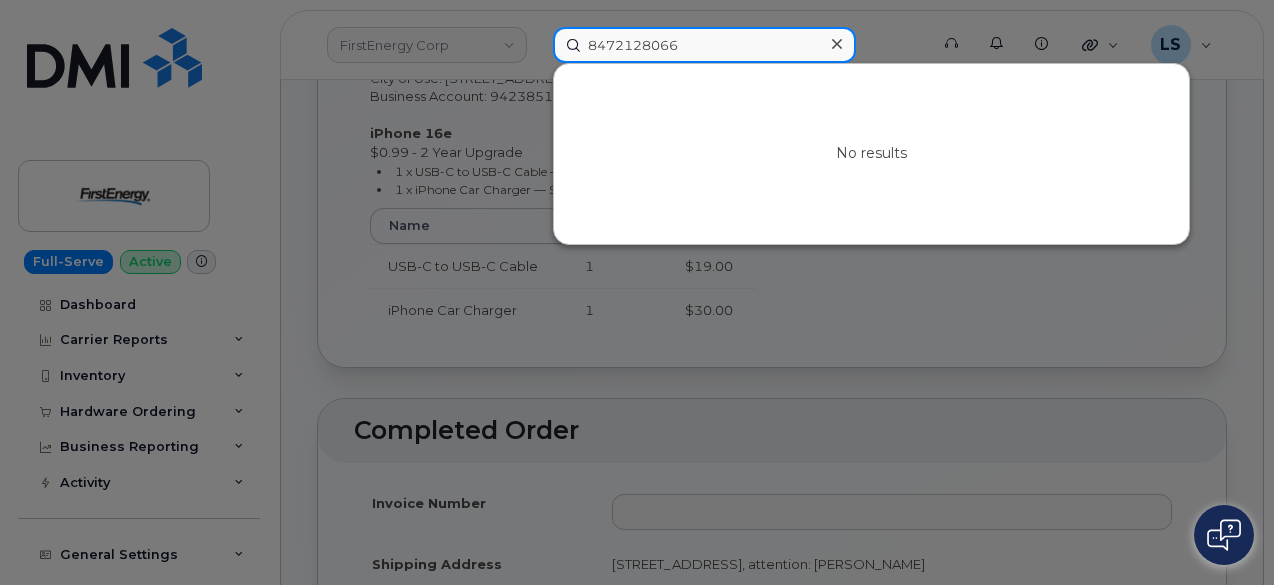 drag, startPoint x: 748, startPoint y: 33, endPoint x: 507, endPoint y: 29, distance: 241.03319 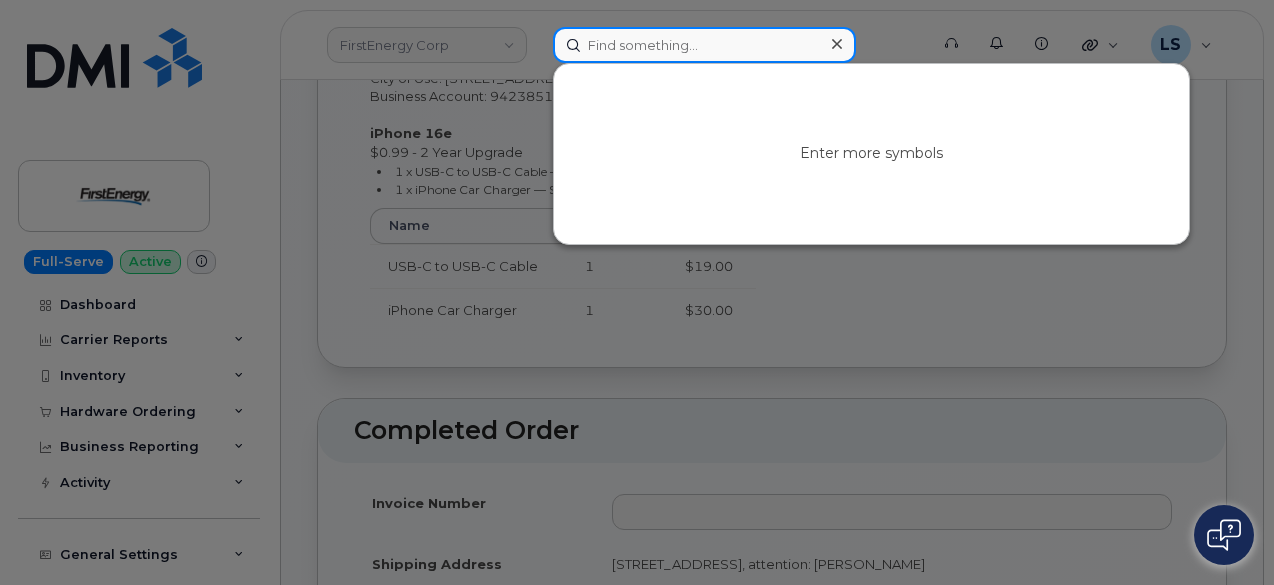 type 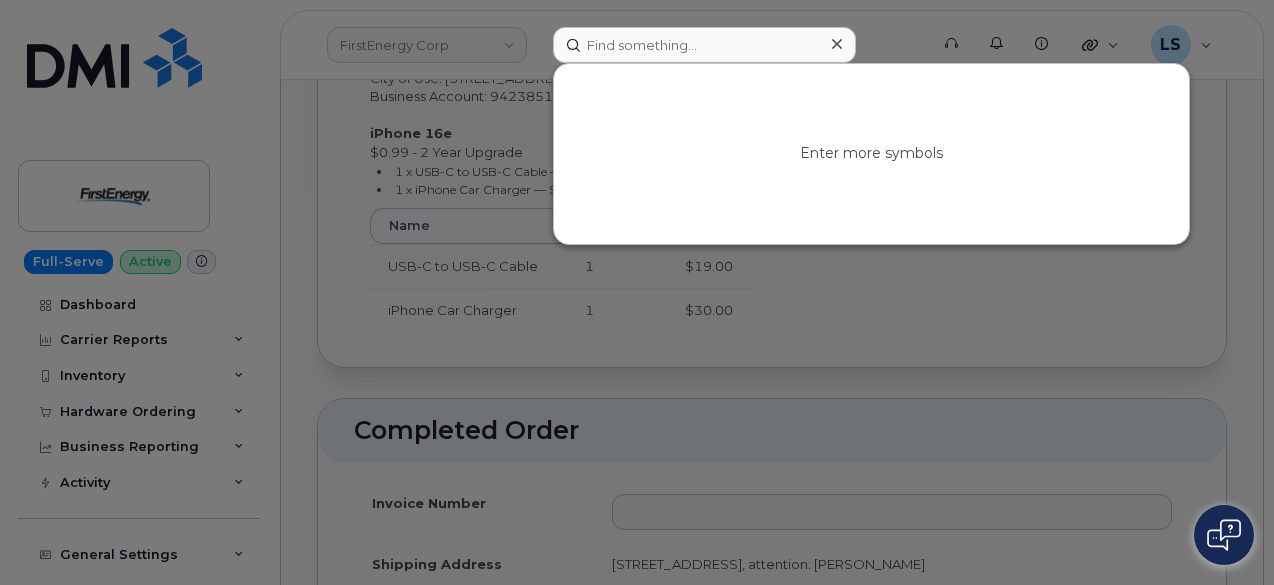 click 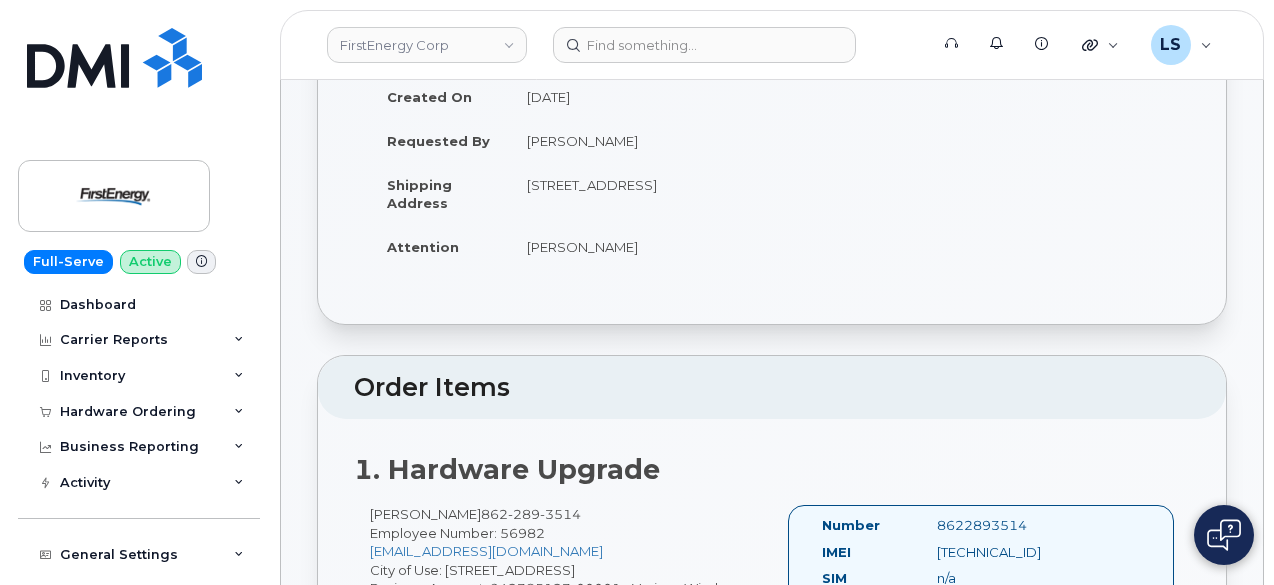 scroll, scrollTop: 400, scrollLeft: 0, axis: vertical 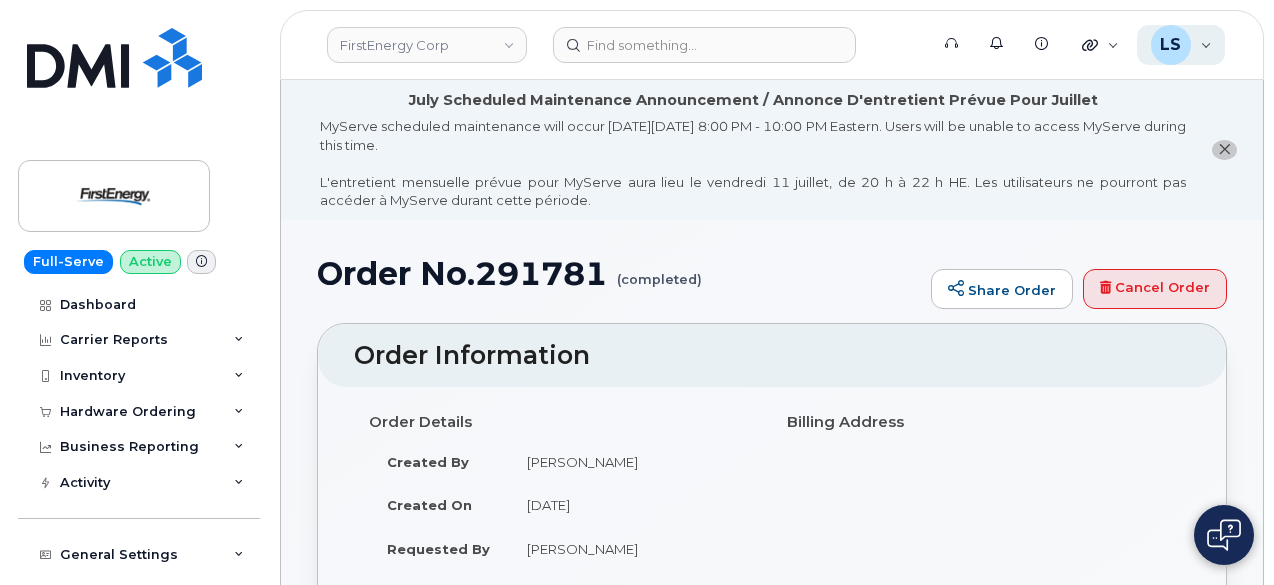 click on "LS Luke Schroeder Help Desk" 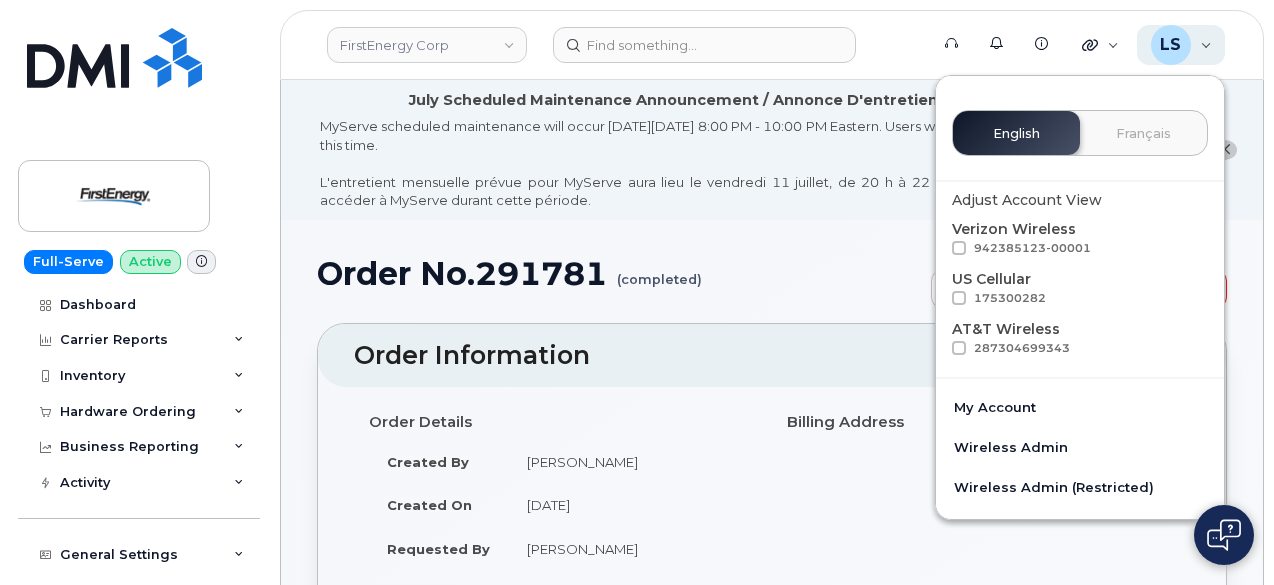 click on "LS Luke Schroeder Help Desk" 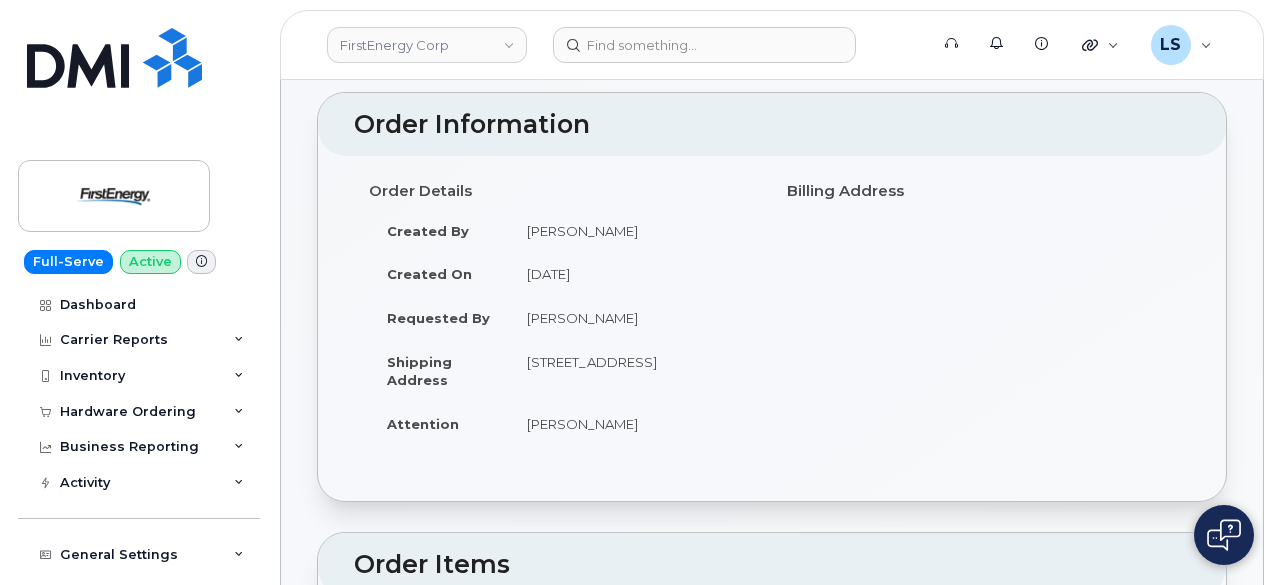 scroll, scrollTop: 0, scrollLeft: 0, axis: both 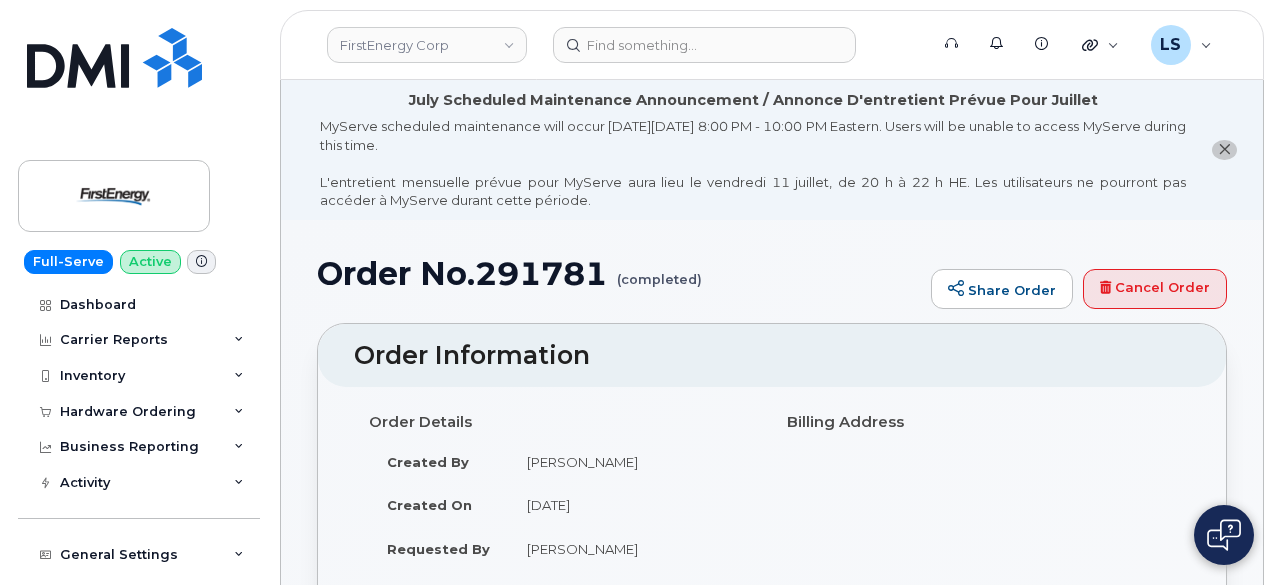 click on "FirstEnergy Corp   Support   Alerts   Knowledge Base Quicklinks Suspend / Cancel Device Change SIM Card Enable Call Forwarding Reset VM Password Add Roaming Package Request Repair Order New Device Add Device Transfer Line In LS Luke Schroeder Help Desk English Français Adjust Account View Verizon Wireless 942385123-00001 US Cellular 175300282 AT&T Wireless 287304699343 My Account Wireless Admin Wireless Admin (Restricted) Wireless Admin (Read only) Employee Demo  Enter Email  Sign out" 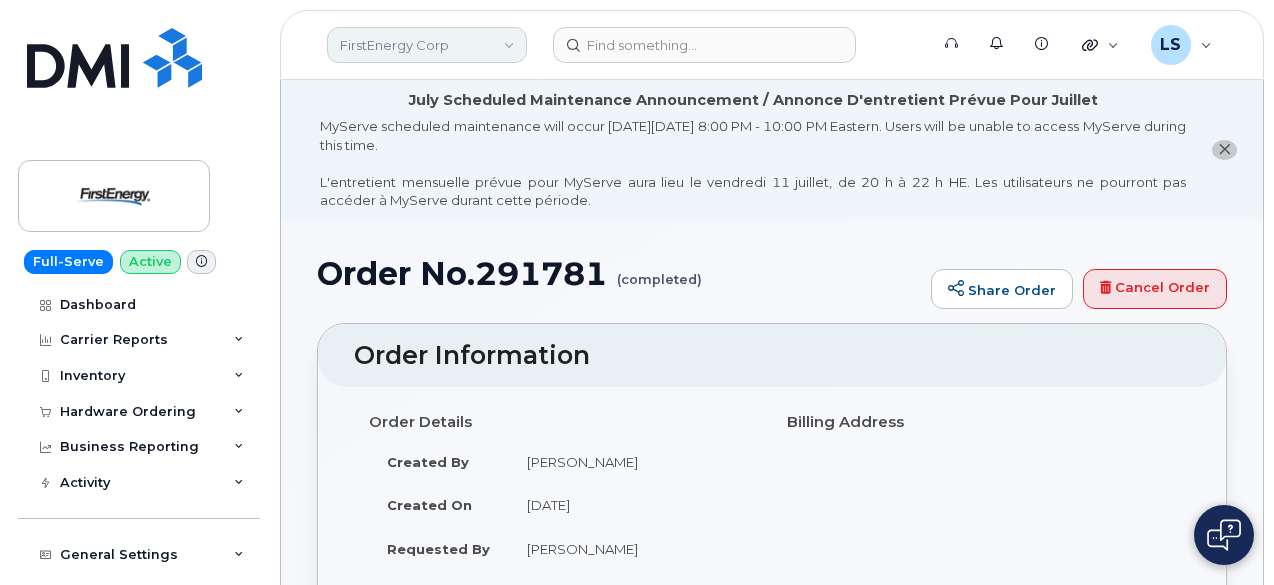 click on "FirstEnergy Corp" 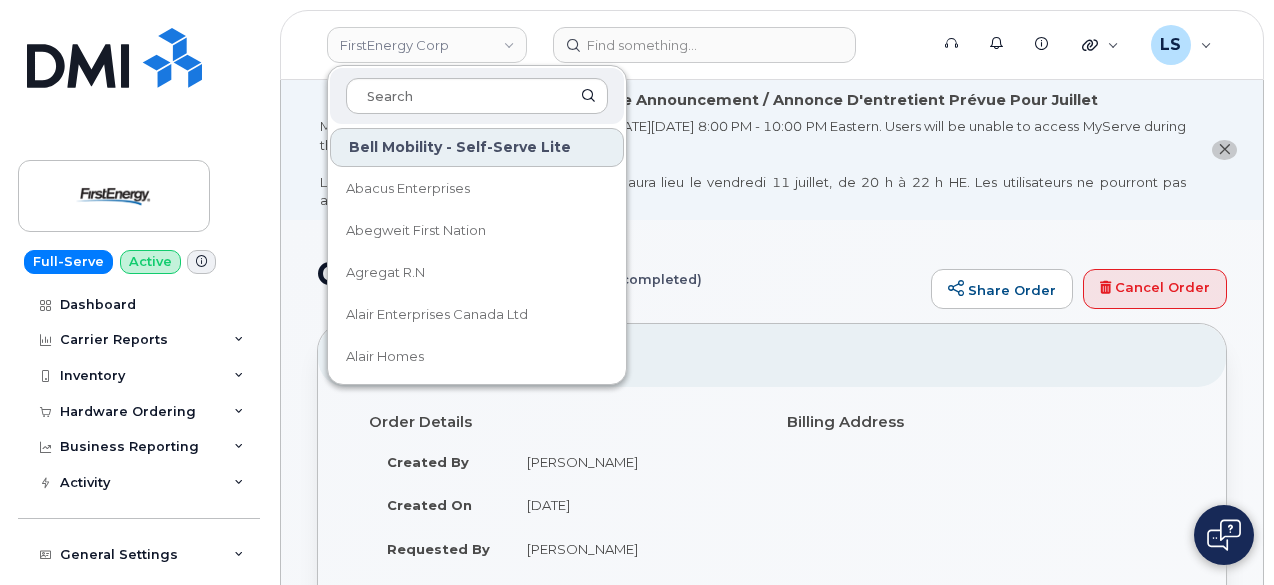 click on "MyServe scheduled maintenance will occur on Friday July 11, 8:00 PM - 10:00 PM Eastern. Users will be unable to access MyServe during this time.
L'entretient mensuelle prévue pour MyServe aura lieu le vendredi 11 juillet, de 20 h à 22 h HE. Les utilisateurs ne pourront pas accéder à MyServe durant cette période." 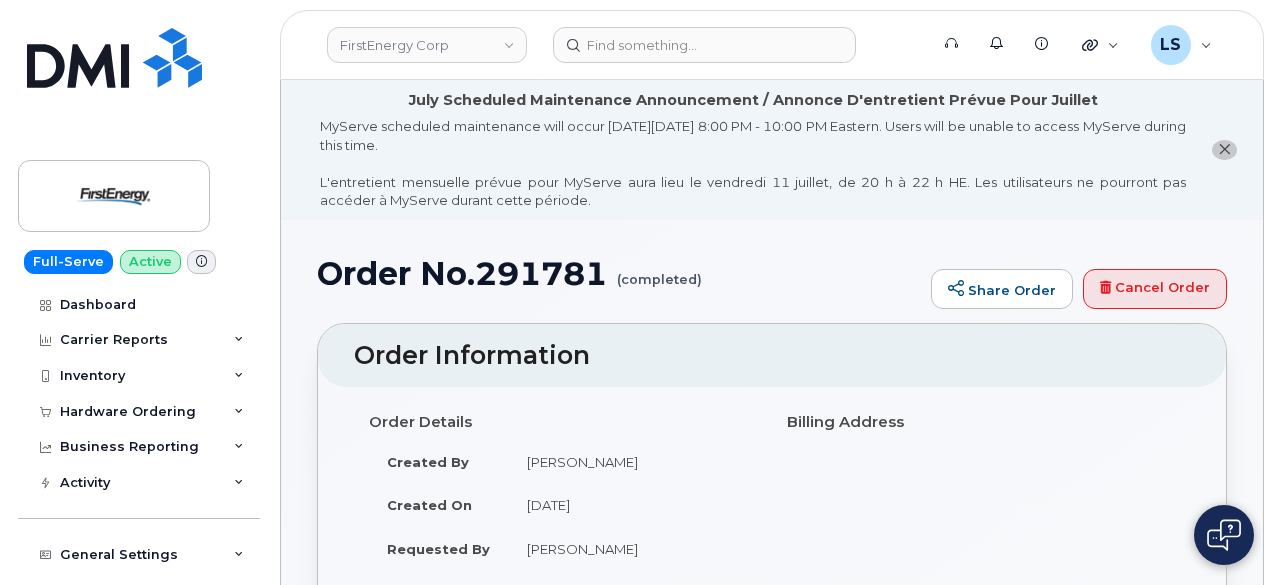 click on "Full-Serve Active Dashboard Carrier Reports Monthly Billing Data Daily Data Pooling Average Costing Executive Summary Accounting Roaming Reports Suspended Devices Suspension Candidates Custom Report Cost Variance Inventory Mobility Devices Data Conflicts Spare Hardware Import Hardware Ordering Overview Orders Business Reporting Managerial Reports Individual Reports Business Unit Reports Activity Travel Requests Activity Log Device Status Updates Rate Plan Monitor General Settings My Account Locations Managers & Employees Delegations Usage Alerts Tags Data Pool Thresholds System Settings Accounting Codes Contacts Plans and Features Reporting Carrier Contracts Hardware Ordering Users Individual Users Admin Settings Integrations MDM/UEM Config Help Desk Roaming Data Block Dashboard Hardware Orders Repair Requests Device Status Updates Data Pools Data Pool Sources Managerial Disputes Customer Workflows Customer Settings General Business Unit Rules Roaming Dealers Helpdesk Wirelines Email Setup Emails Billing" 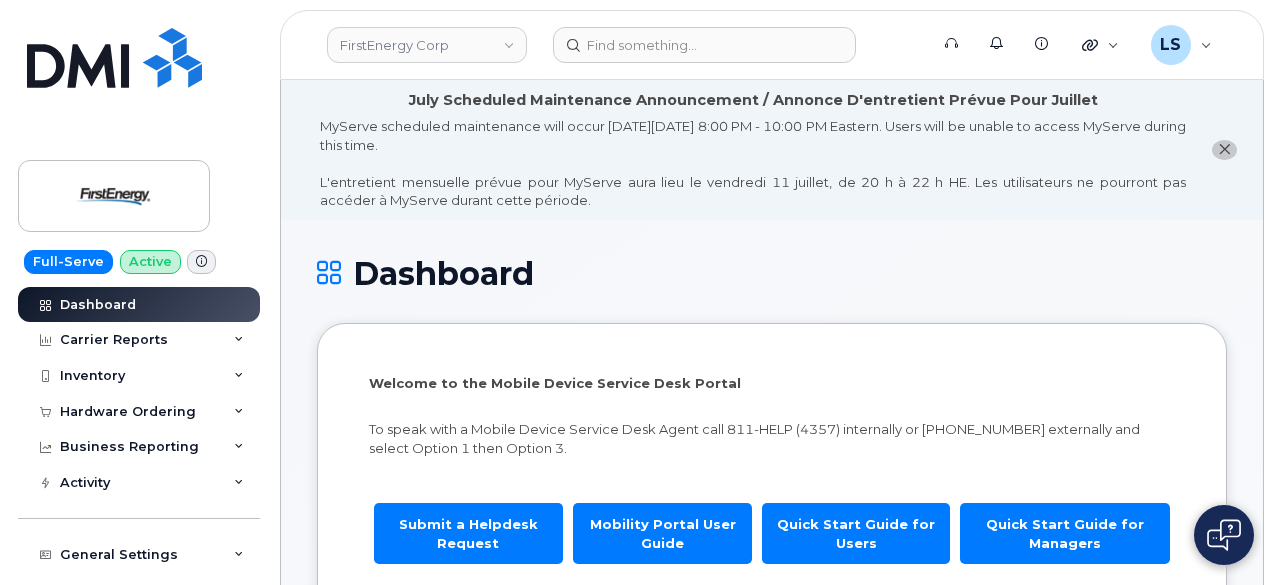 scroll, scrollTop: 0, scrollLeft: 0, axis: both 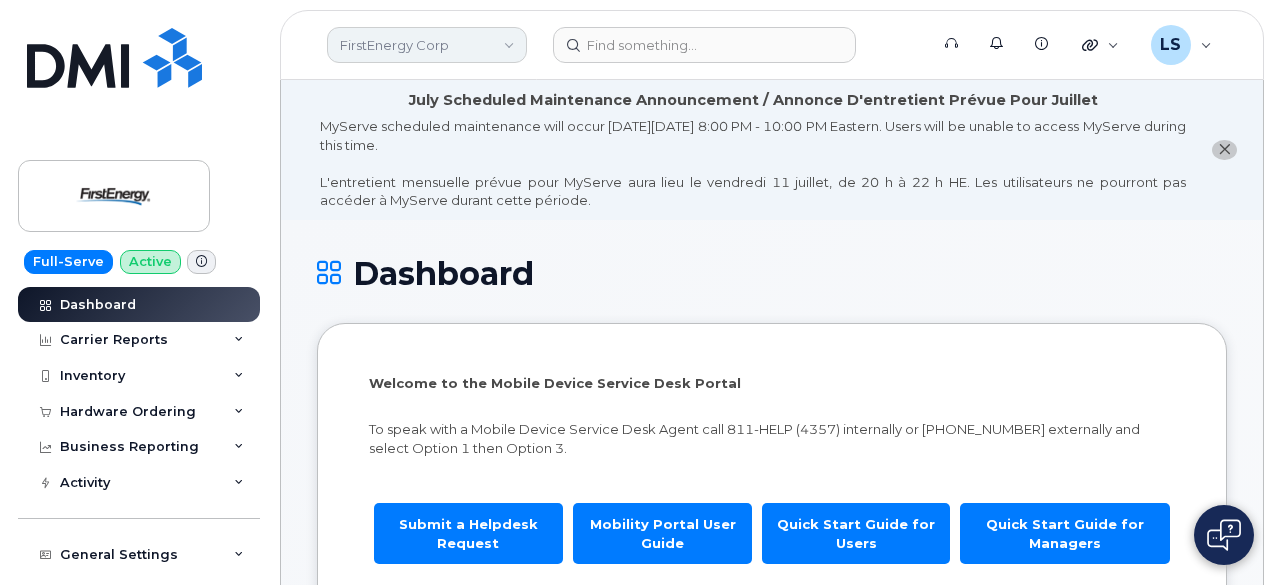 drag, startPoint x: 492, startPoint y: 45, endPoint x: 487, endPoint y: 56, distance: 12.083046 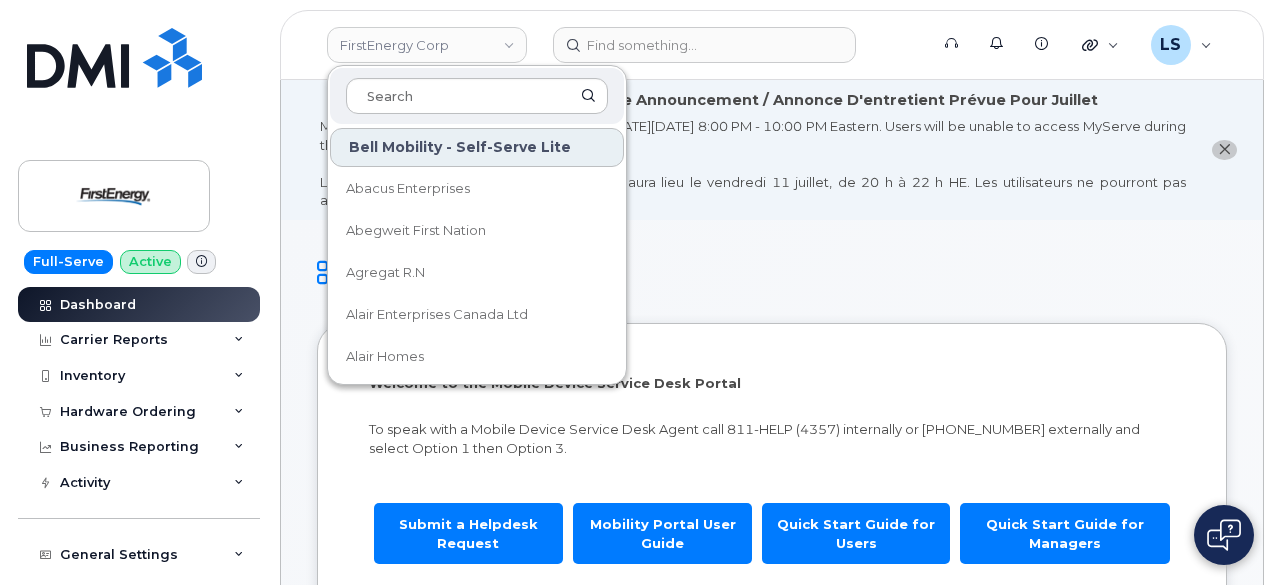 click on "Dashboard
Welcome to the Mobile Device Service Desk Portal
To speak with a Mobile Device Service Desk Agent call 811-HELP (4357) internally or 1-330-315-4357 externally and select Option 1 then Option 3.
Submit a Helpdesk Request
Mobility Portal User Guide
Quick Start Guide for Users
Quick Start Guide for Managers
June 2025 Billing Cycle Process  Waiting for Bill Files   details Approvals Managers Approved  0 of 0 Disputes Managerial Disputes  0 More Details
Mobility Devices
Active
8,906
-11%
Suspended
0
-100%
Suspend Candidates
1,535
Cancel Candidates
0
Pending Status
15
Data Conflicts
134
Mobility Charges
Compare To Last Year Zoom Out Charges L L L Data Usage L Rate Plan Roaming Data Cancellation Hardware Features Credits Data Usage Lines Count" at bounding box center (772, 2039) 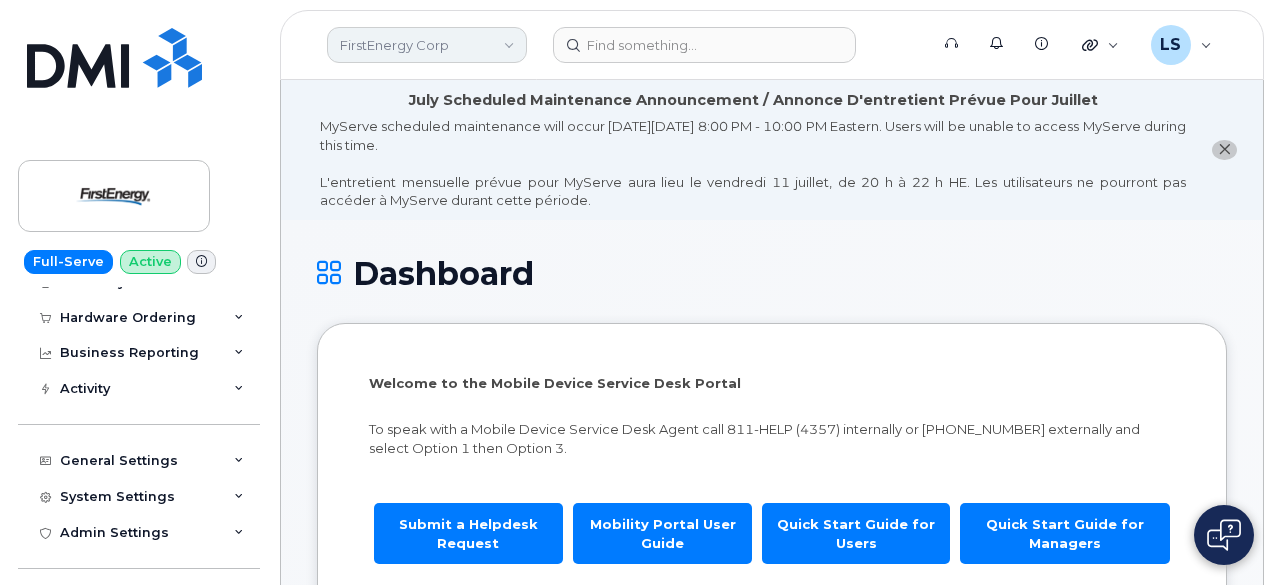 scroll, scrollTop: 0, scrollLeft: 0, axis: both 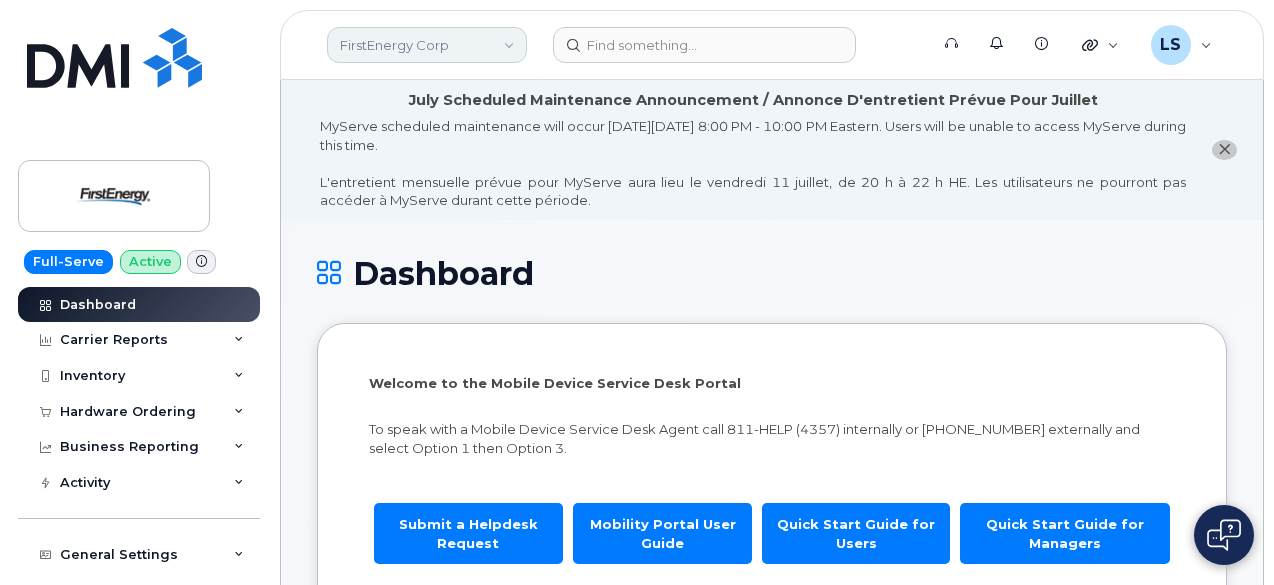 click on "FirstEnergy Corp" at bounding box center (427, 45) 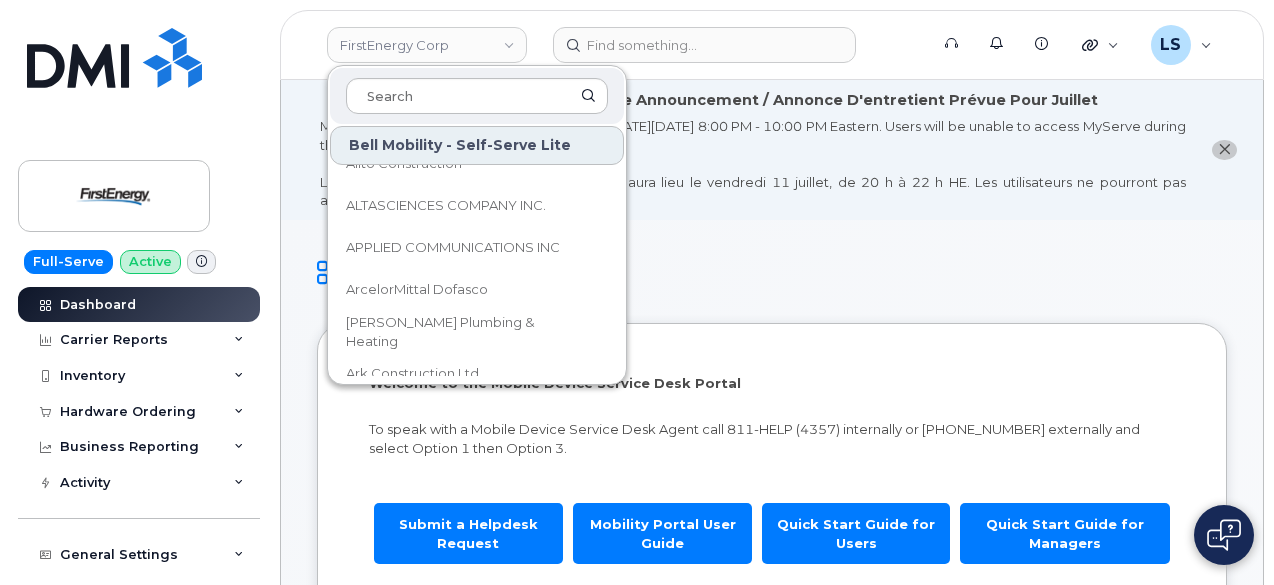 scroll, scrollTop: 0, scrollLeft: 0, axis: both 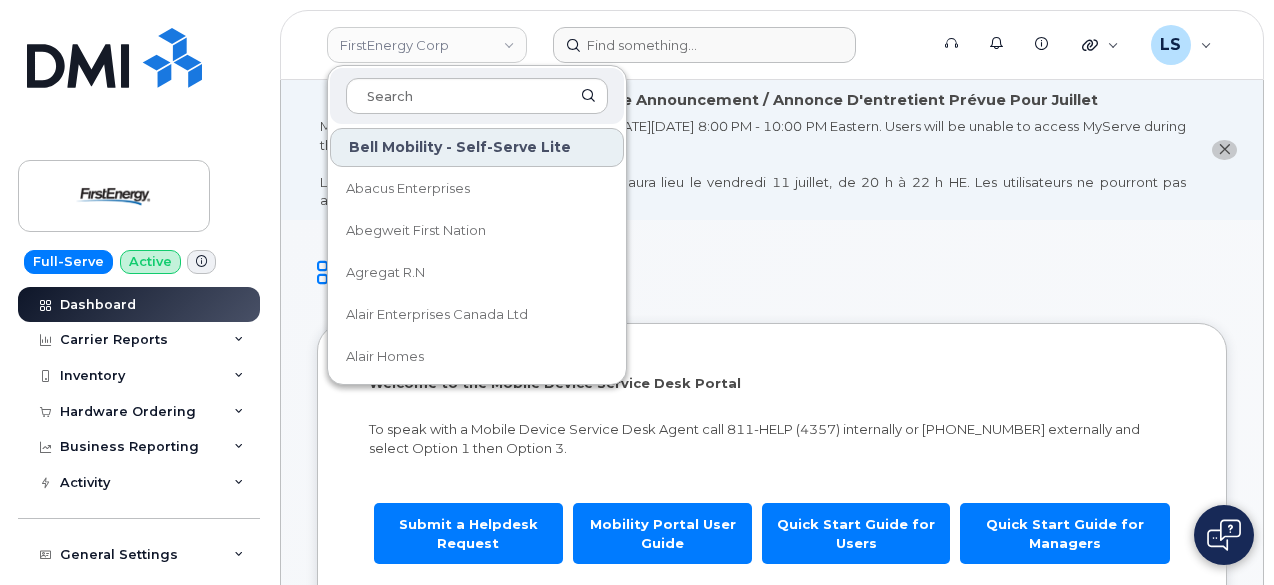 drag, startPoint x: 778, startPoint y: 209, endPoint x: 679, endPoint y: 41, distance: 195 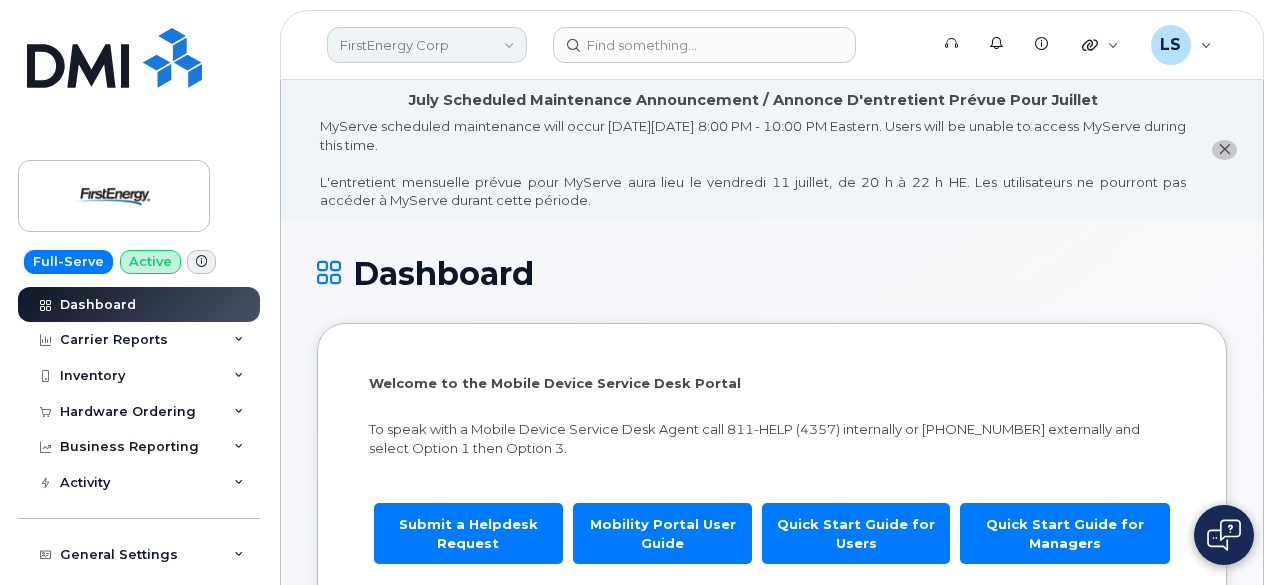 click on "FirstEnergy Corp" at bounding box center (427, 45) 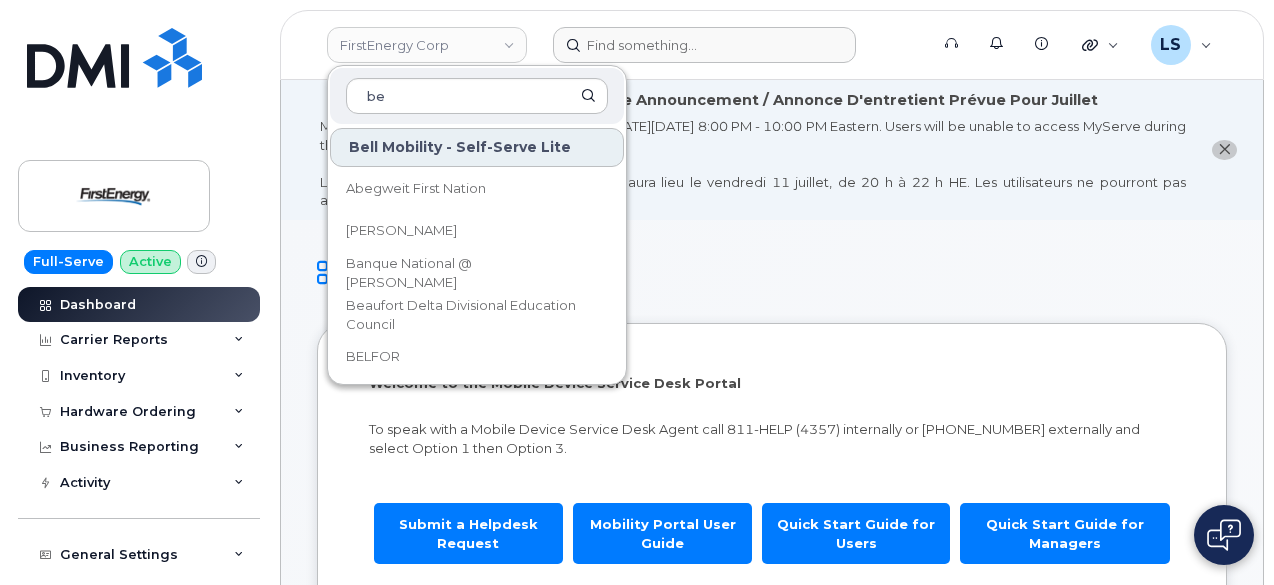 type on "b" 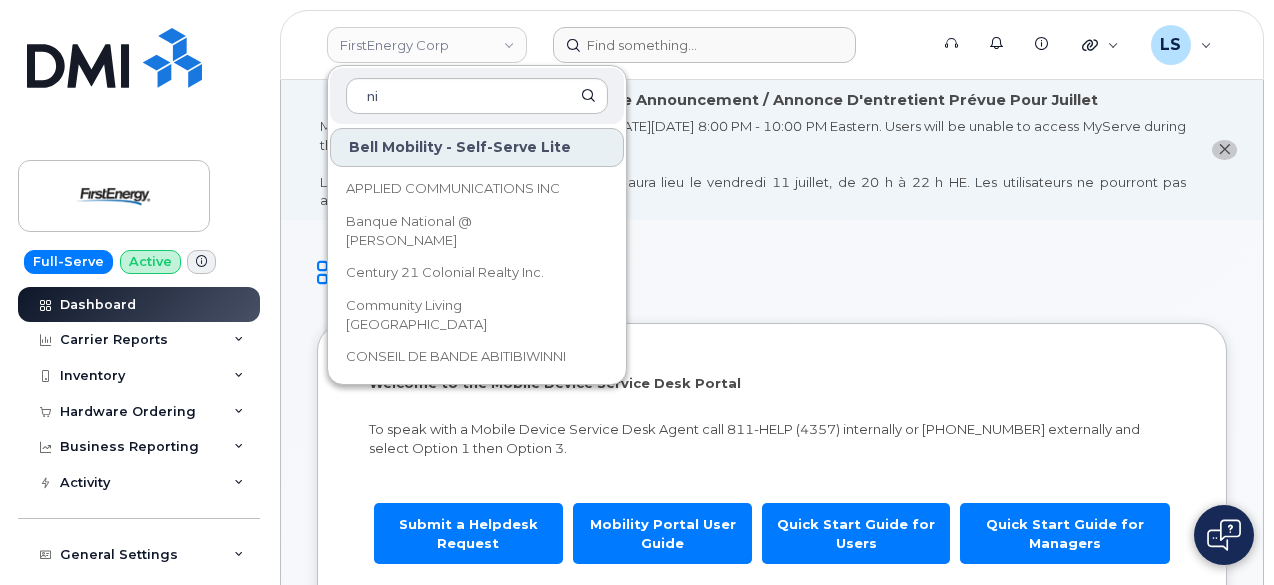 type on "n" 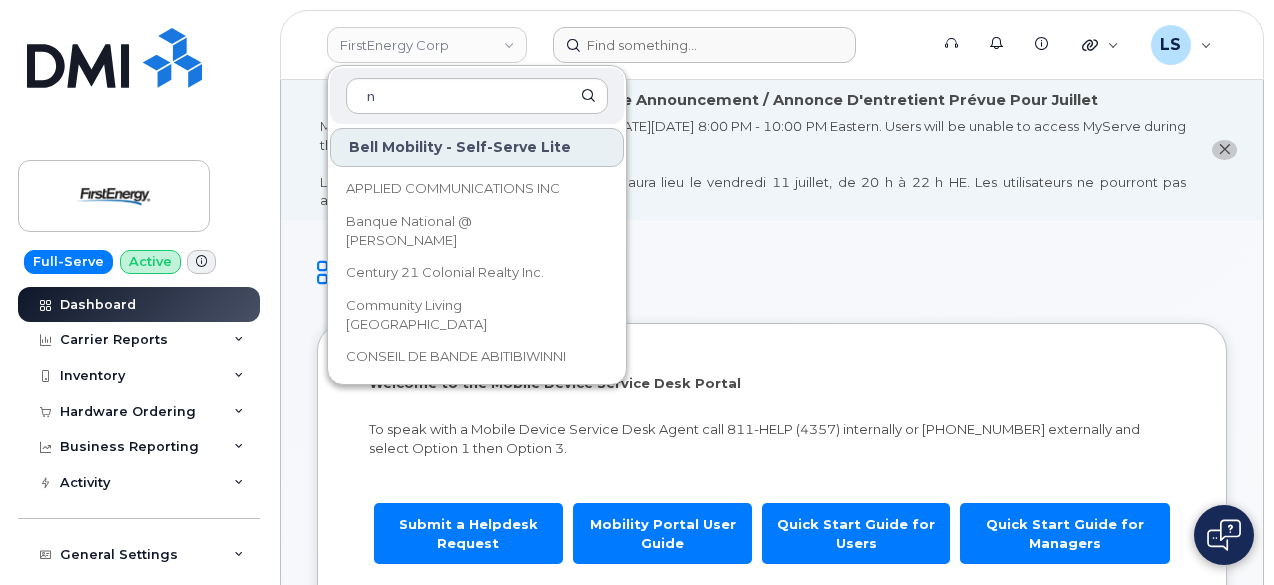 type 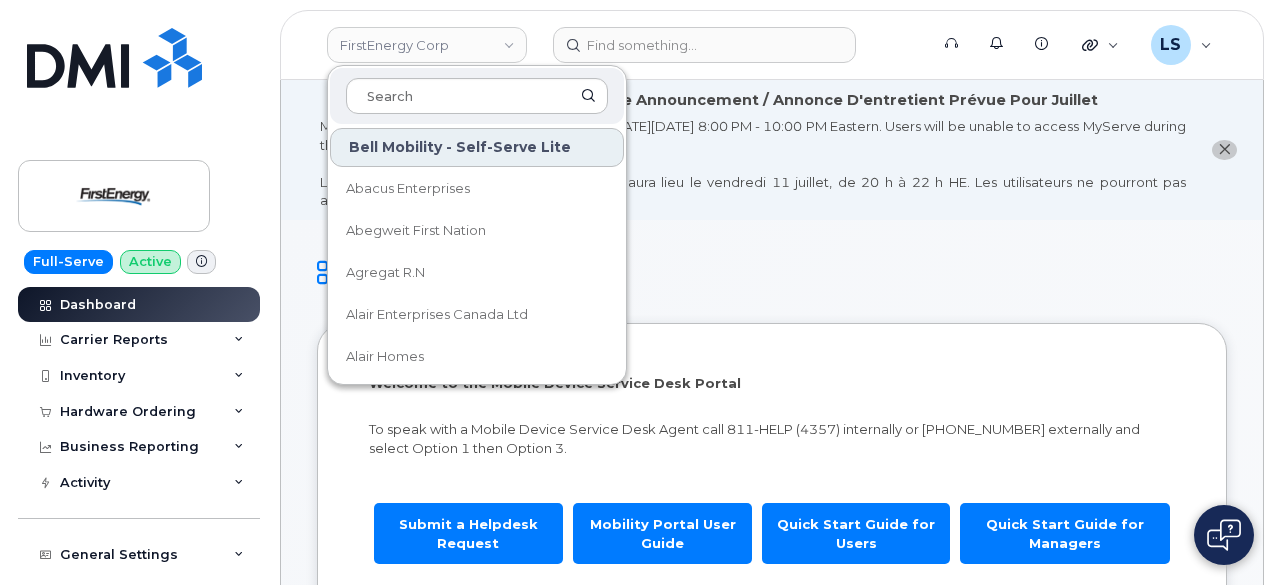 drag, startPoint x: 934, startPoint y: 102, endPoint x: 937, endPoint y: 91, distance: 11.401754 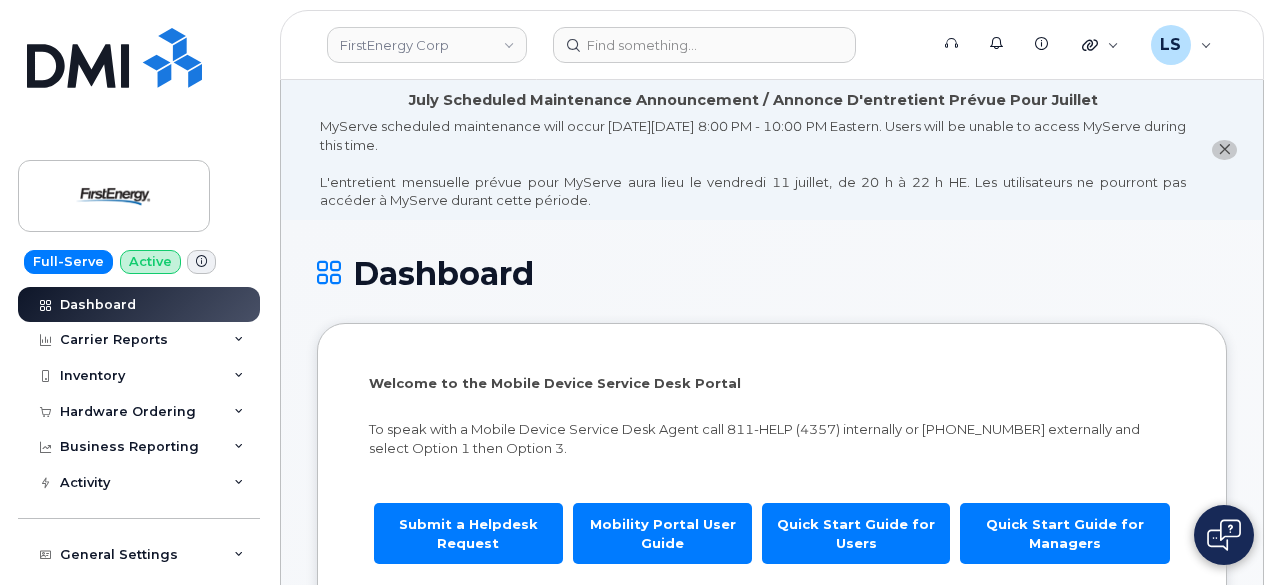 click on "FirstEnergy Corp   Support   Alerts   Knowledge Base Quicklinks Suspend / Cancel Device Change SIM Card Enable Call Forwarding Reset VM Password Add Roaming Package Request Repair Order New Device Add Device Transfer Line In LS Luke Schroeder Help Desk English Français Adjust Account View Verizon Wireless 942385123-00001 US Cellular 175300282 AT&T Wireless 287304699343 My Account Wireless Admin Wireless Admin (Restricted) Wireless Admin (Read only) Employee Demo  Enter Email  Sign out" at bounding box center [772, 45] 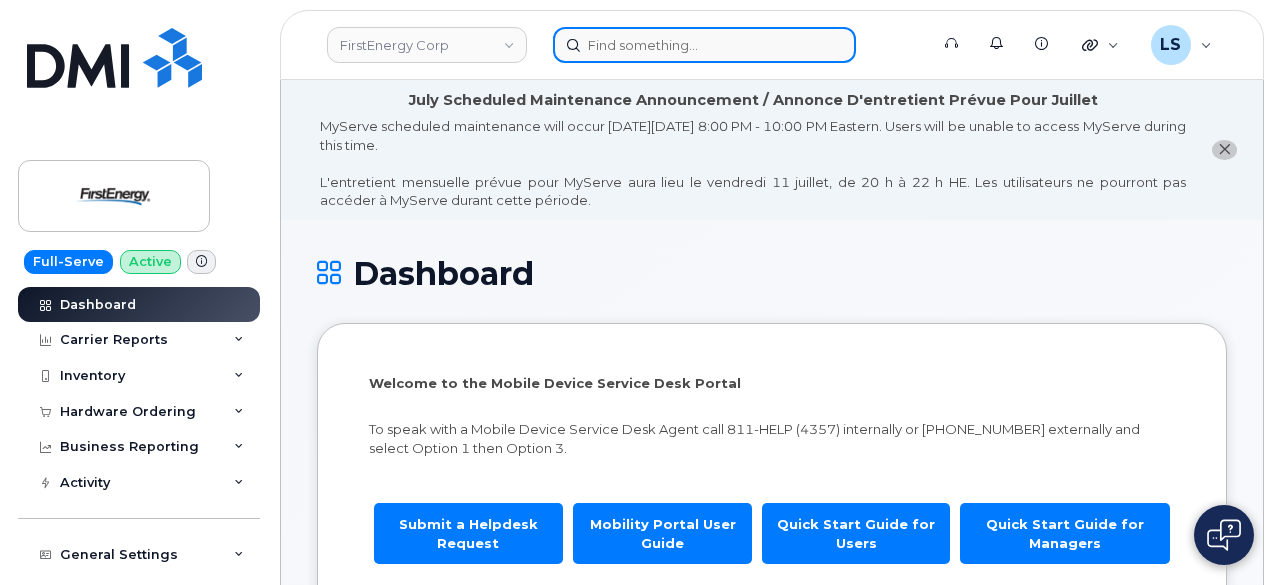 click at bounding box center [704, 45] 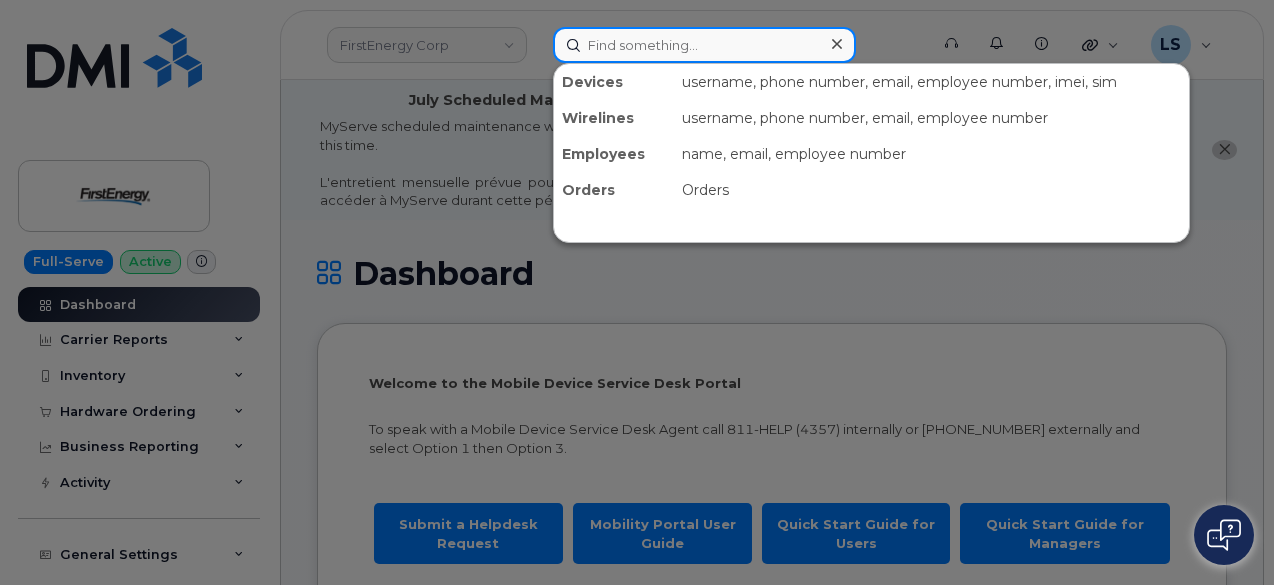 paste on "[PERSON_NAME]" 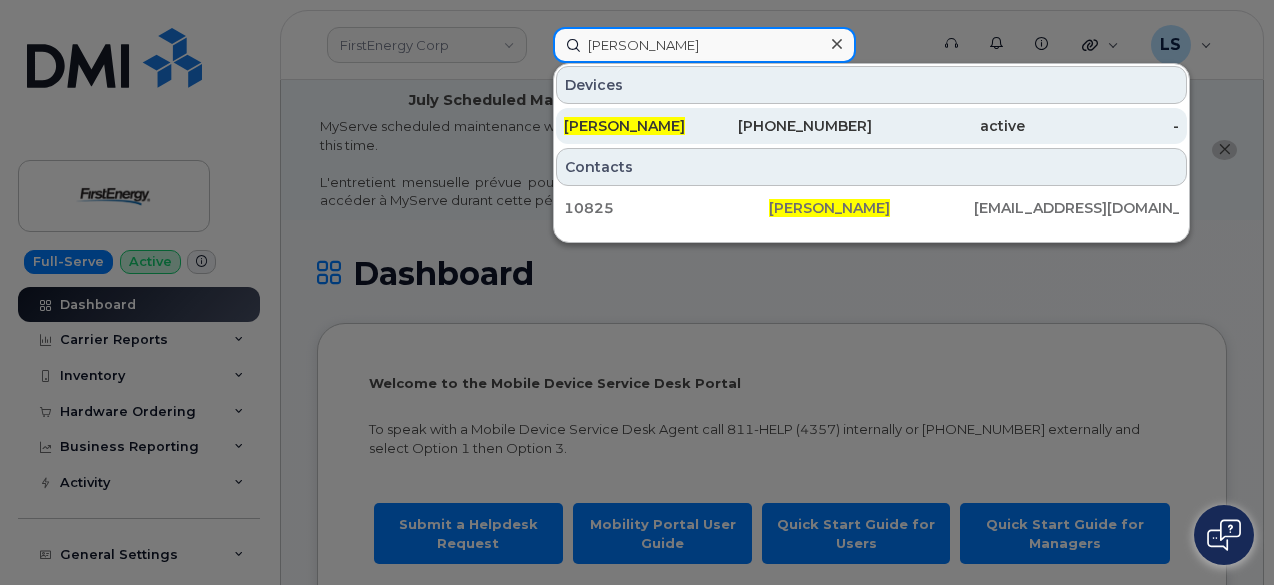 type on "[PERSON_NAME]" 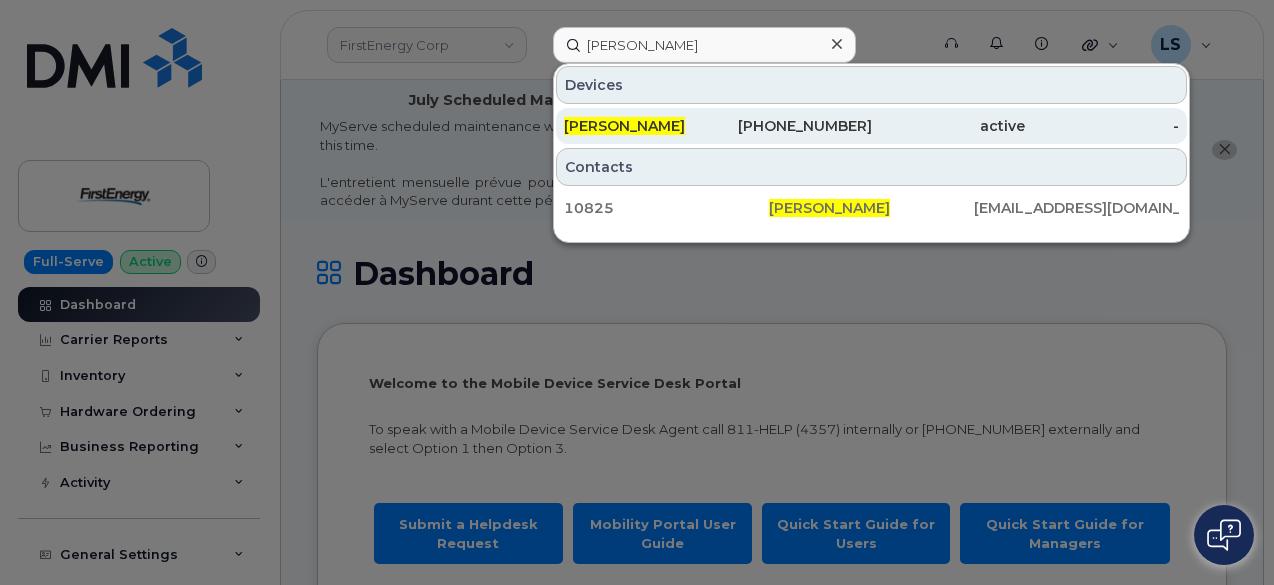 click on "419-392-5994" 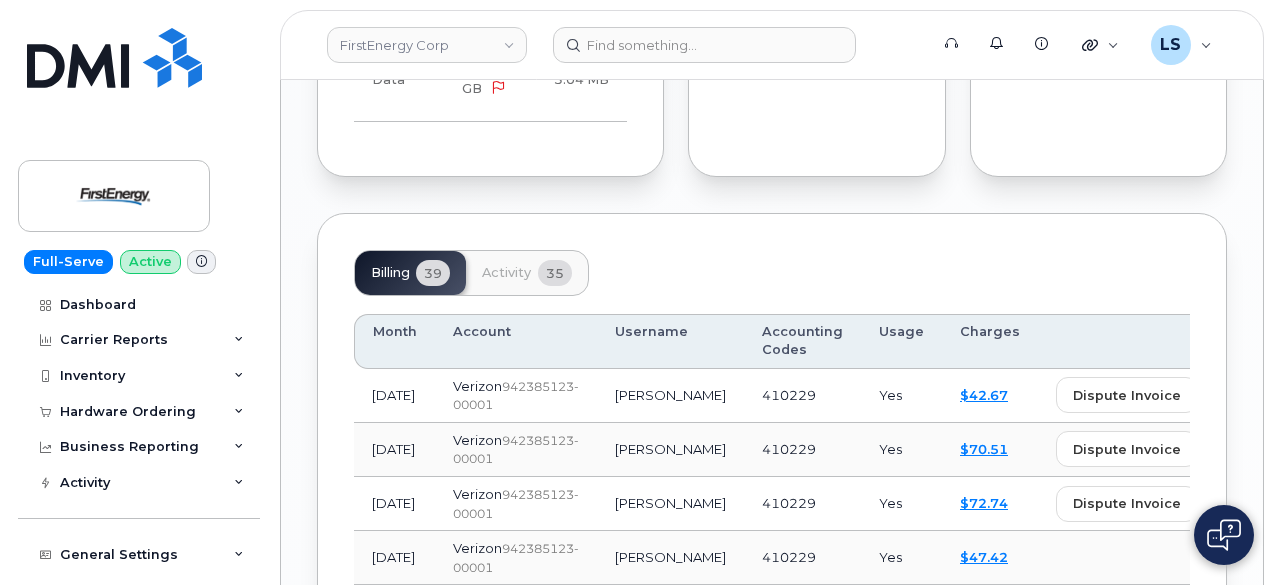 scroll, scrollTop: 2300, scrollLeft: 0, axis: vertical 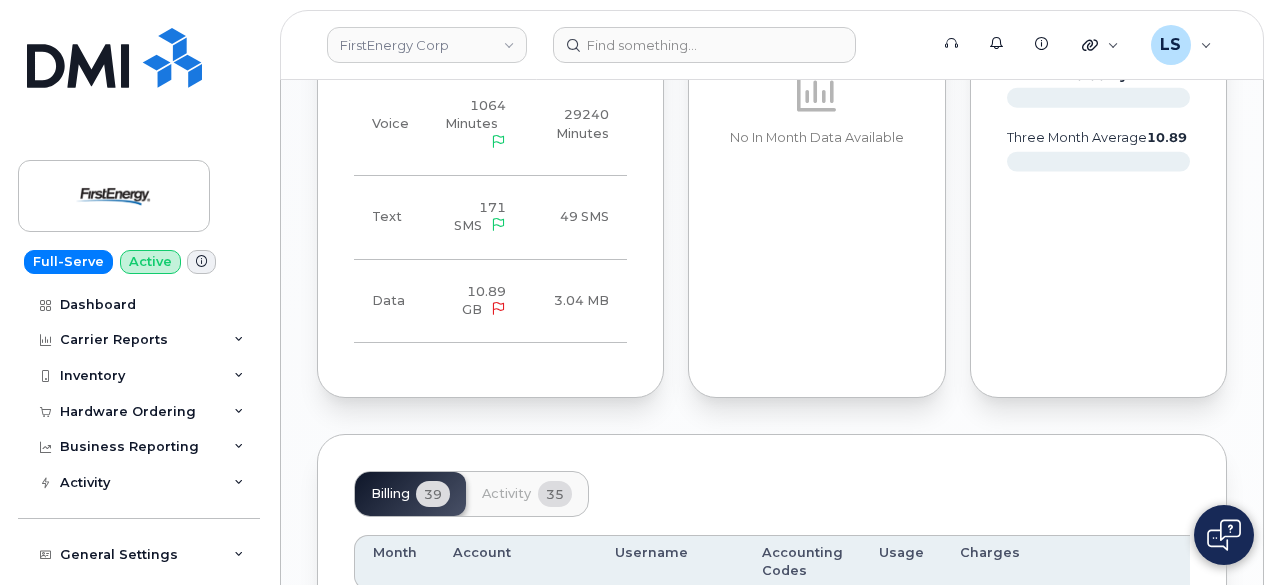 click on "Activity" 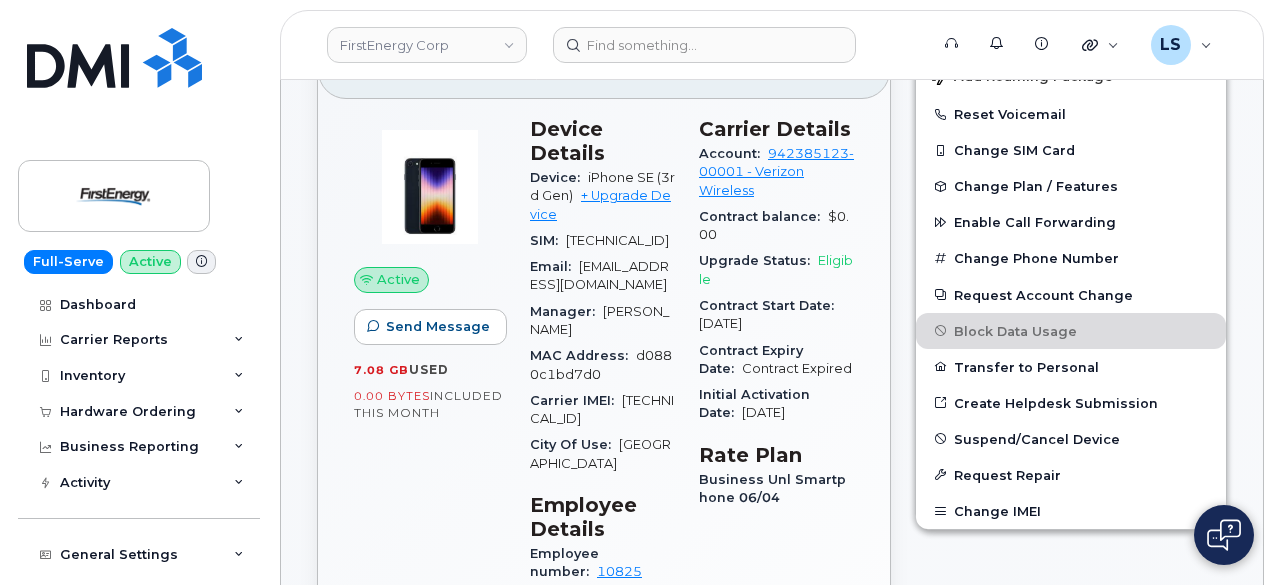 scroll, scrollTop: 700, scrollLeft: 0, axis: vertical 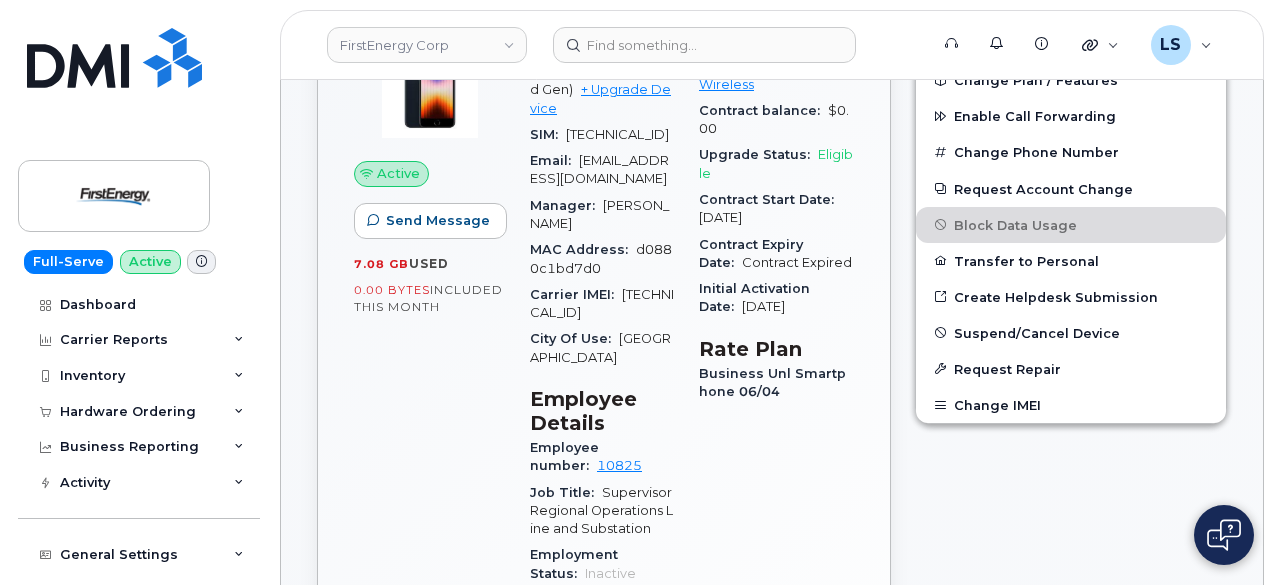 click on "City Of Use:" 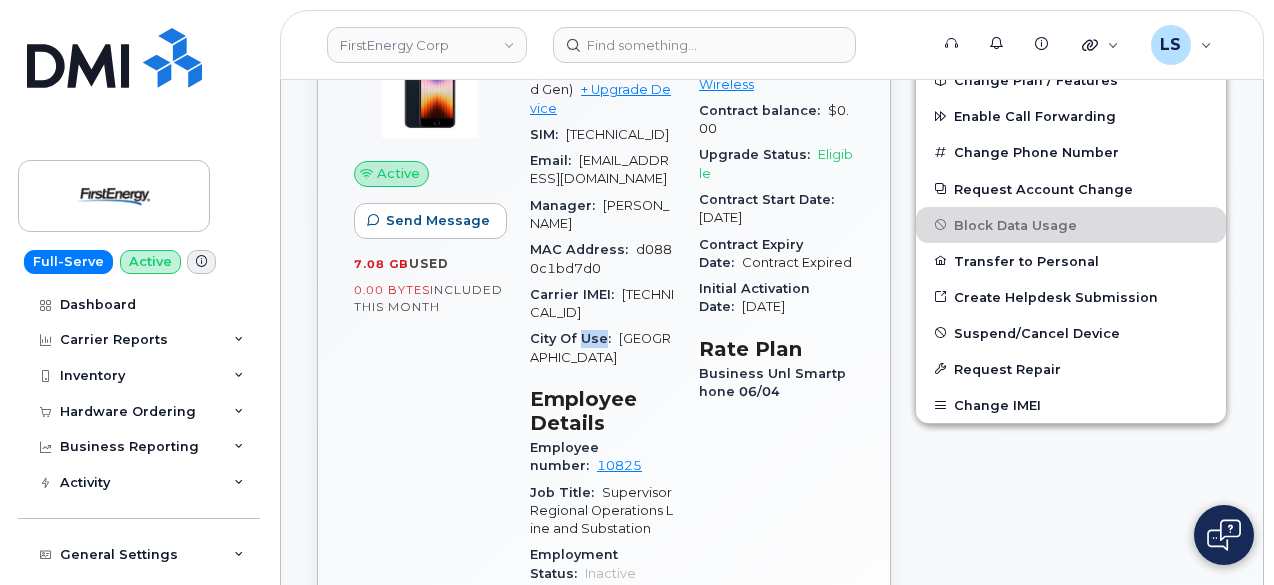 click on "City Of Use:" 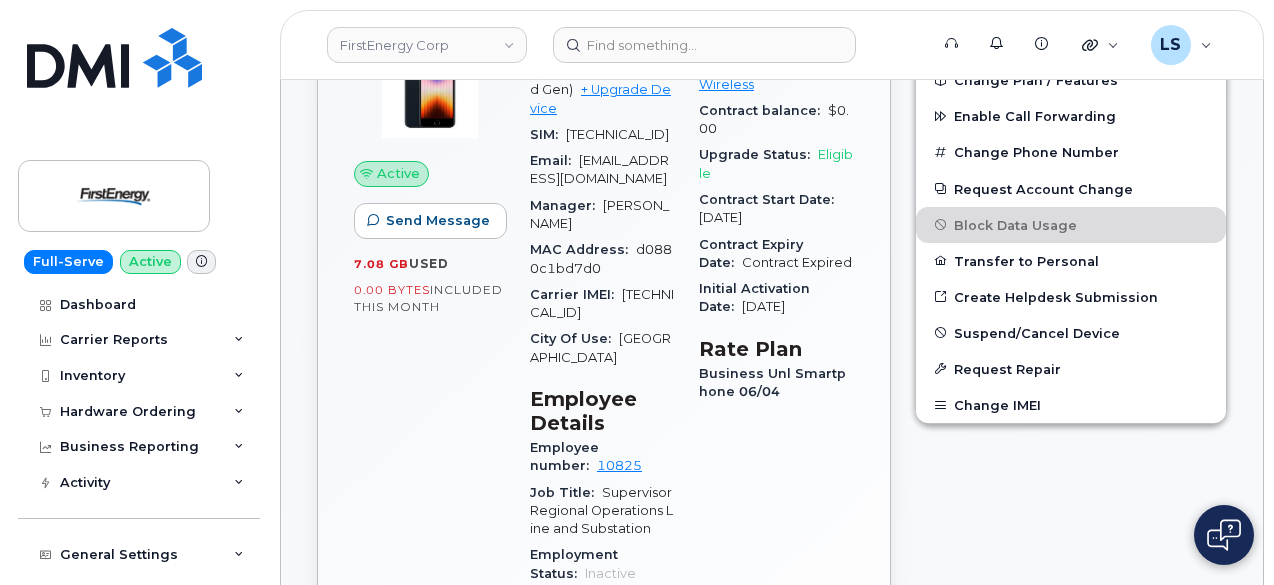 click on "Device Details Device: iPhone SE (3rd Gen)  + Upgrade Device SIM: [TECHNICAL_ID] Email: [EMAIL_ADDRESS][DOMAIN_NAME] Manager: [PERSON_NAME] MAC Address: d0880c1bd7d0 Carrier IMEI: [TECHNICAL_ID] City Of Use: [GEOGRAPHIC_DATA] Employee Details Employee number: 10825 Job Title: Supervisor Regional Operations Line and Substation Employment Status: Inactive HR Employee Name: [PERSON_NAME] Department Name: [GEOGRAPHIC_DATA] Transmission Services Location: [STREET_ADDRESS] Secondary Manager: [PERSON_NAME][GEOGRAPHIC_DATA]: 410229 NA NA" 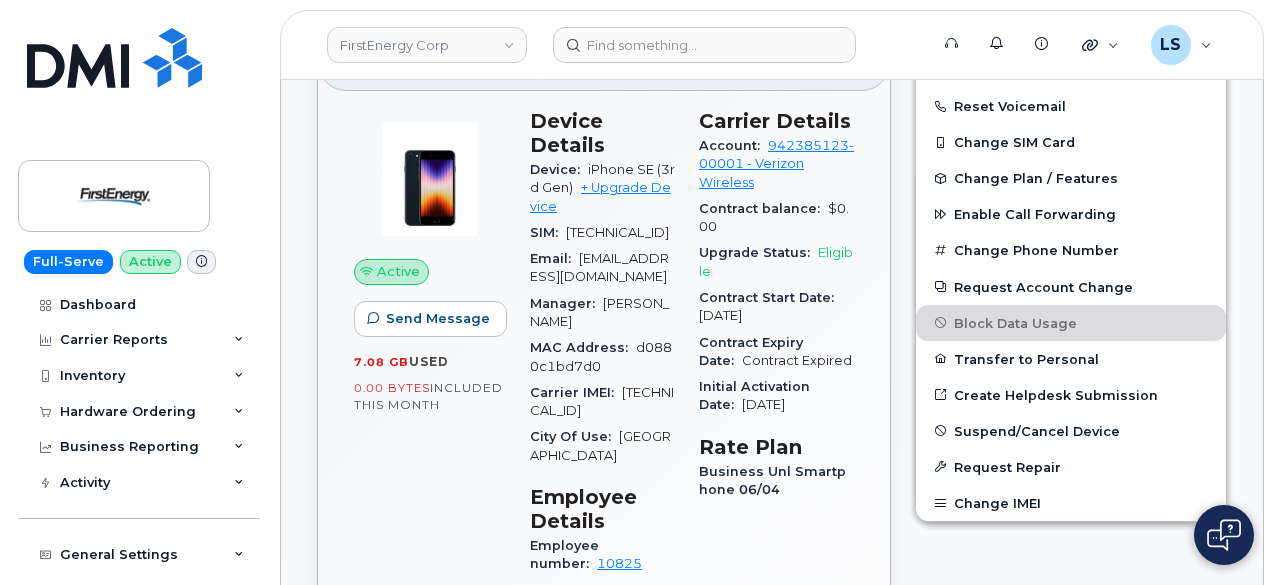 scroll, scrollTop: 700, scrollLeft: 0, axis: vertical 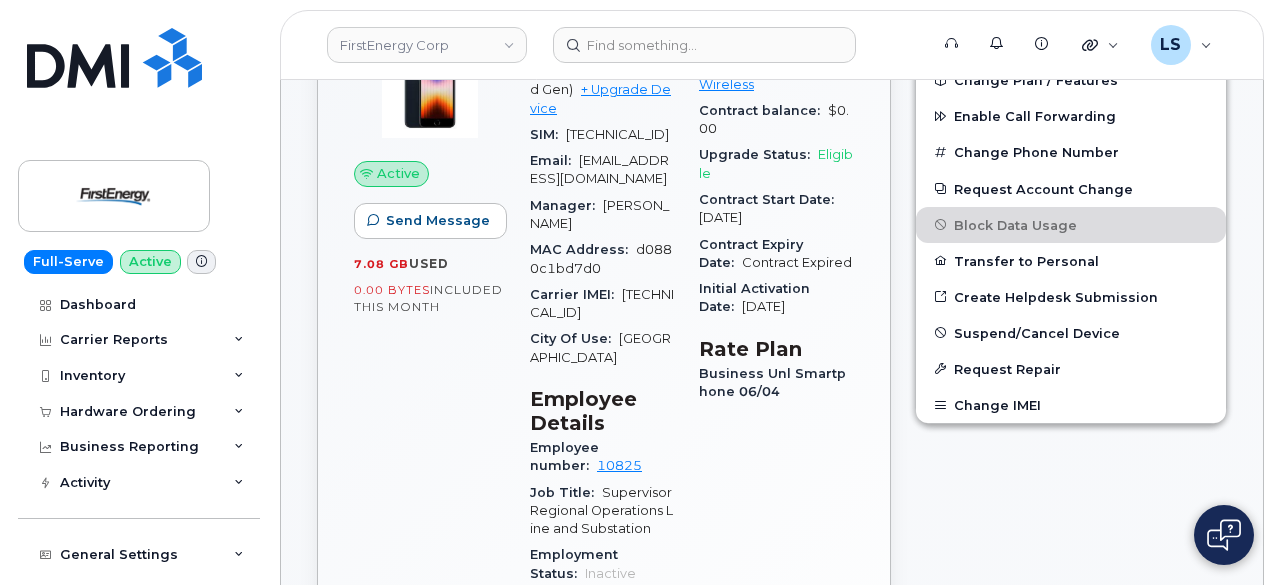 click on "[GEOGRAPHIC_DATA]" 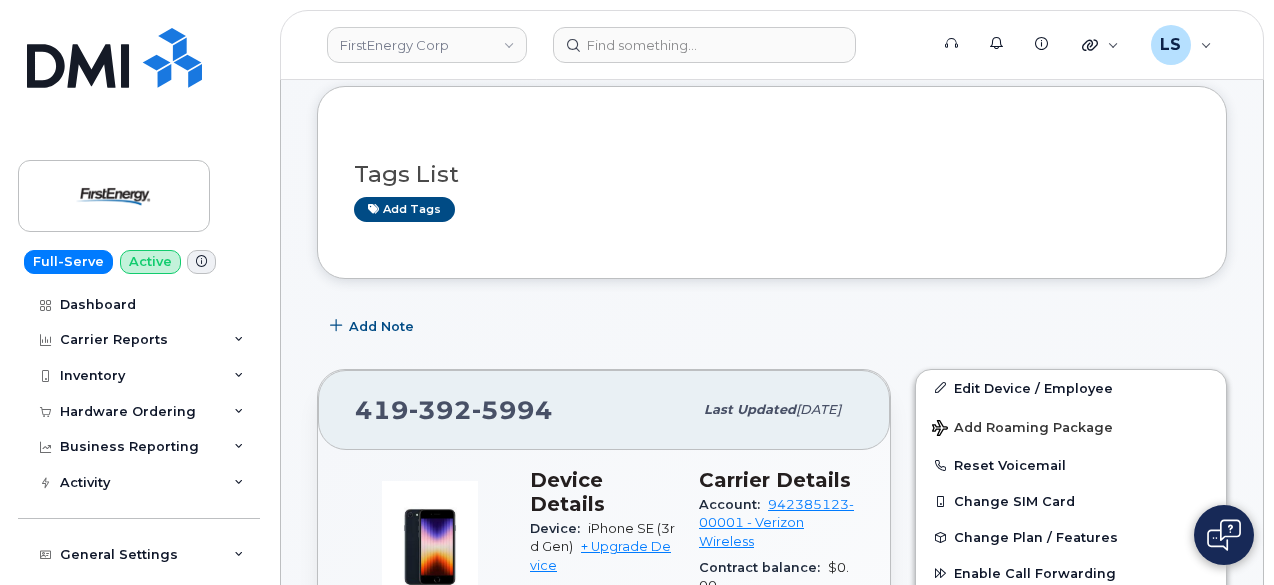 scroll, scrollTop: 0, scrollLeft: 0, axis: both 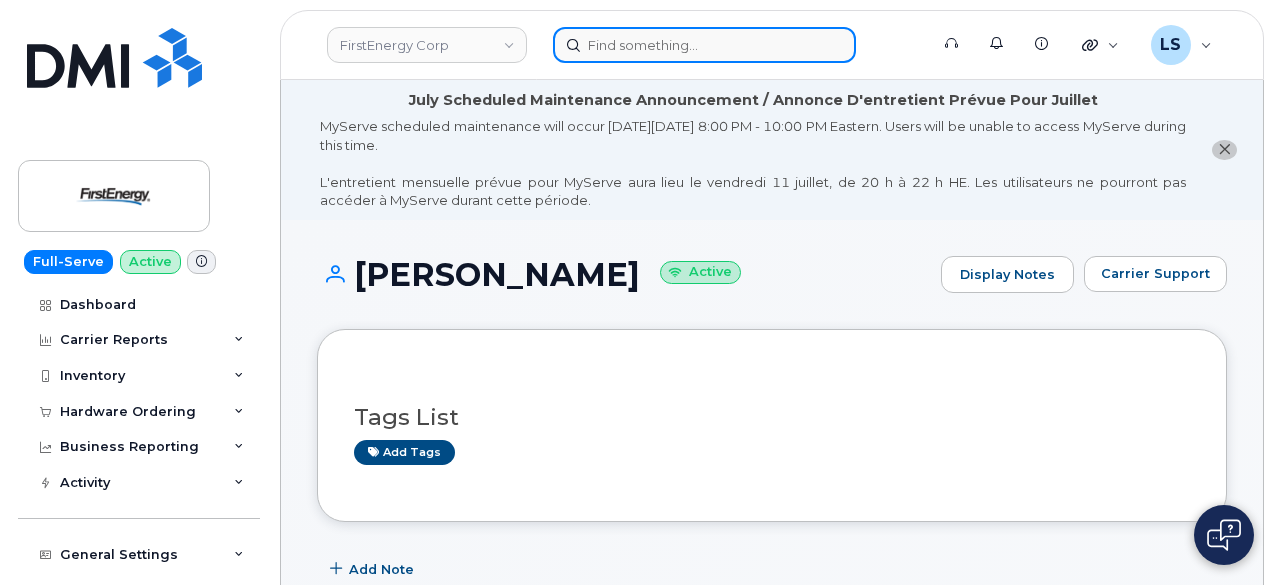 click 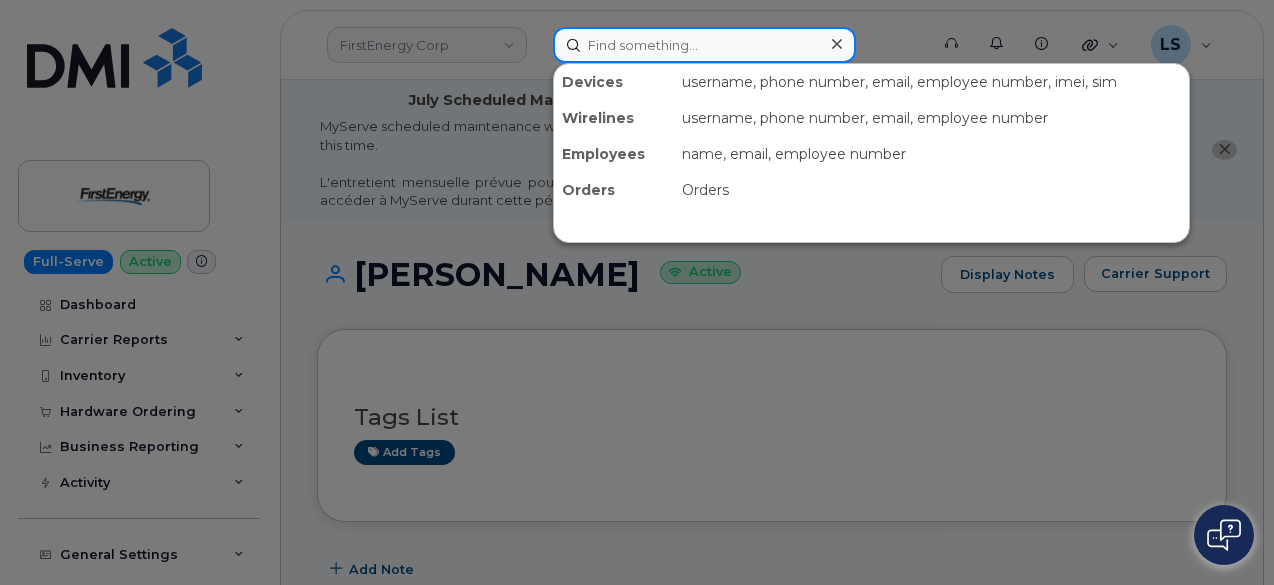 paste on "[PERSON_NAME]" 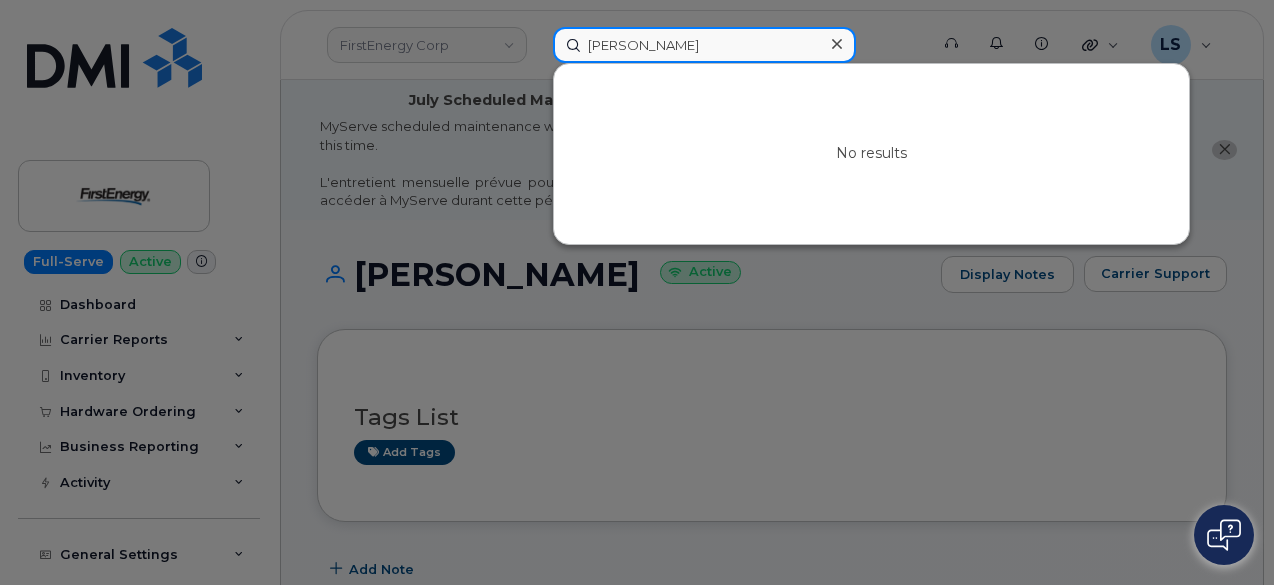 drag, startPoint x: 762, startPoint y: 44, endPoint x: 306, endPoint y: 73, distance: 456.9212 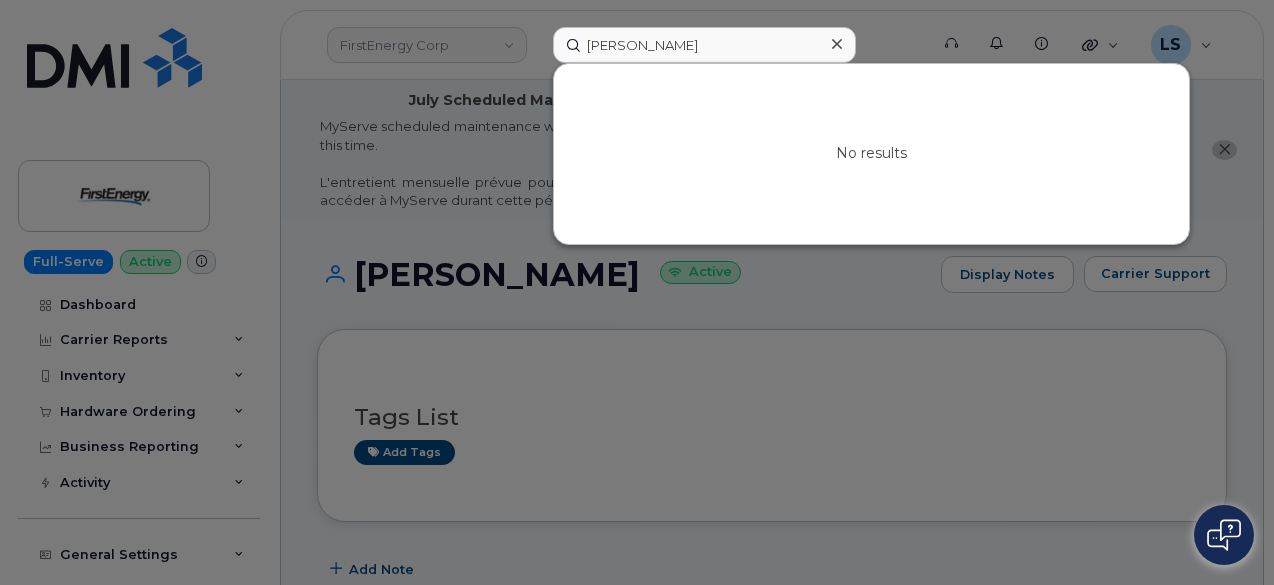 click 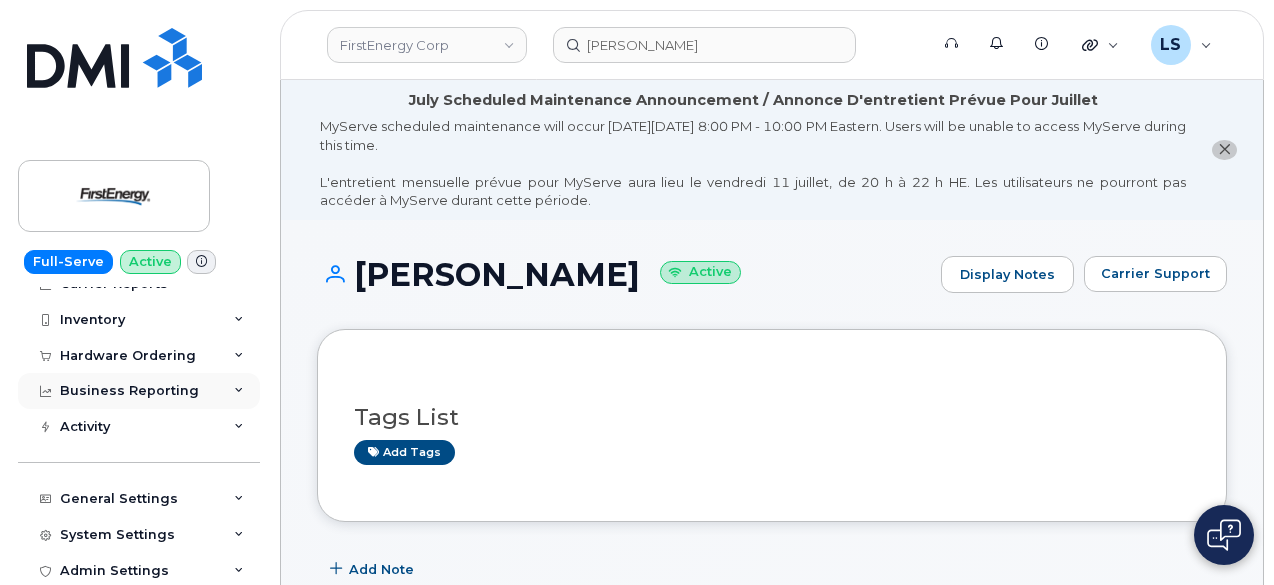 scroll, scrollTop: 100, scrollLeft: 0, axis: vertical 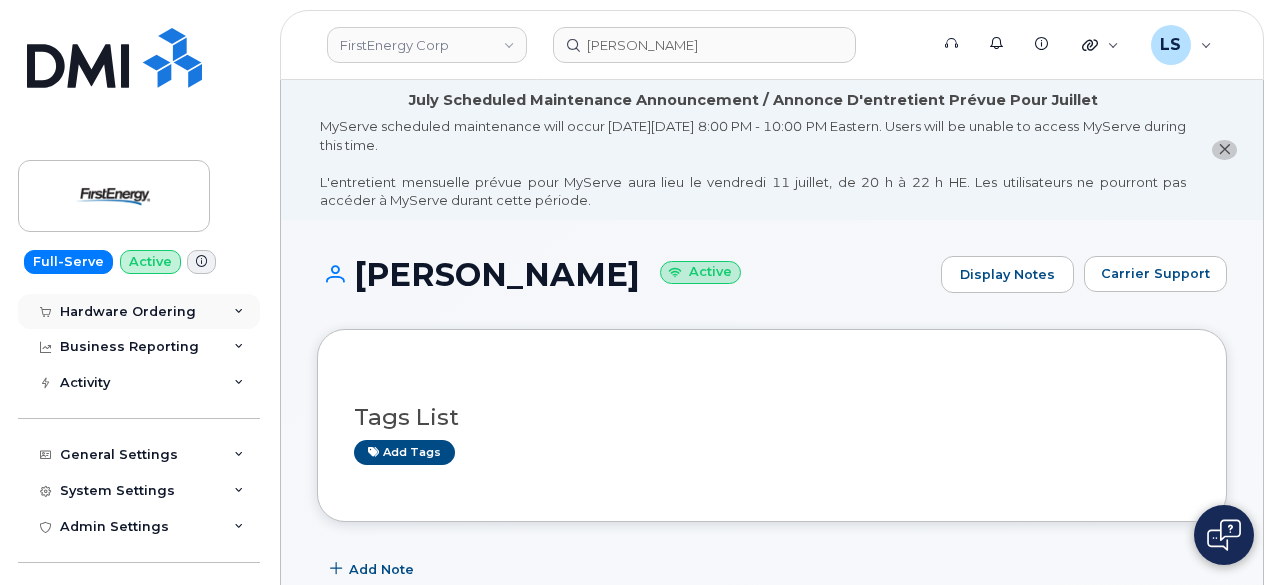 click on "Hardware Ordering" 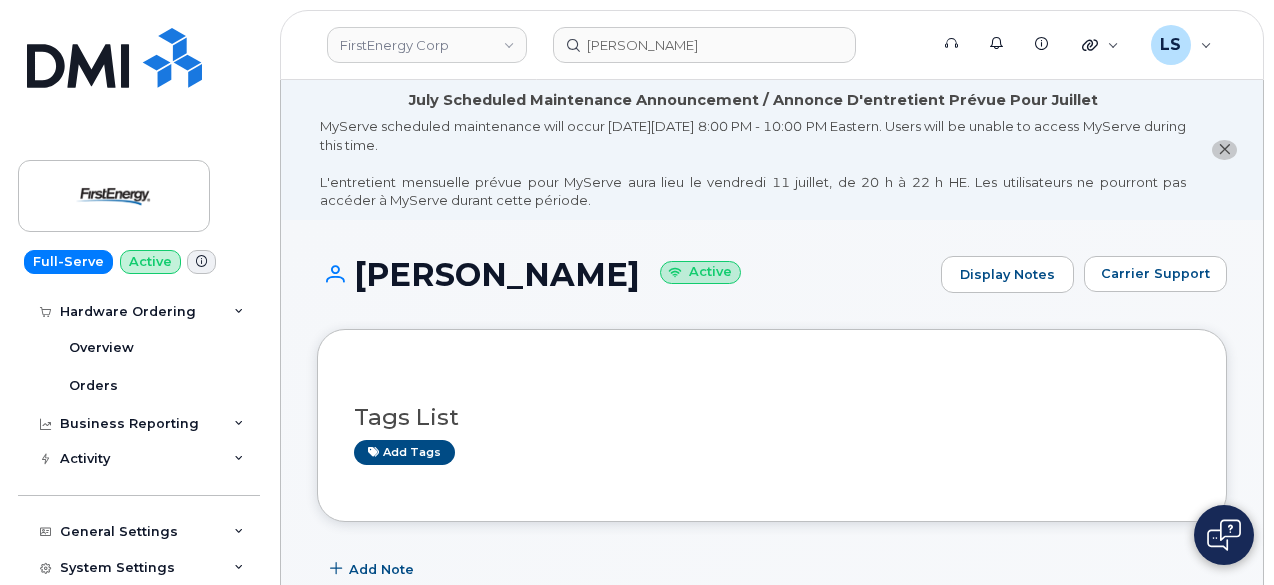 click on "MyServe scheduled maintenance will occur on Friday July 11, 8:00 PM - 10:00 PM Eastern. Users will be unable to access MyServe during this time.
L'entretient mensuelle prévue pour MyServe aura lieu le vendredi 11 juillet, de 20 h à 22 h HE. Les utilisateurs ne pourront pas accéder à MyServe durant cette période." 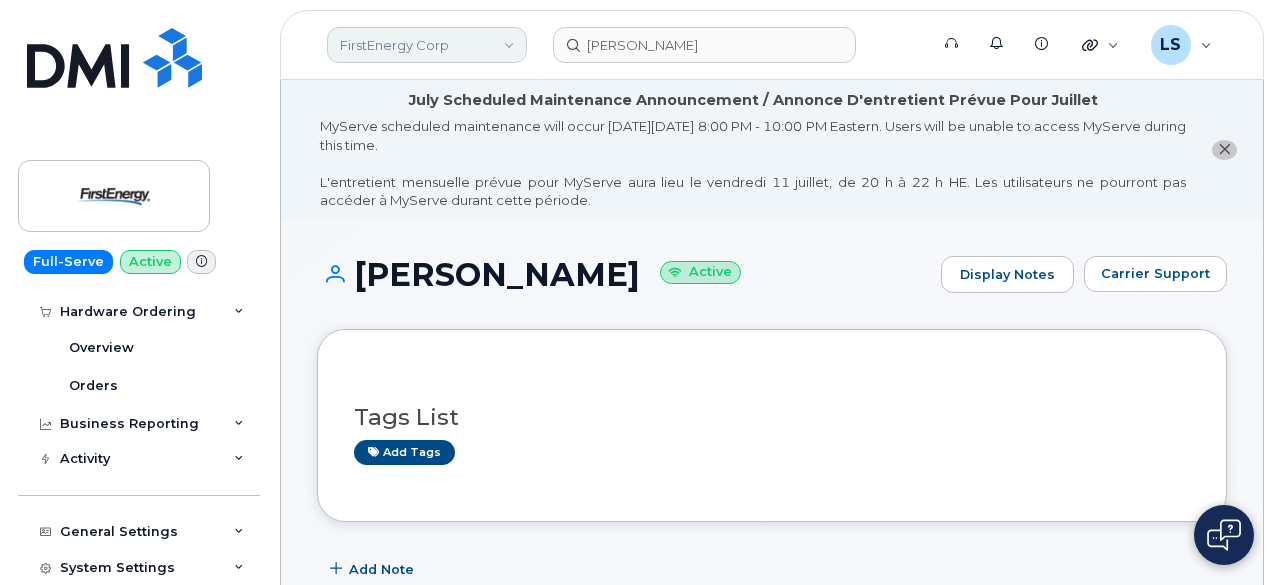 click on "FirstEnergy Corp" 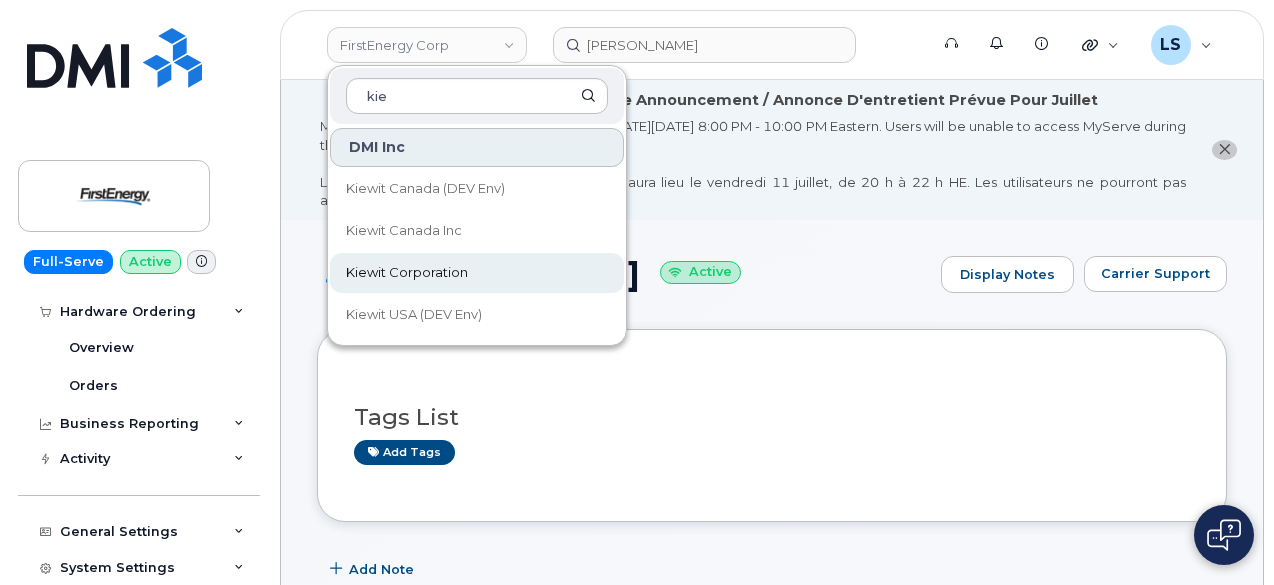 type on "kie" 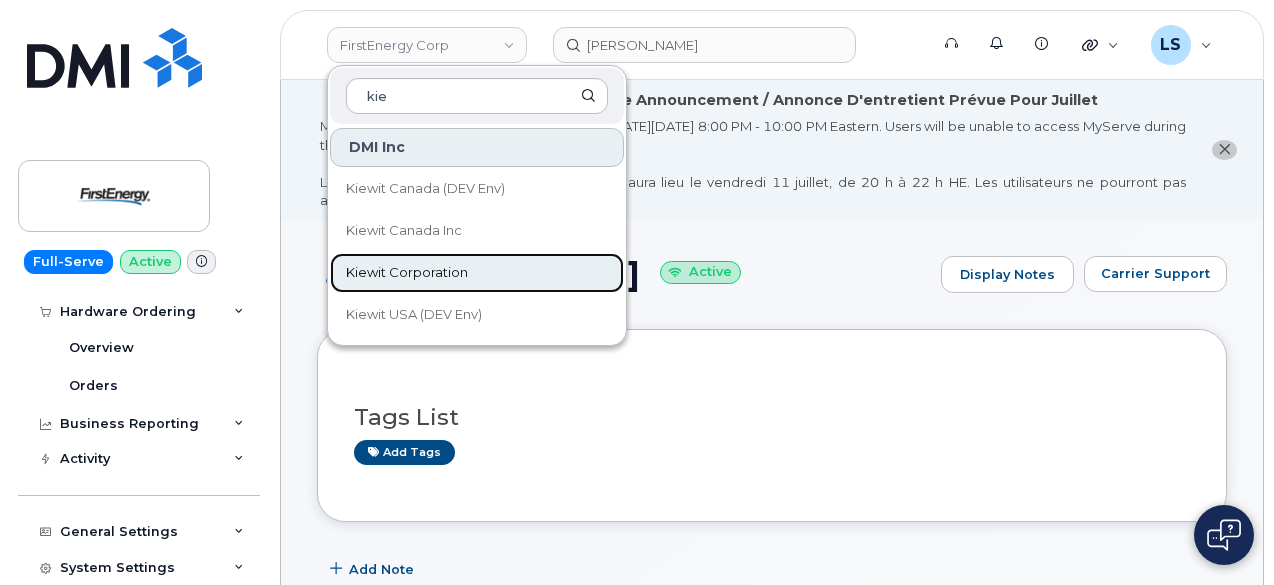 click on "Kiewit Corporation" 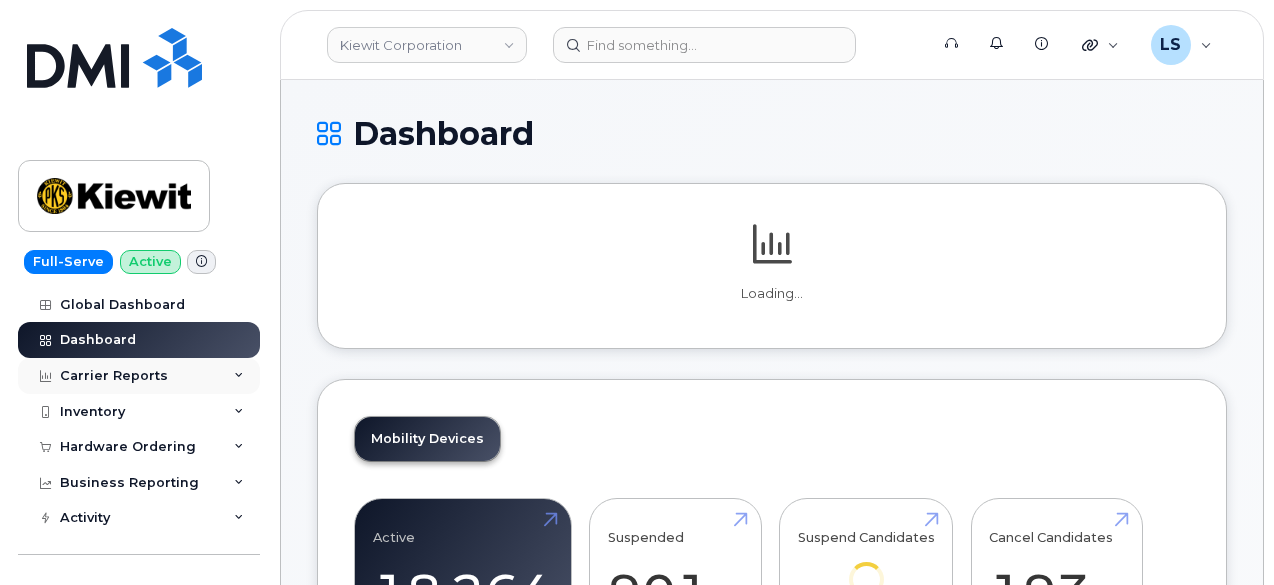 scroll, scrollTop: 0, scrollLeft: 0, axis: both 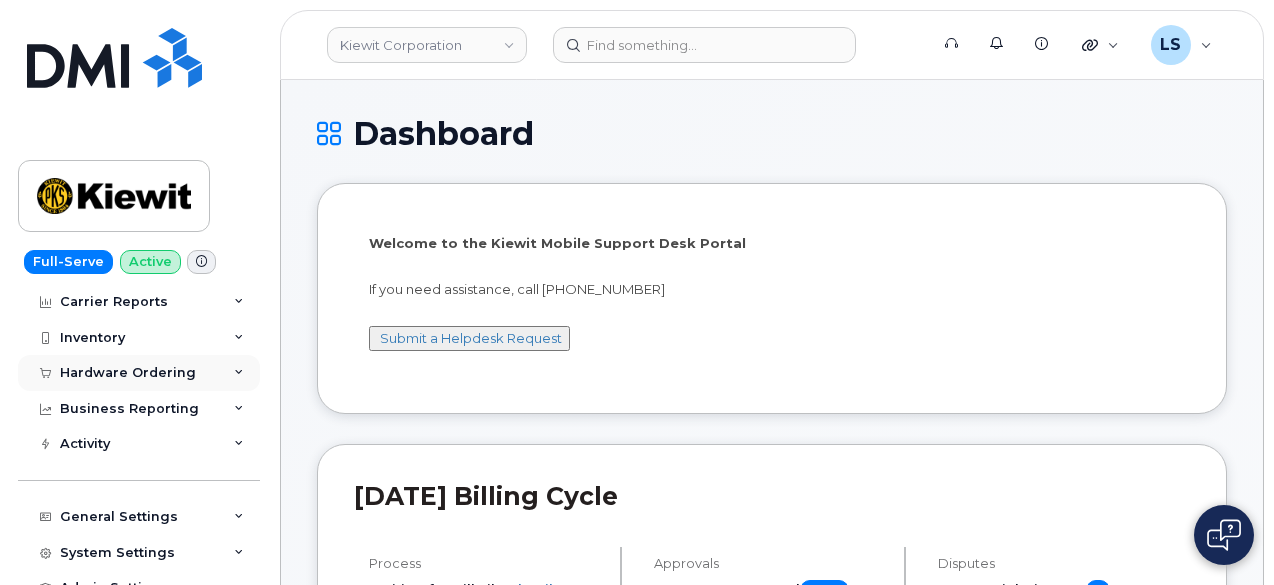 click on "Hardware Ordering" at bounding box center [139, 373] 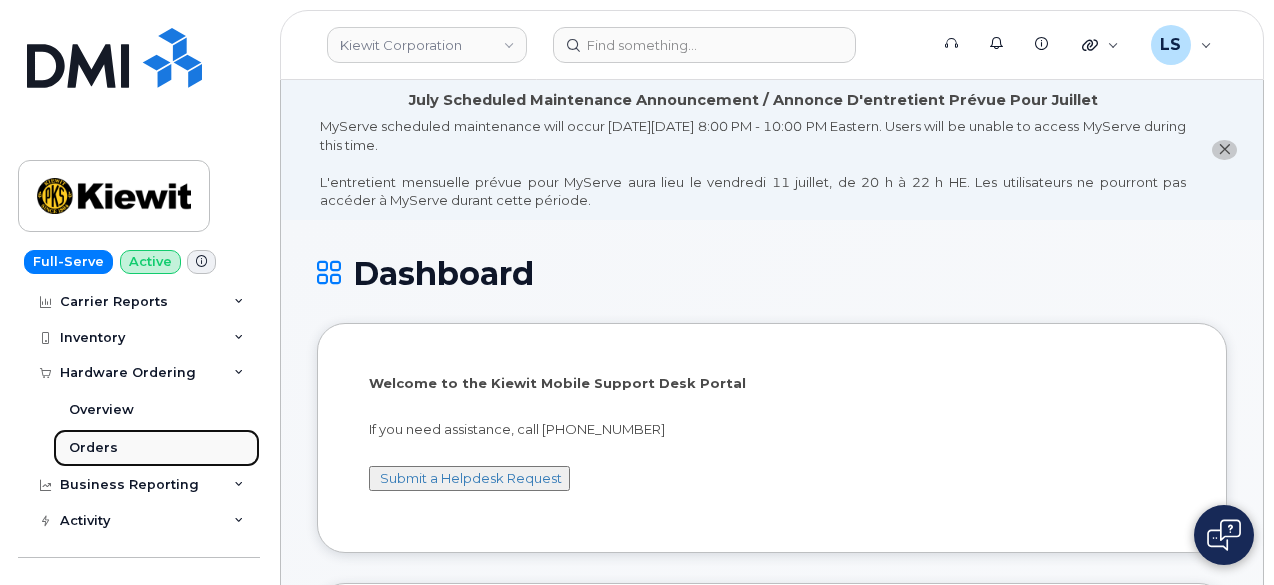 click on "Orders" at bounding box center [93, 448] 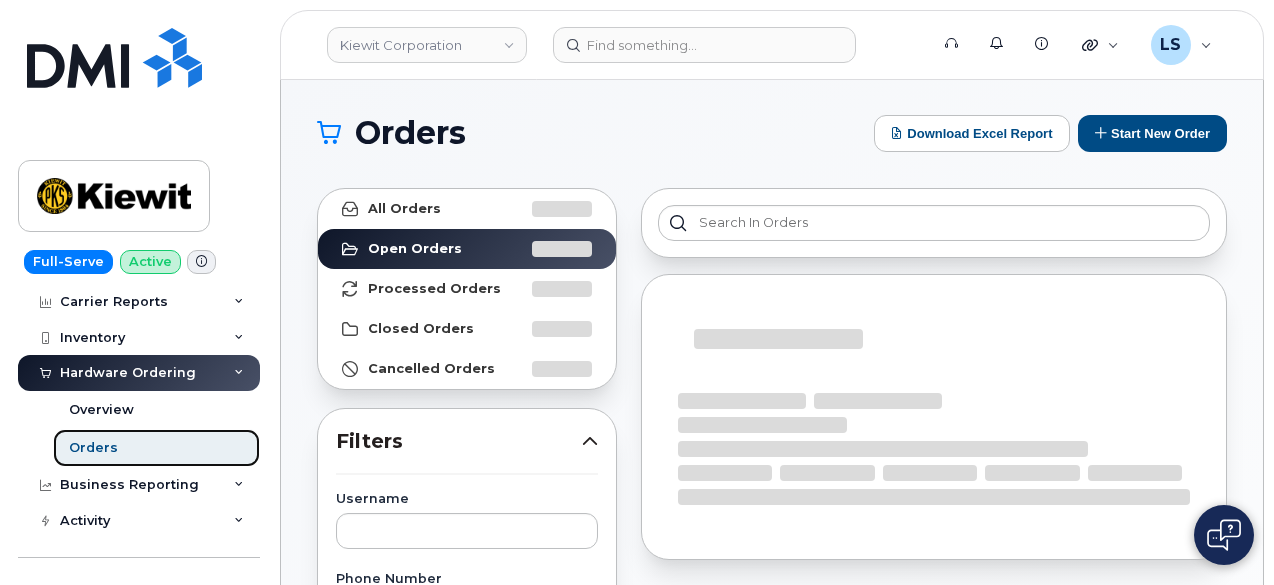 scroll, scrollTop: 300, scrollLeft: 0, axis: vertical 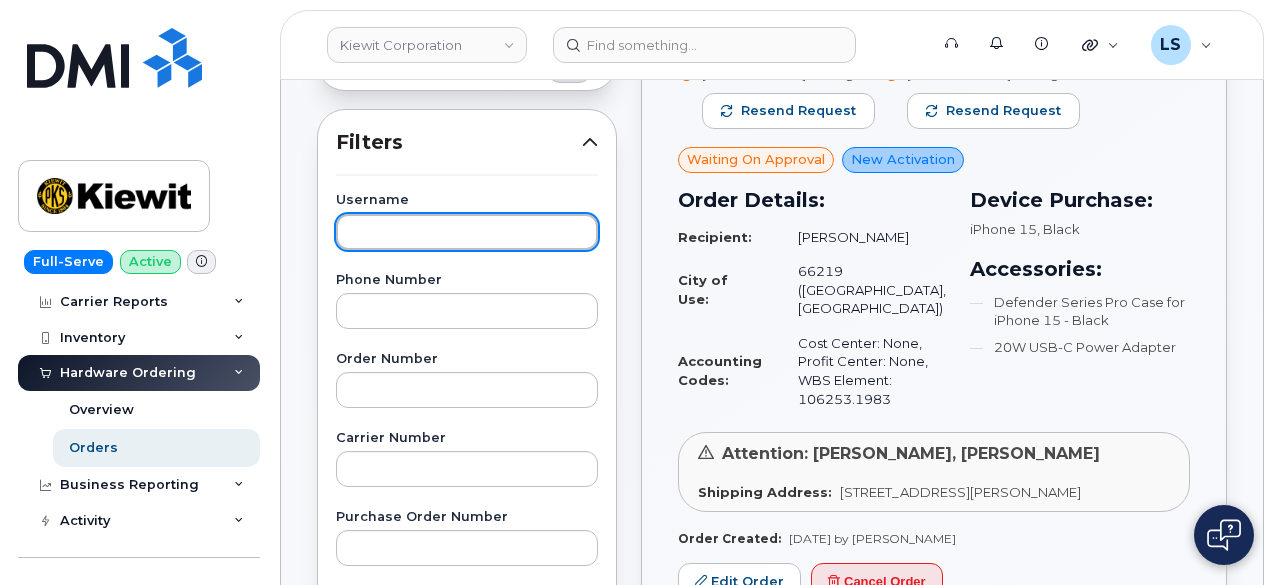 click at bounding box center [467, 232] 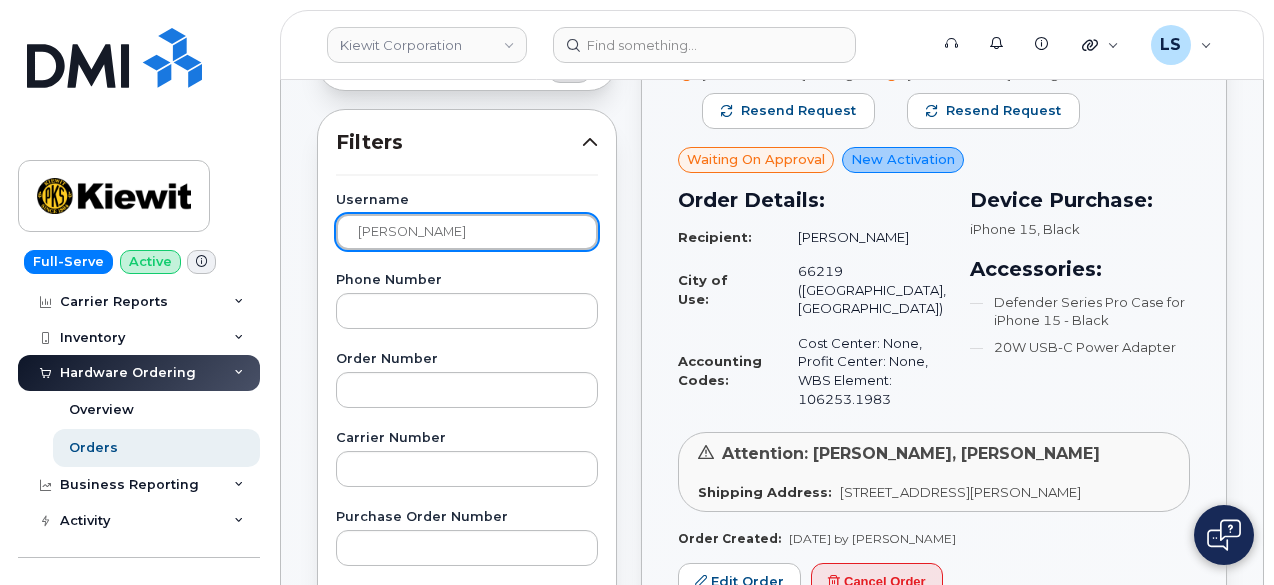 type on "[PERSON_NAME]" 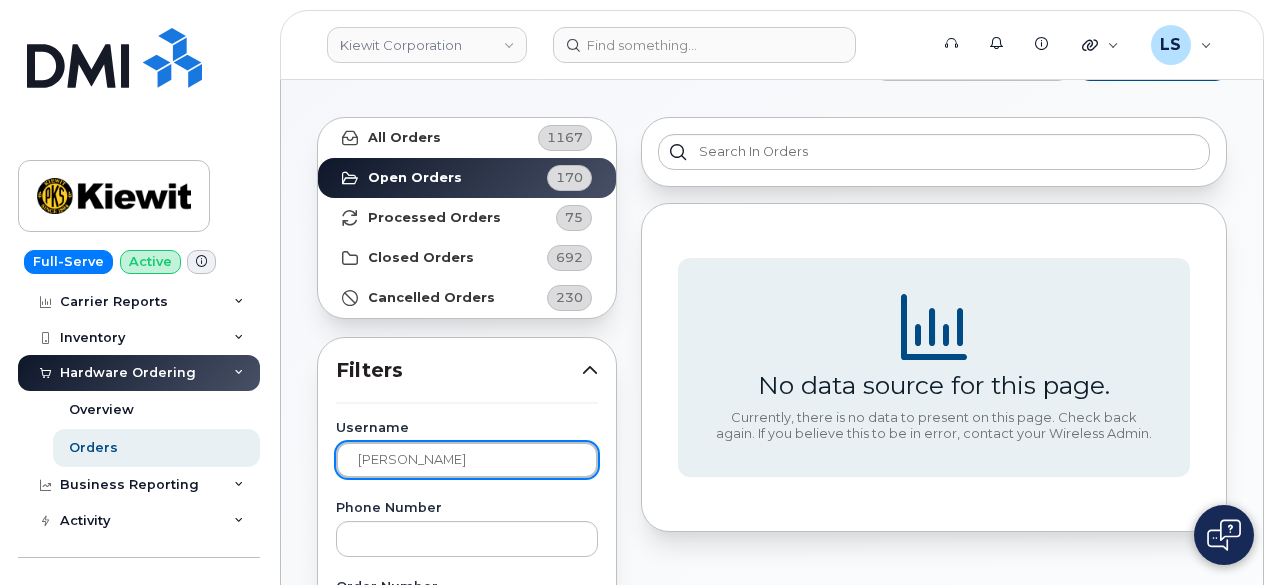 scroll, scrollTop: 104, scrollLeft: 0, axis: vertical 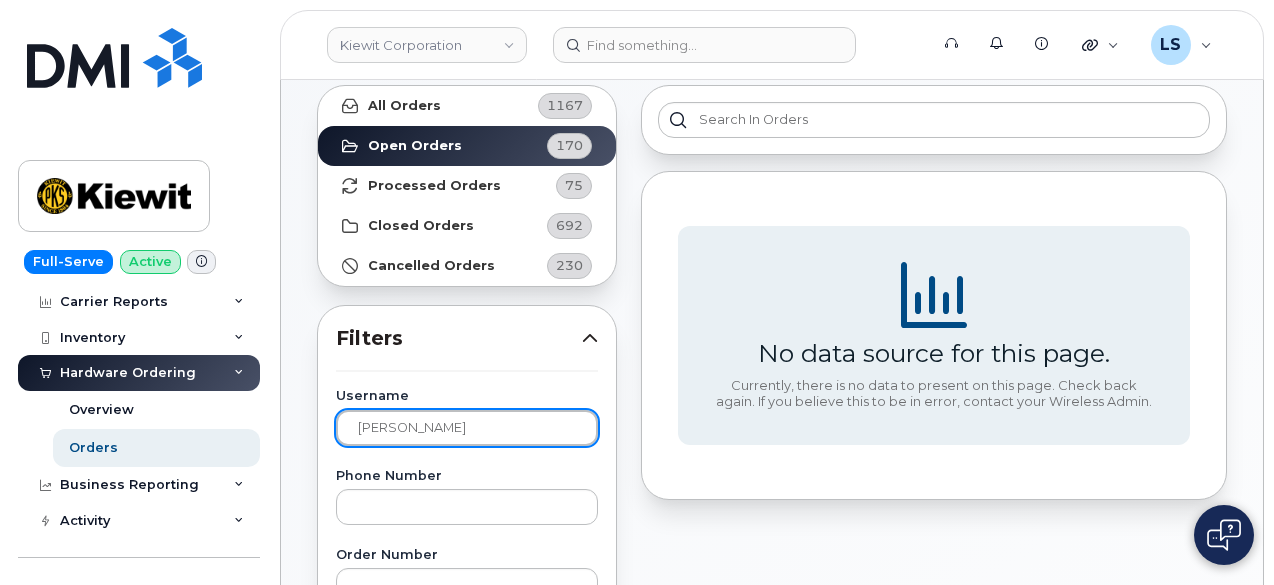 drag, startPoint x: 493, startPoint y: 426, endPoint x: 184, endPoint y: 445, distance: 309.5836 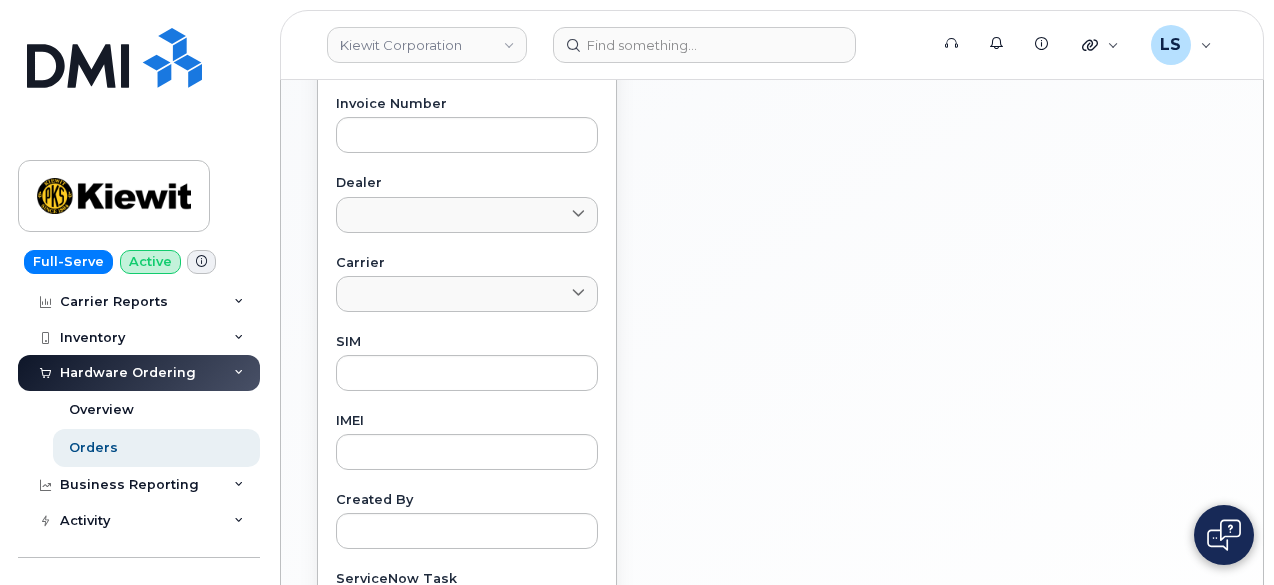 scroll, scrollTop: 904, scrollLeft: 0, axis: vertical 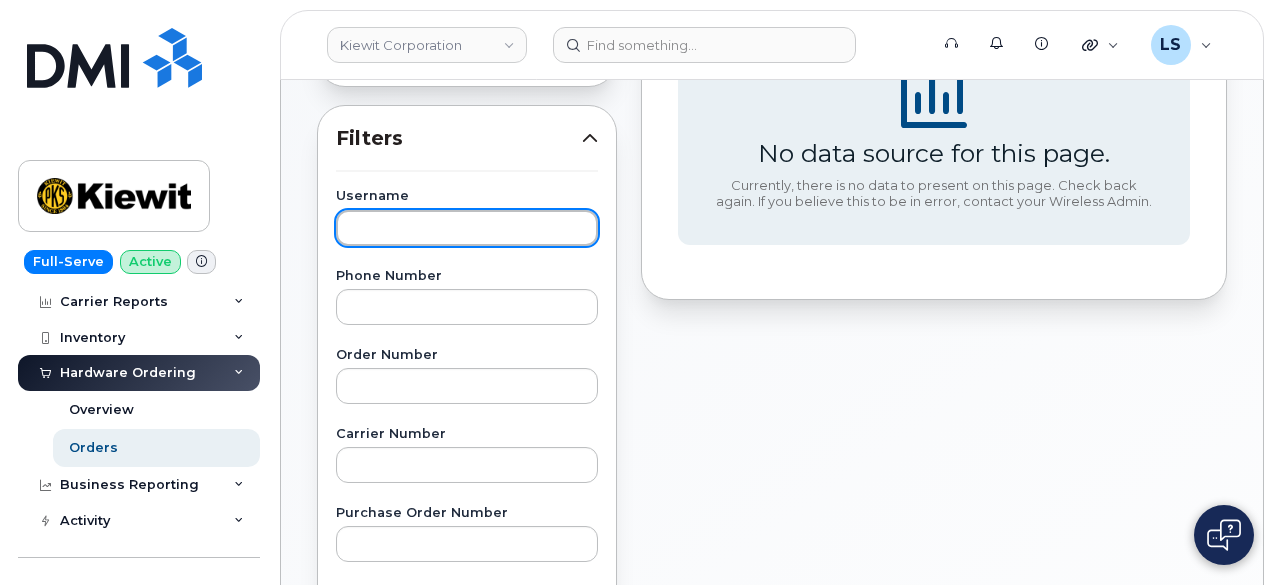 paste on "Kenly Myerholtz" 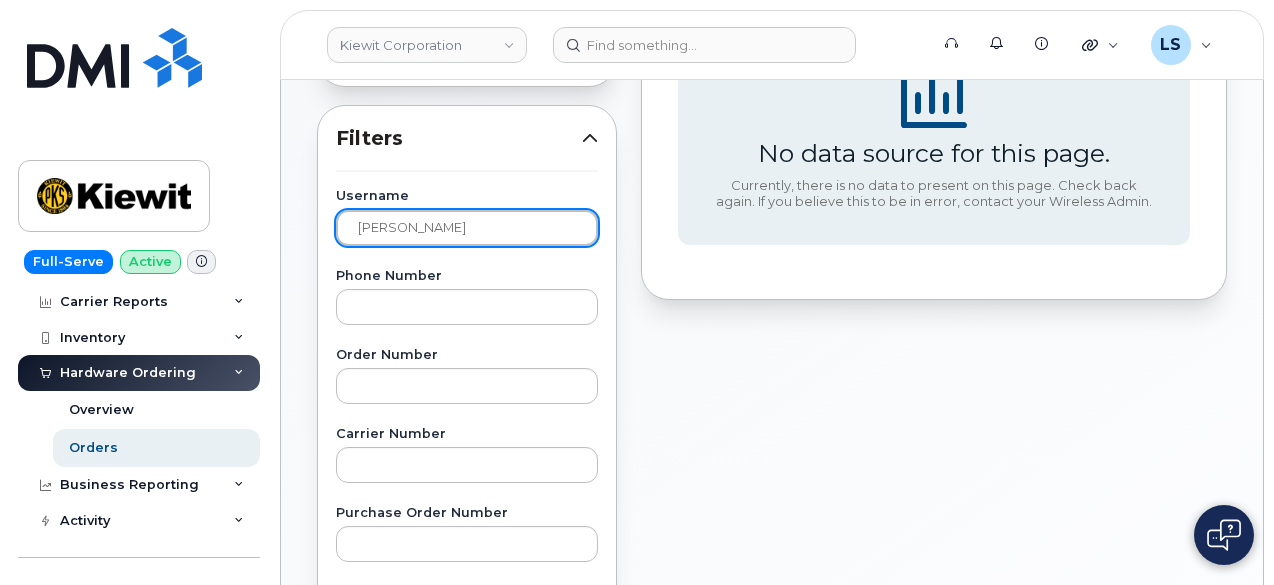 type on "Kenly Myerholtz" 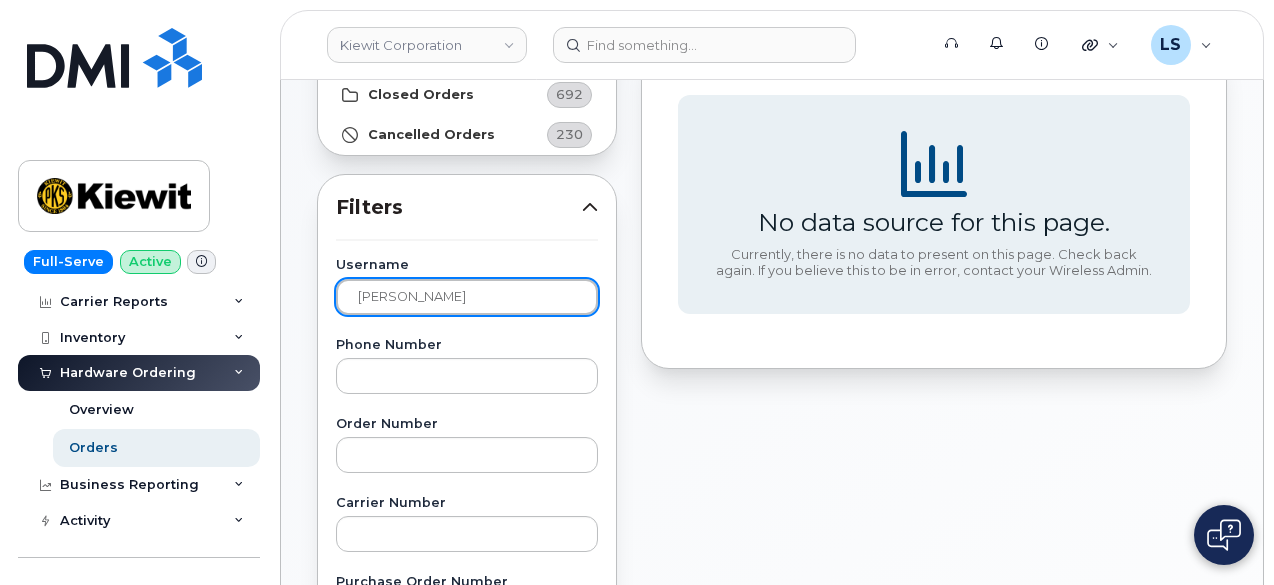 scroll, scrollTop: 204, scrollLeft: 0, axis: vertical 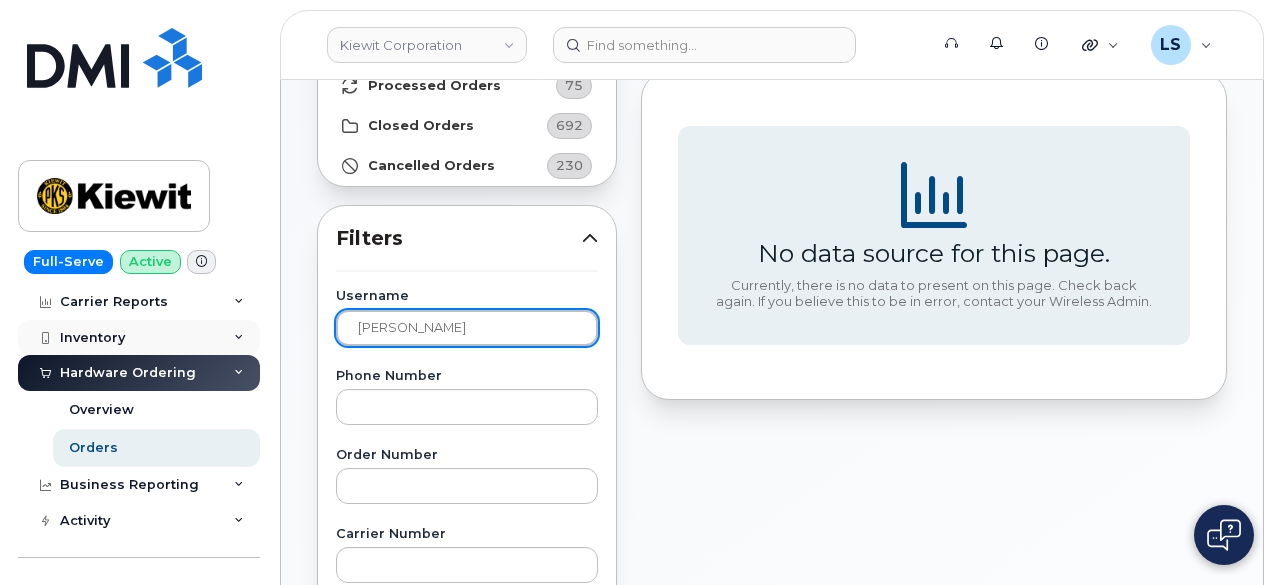 drag, startPoint x: 474, startPoint y: 336, endPoint x: 217, endPoint y: 328, distance: 257.12448 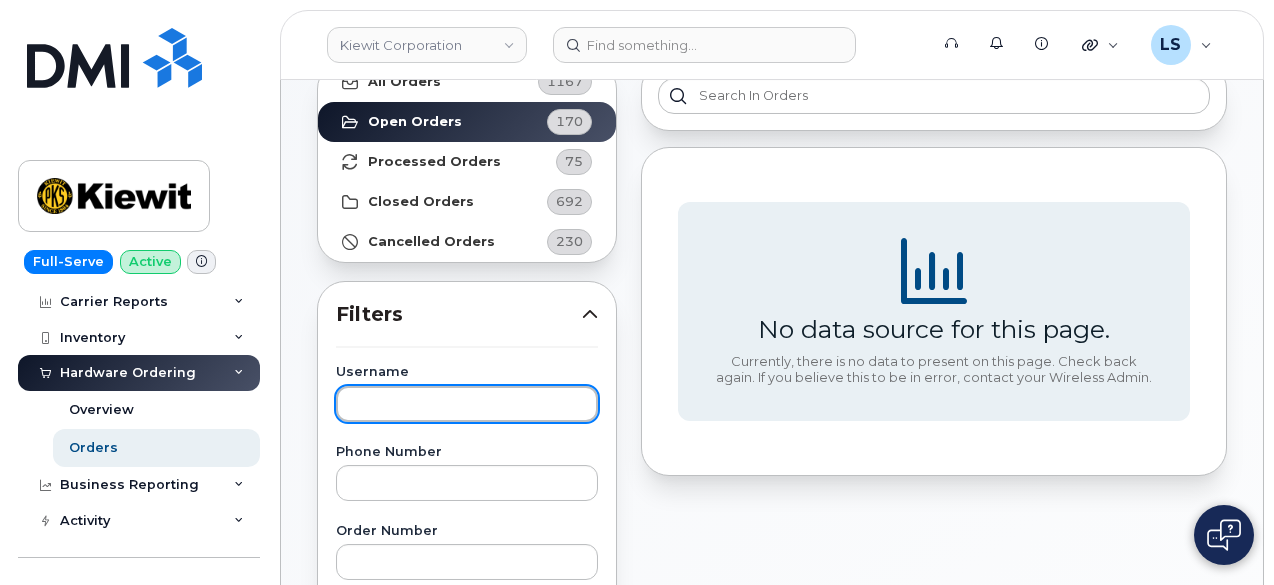 scroll, scrollTop: 4, scrollLeft: 0, axis: vertical 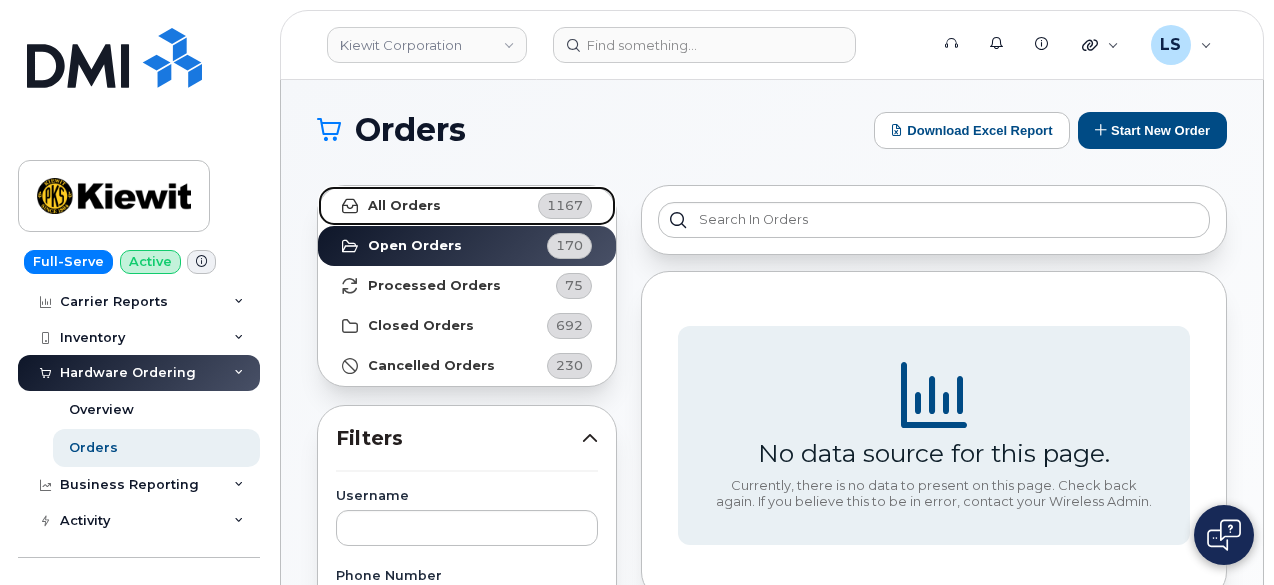 click on "All Orders" at bounding box center (404, 206) 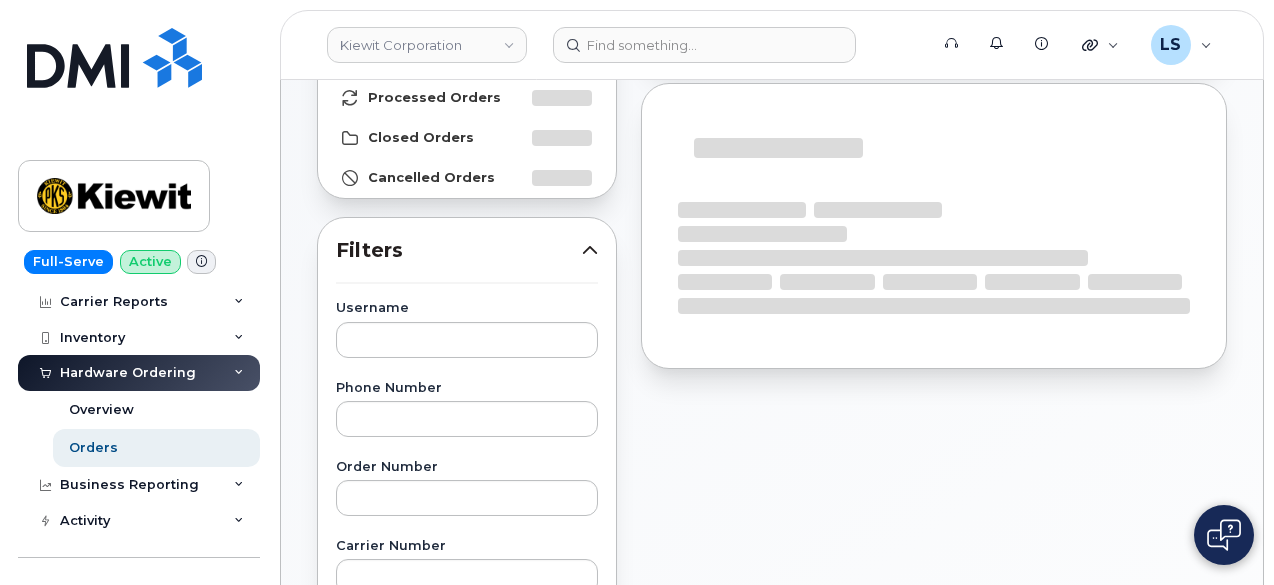 scroll, scrollTop: 204, scrollLeft: 0, axis: vertical 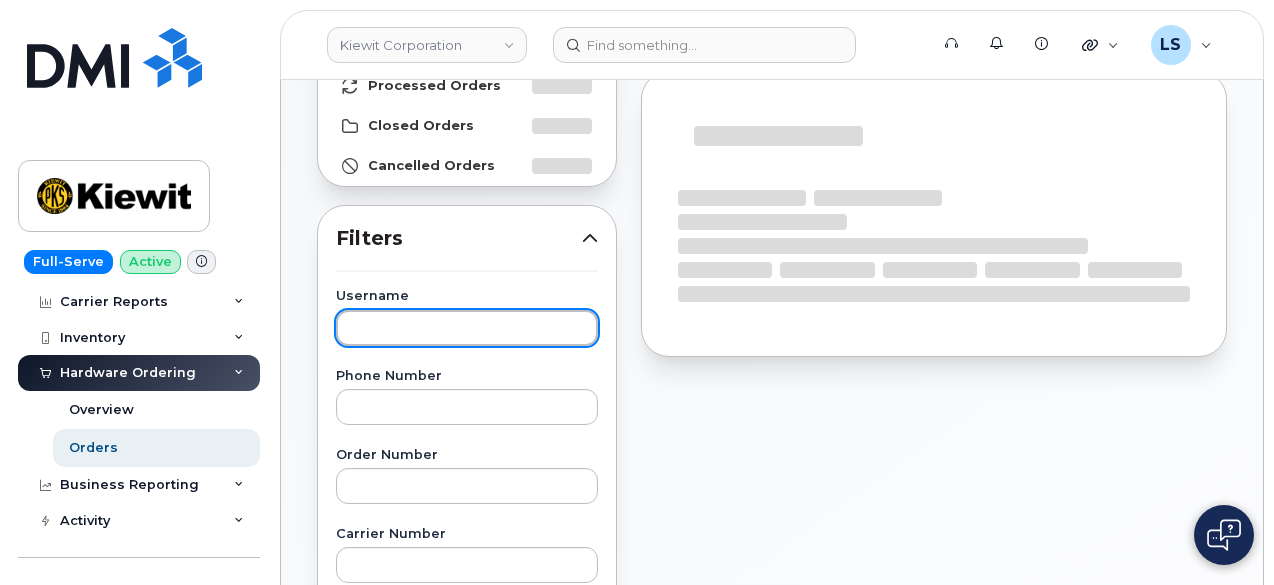 click at bounding box center [467, 328] 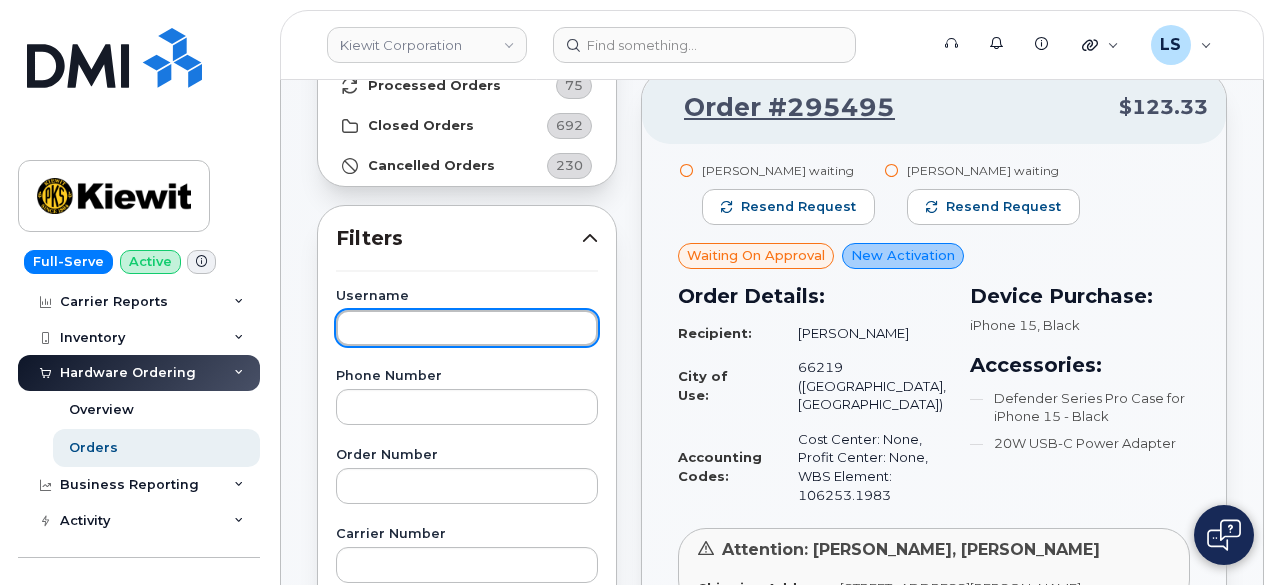 paste on "Kenly Myerholtz" 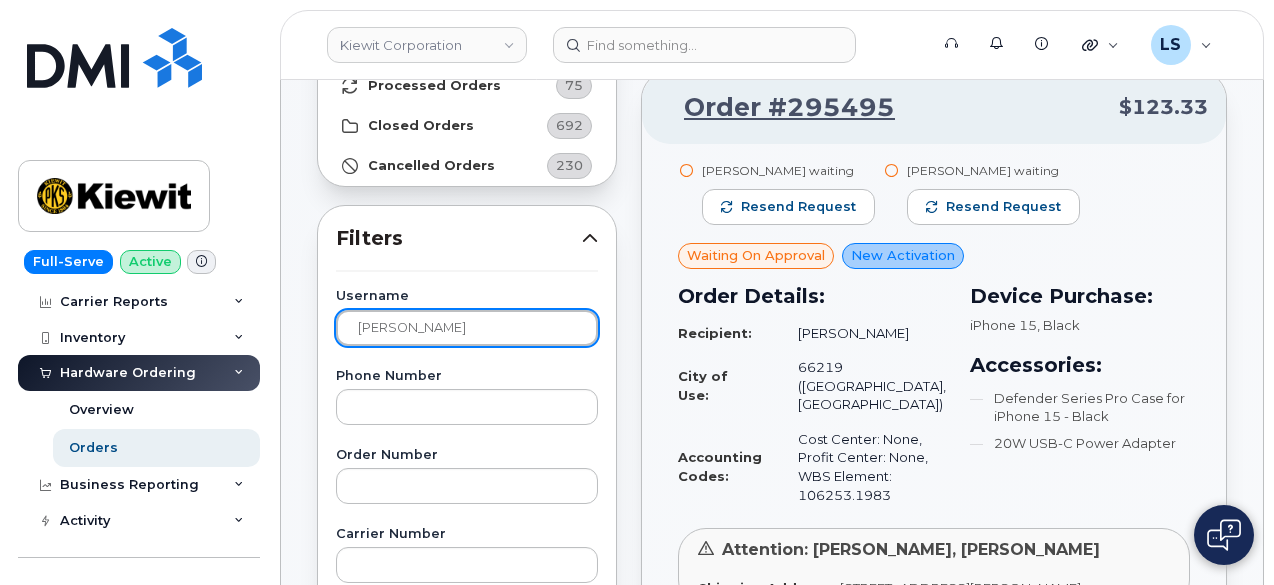type on "Kenly Myerholtz" 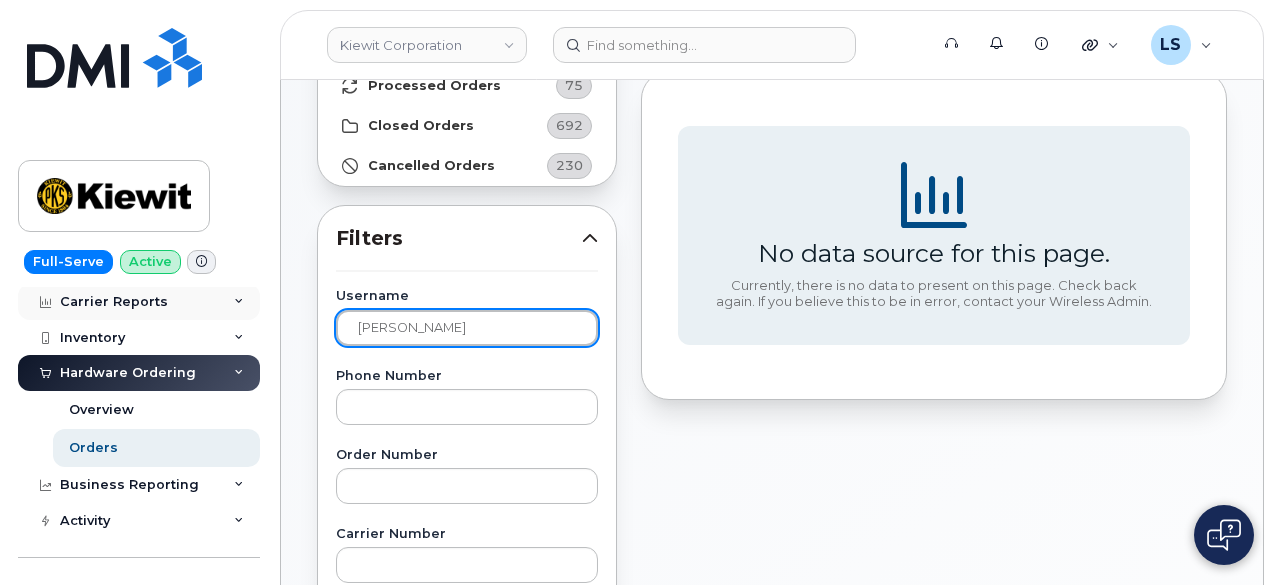 drag, startPoint x: 506, startPoint y: 319, endPoint x: 232, endPoint y: 315, distance: 274.0292 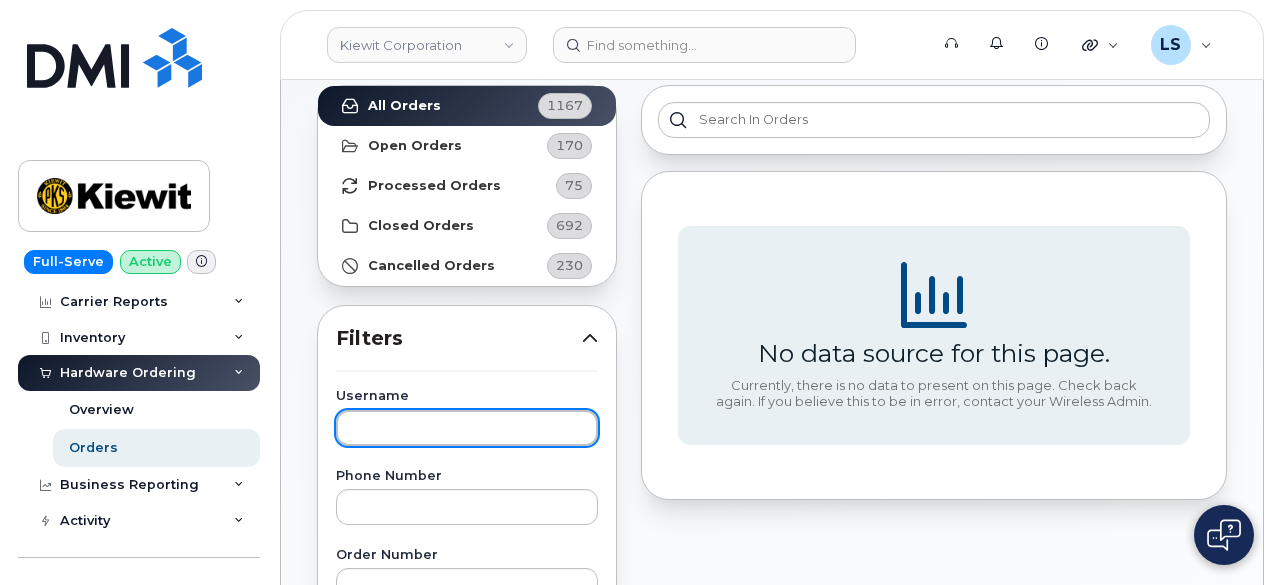 scroll, scrollTop: 0, scrollLeft: 0, axis: both 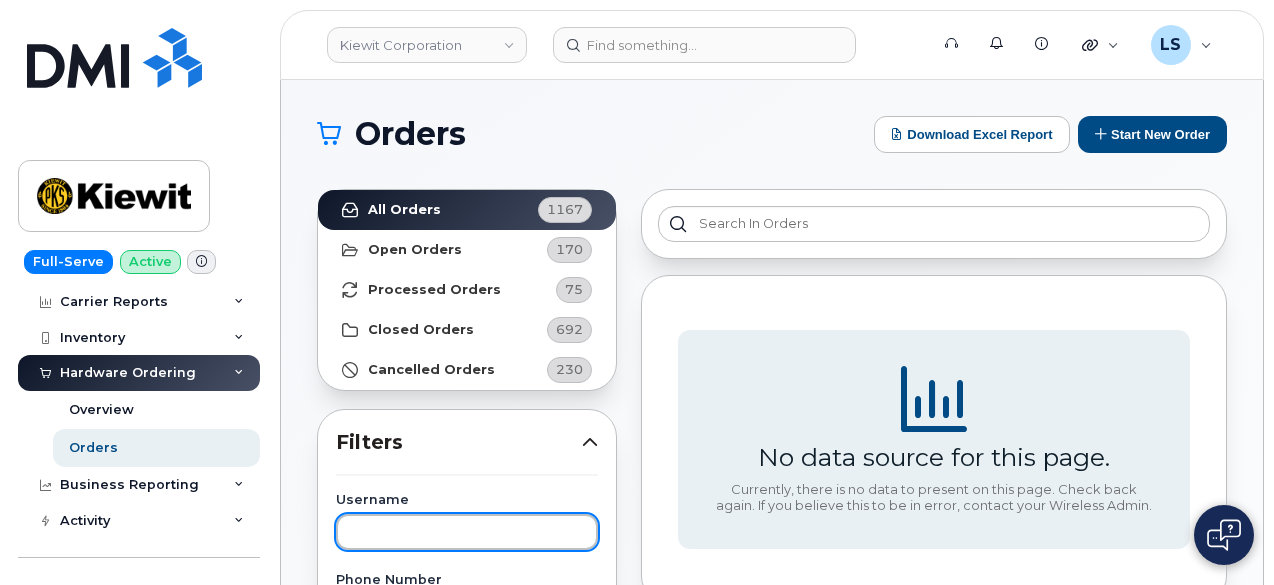 paste on "[PERSON_NAME]" 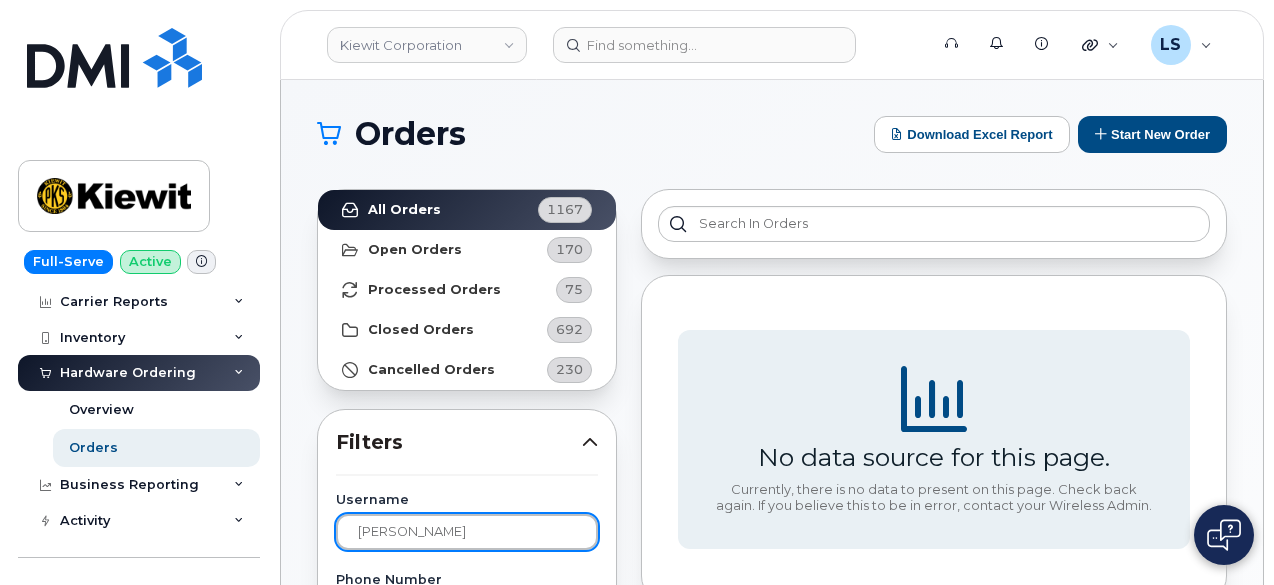 type on "[PERSON_NAME]" 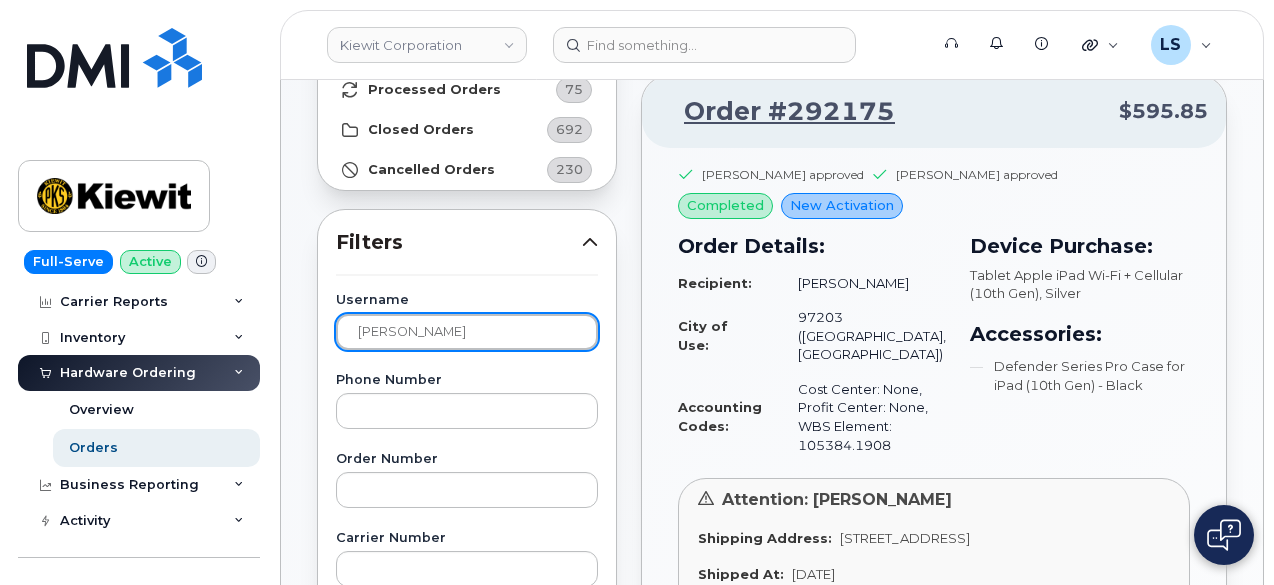 scroll, scrollTop: 100, scrollLeft: 0, axis: vertical 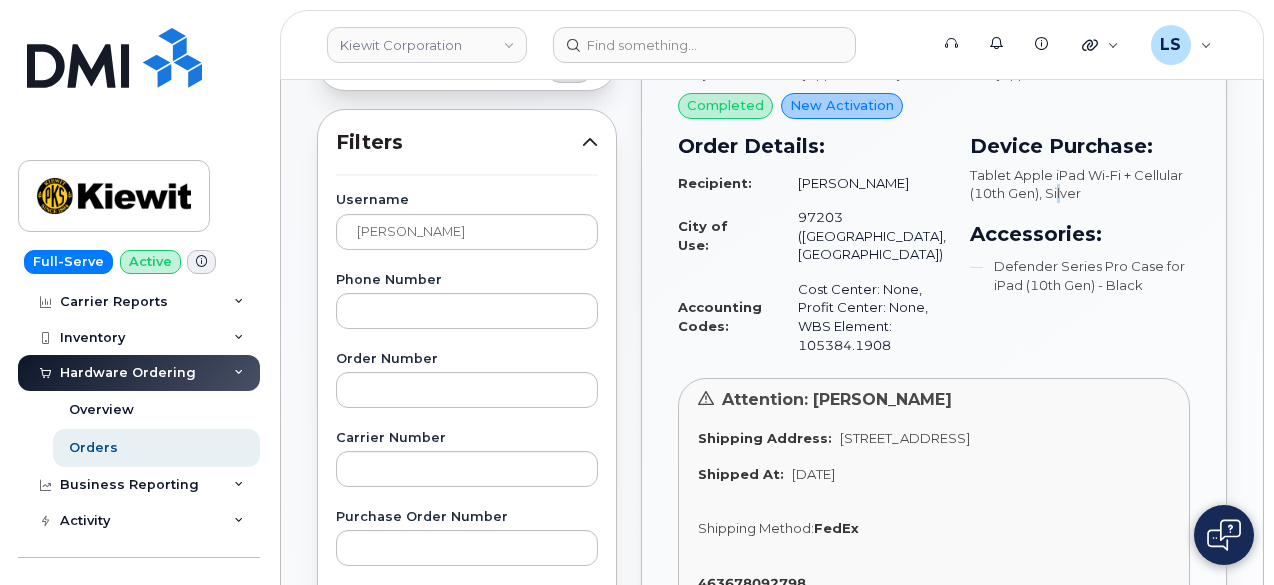 click on ", Silver" at bounding box center [1060, 193] 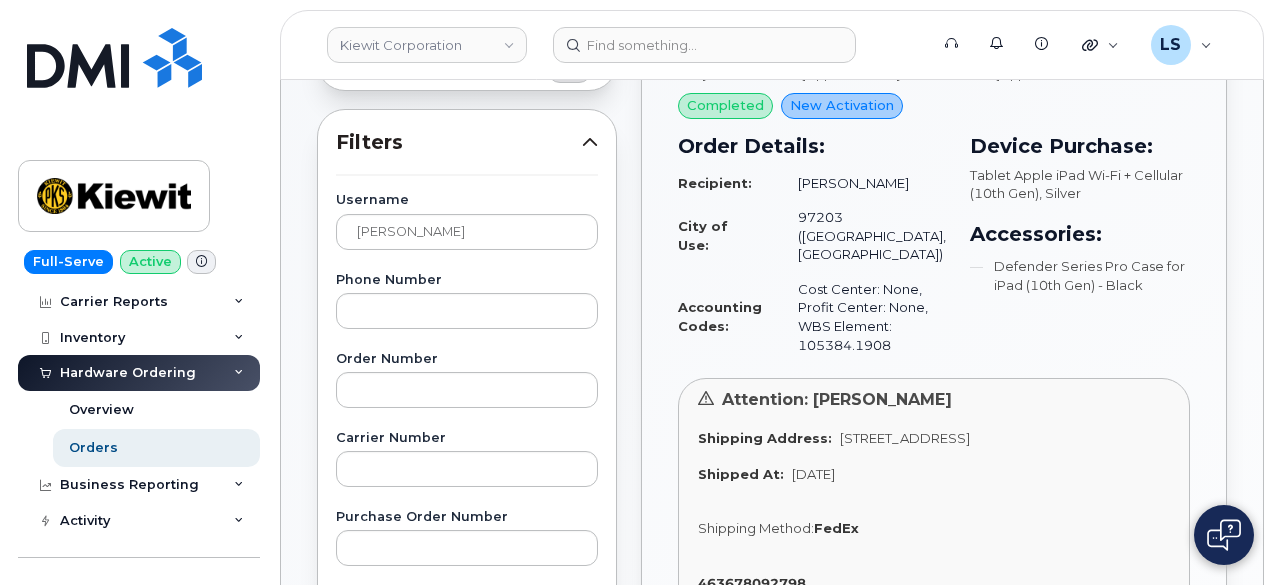 click on "Defender Series Pro Case for iPad (10th Gen) - Black" 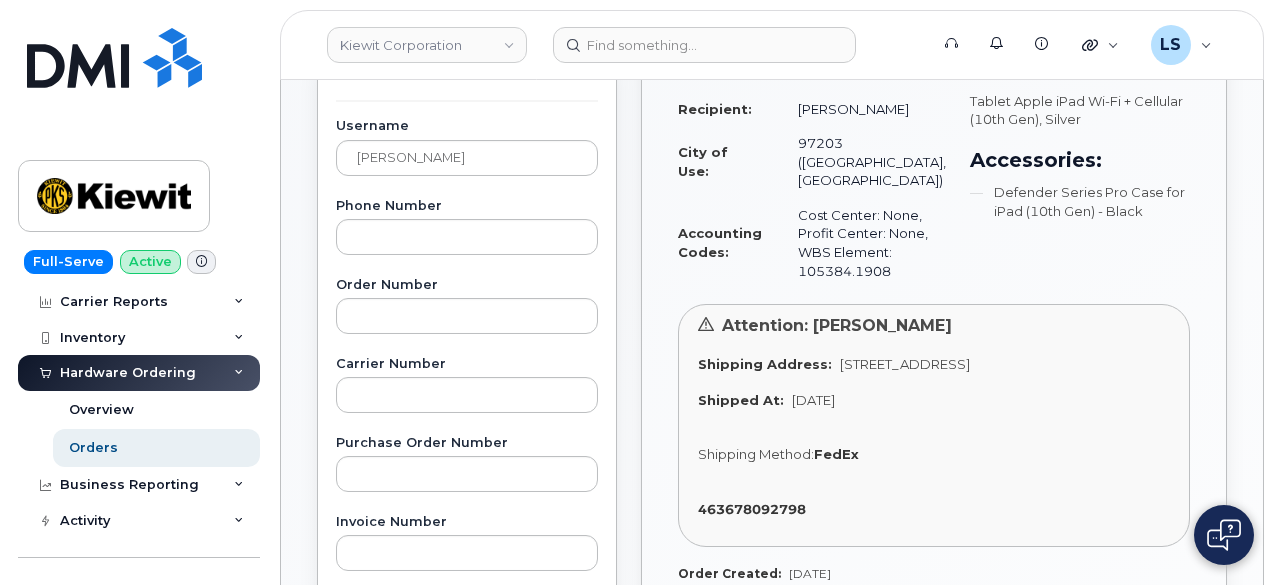 scroll, scrollTop: 140, scrollLeft: 0, axis: vertical 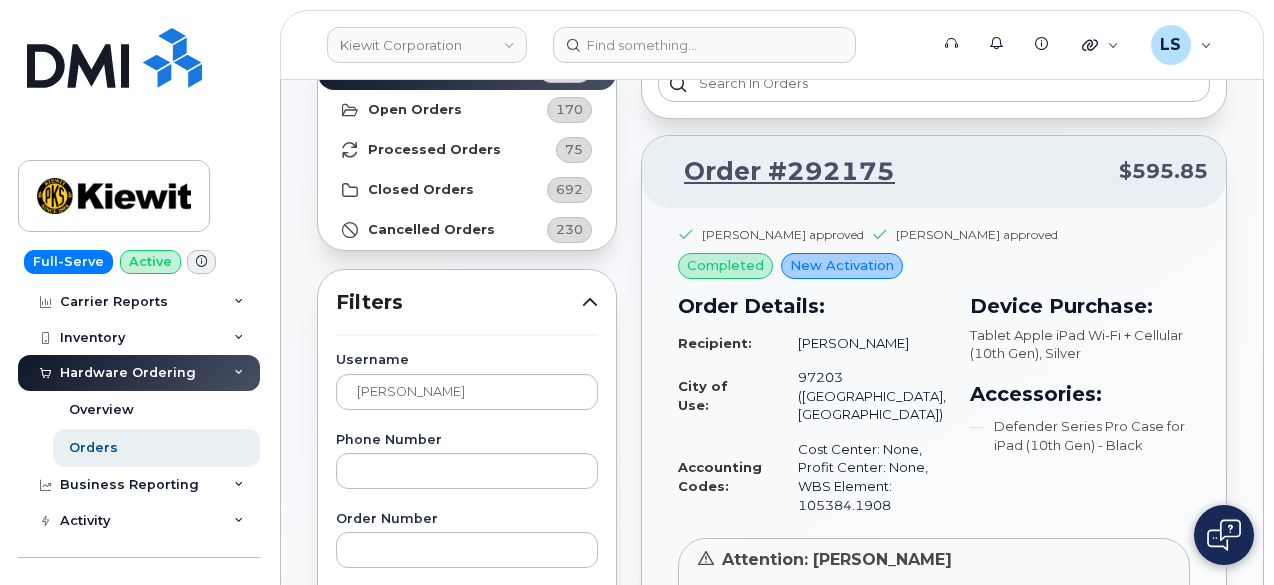 click on "New Activation" at bounding box center (842, 266) 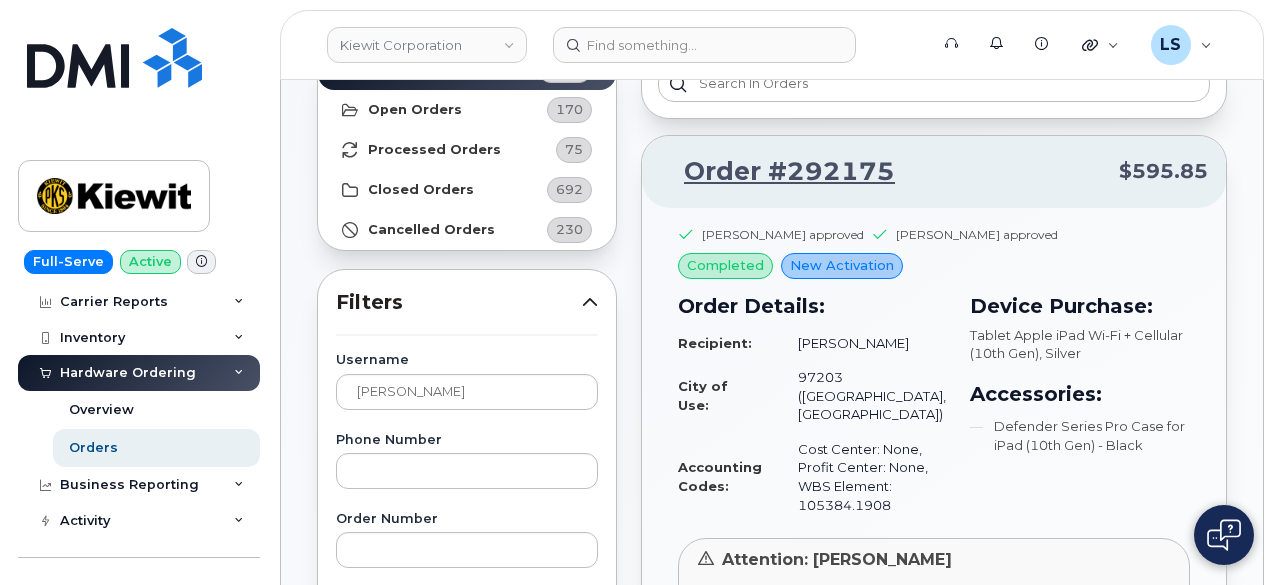 click on "New Activation" at bounding box center (842, 266) 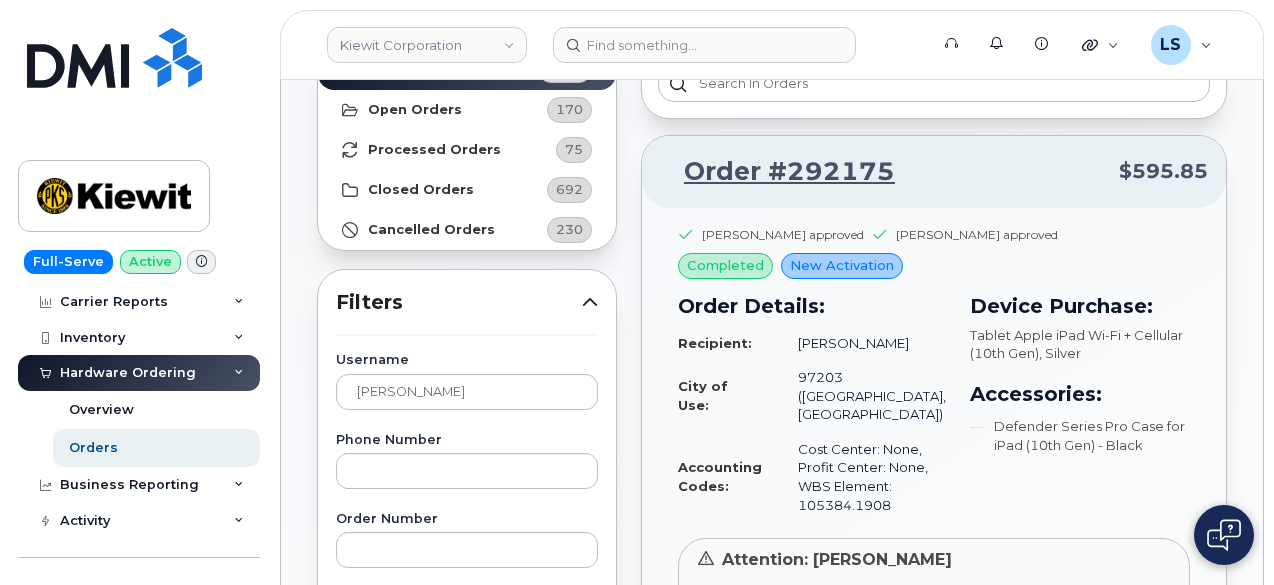 click on "Brian Gardner approved Kaia Myers approved completed New Activation Order Details: Recipient: Jordon Montgomery City of Use: 97203 (Portland, OR) Accounting Codes: Cost Center: None, Profit Center: None, WBS Element: 105384.1908 Device Purchase: Tablet Apple iPad Wi-Fi + Cellular (10th Gen) , Silver Accessories: Defender Series Pro Case for iPad (10th Gen) - Black" 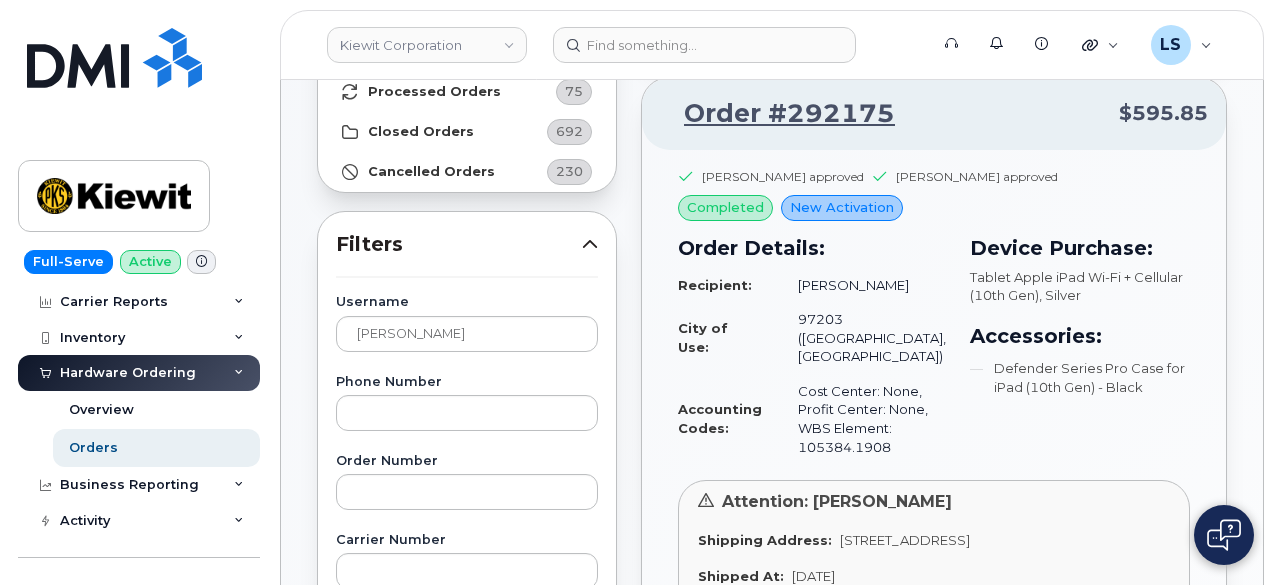 scroll, scrollTop: 200, scrollLeft: 0, axis: vertical 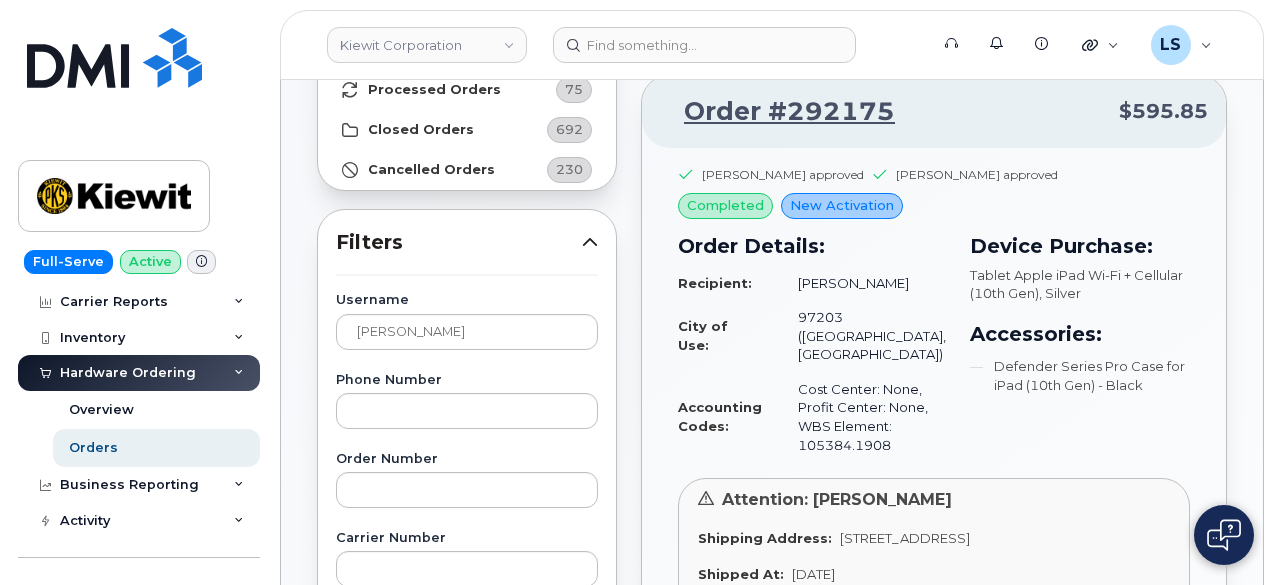 drag, startPoint x: 880, startPoint y: 300, endPoint x: 802, endPoint y: 278, distance: 81.0432 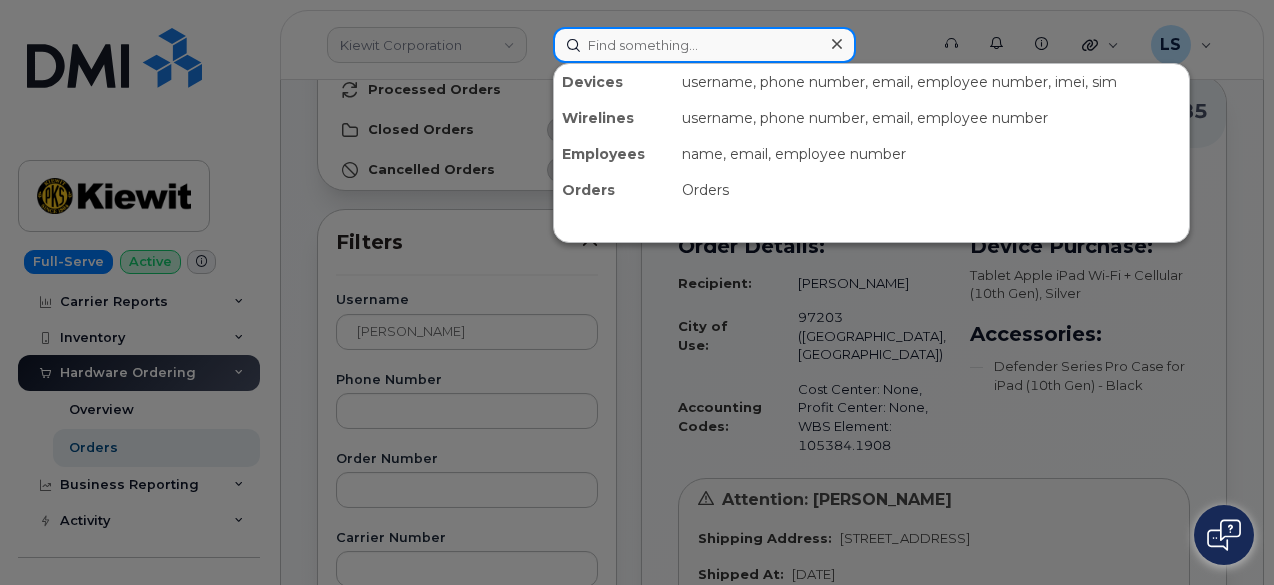 click at bounding box center [704, 45] 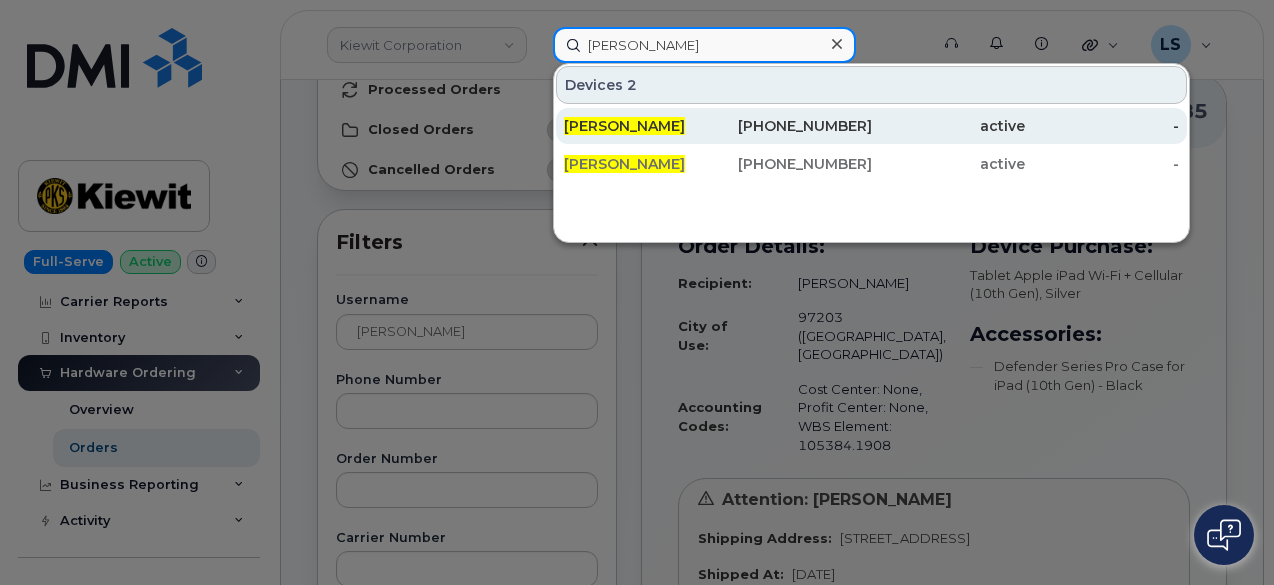 type on "Jordon Montgomery" 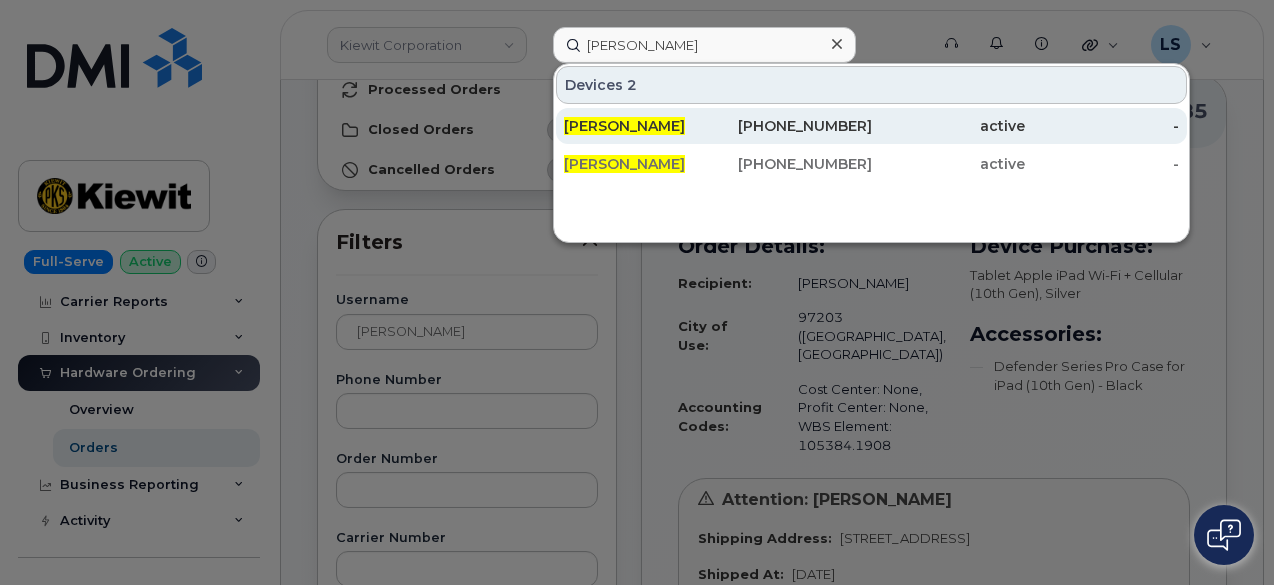 click on "Jordon Montgomery" at bounding box center (624, 126) 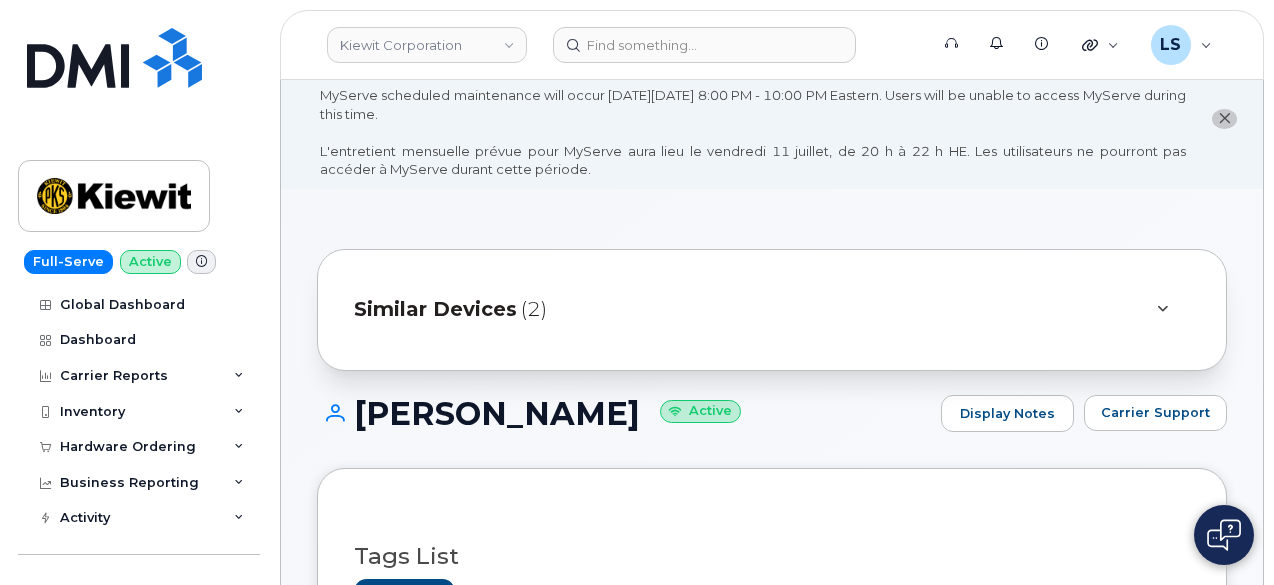 scroll, scrollTop: 0, scrollLeft: 0, axis: both 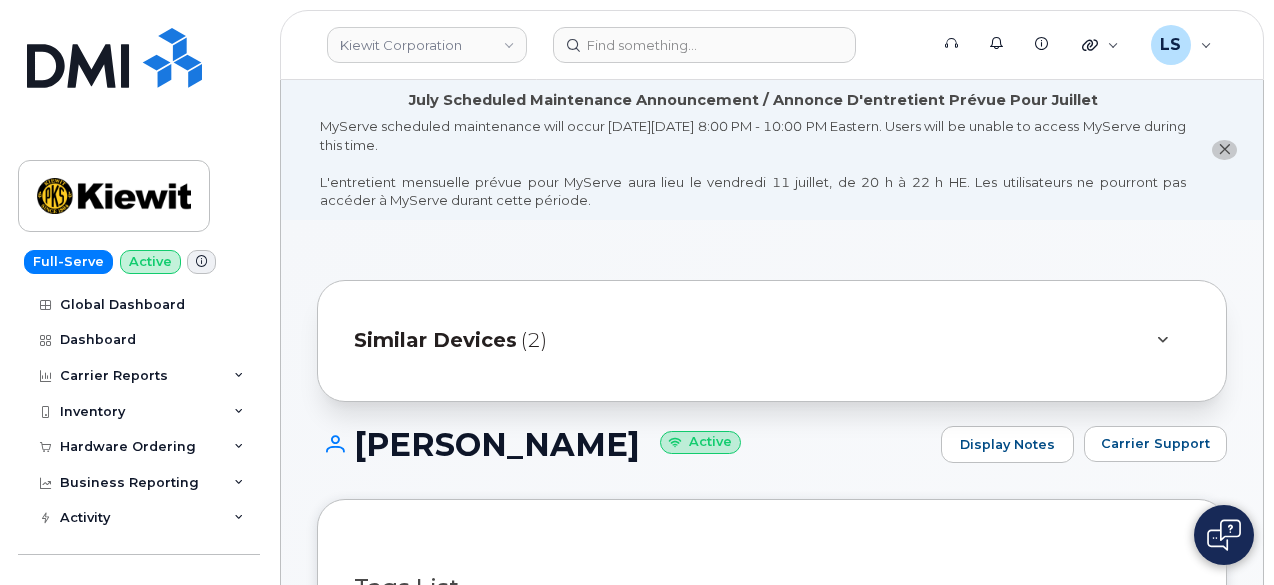 click at bounding box center [1162, 341] 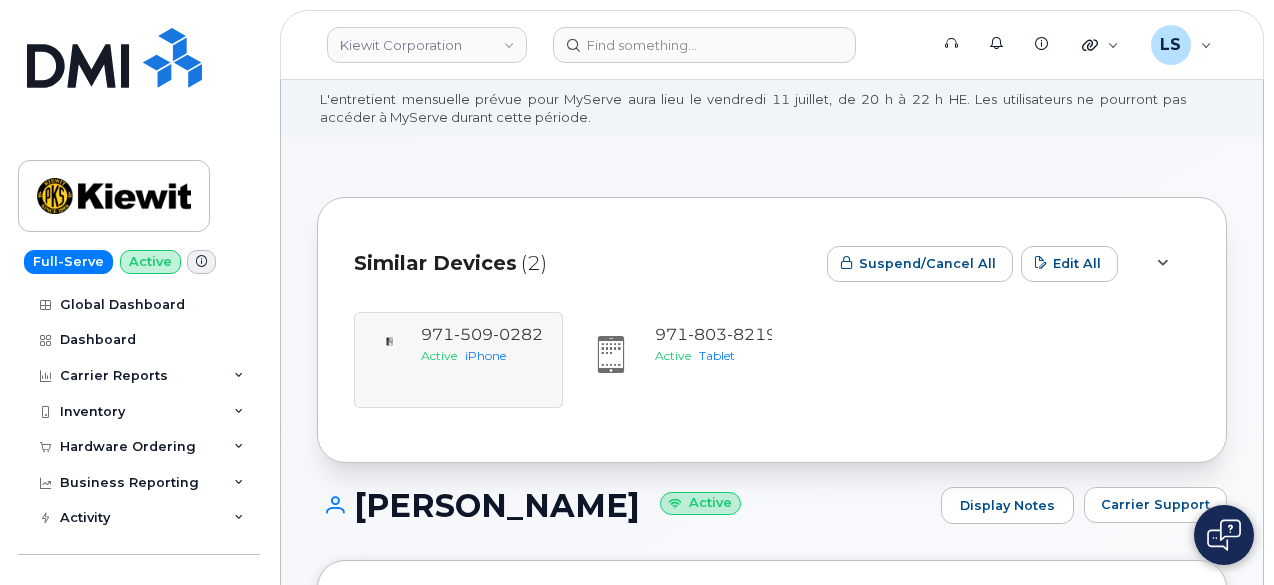 scroll, scrollTop: 200, scrollLeft: 0, axis: vertical 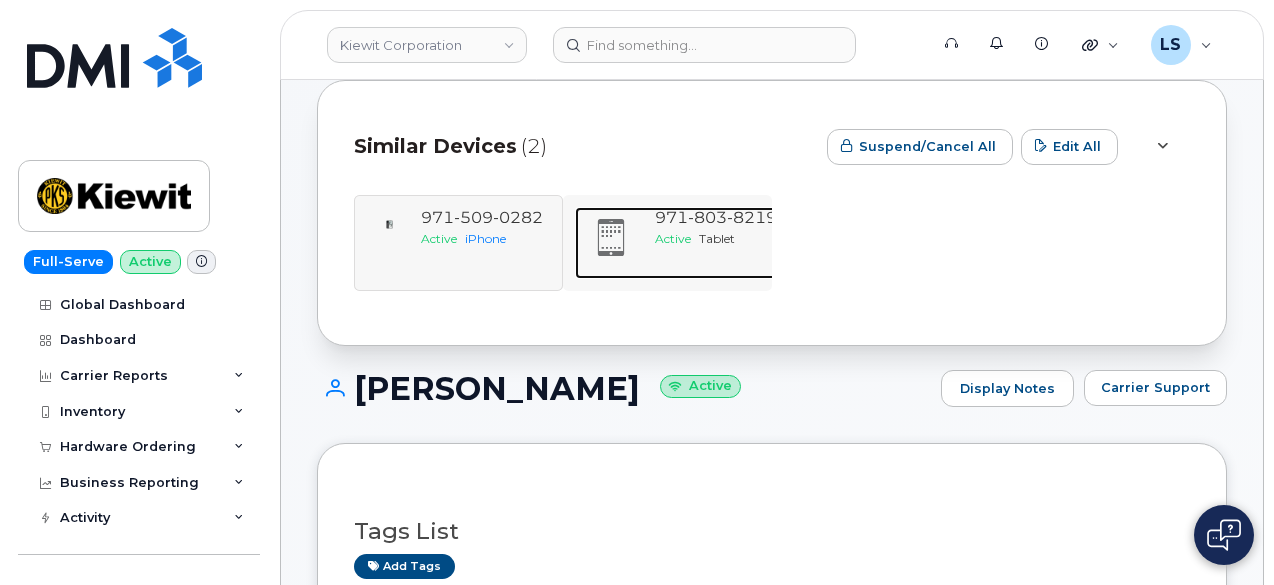 click on "[PHONE_NUMBER] Active Tablet" at bounding box center [716, 243] 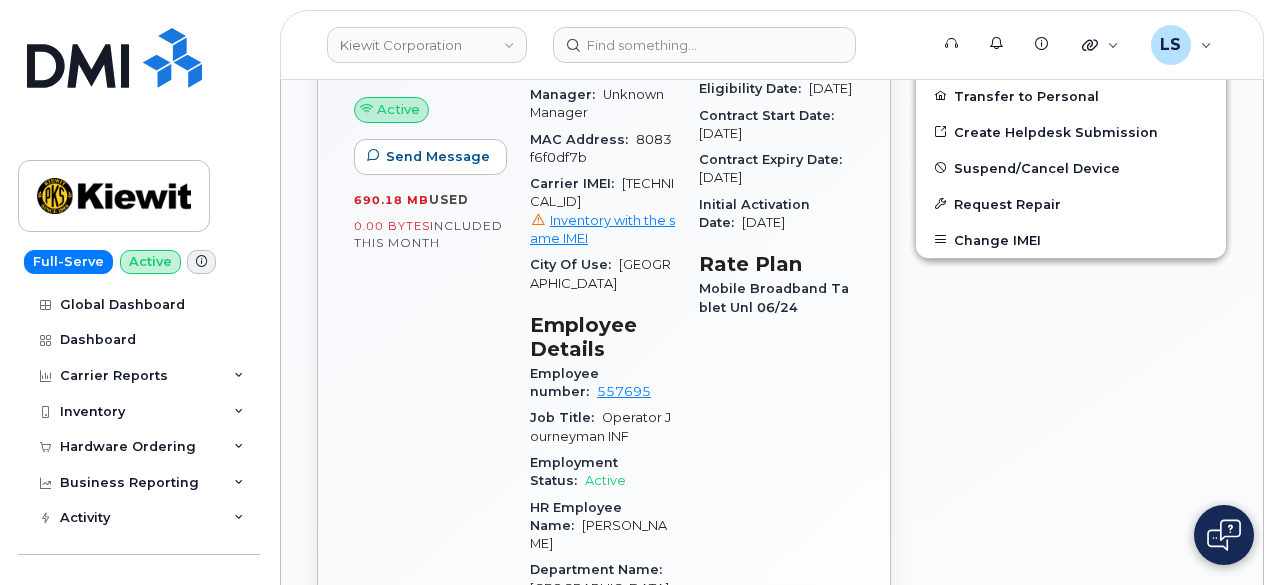 scroll, scrollTop: 892, scrollLeft: 0, axis: vertical 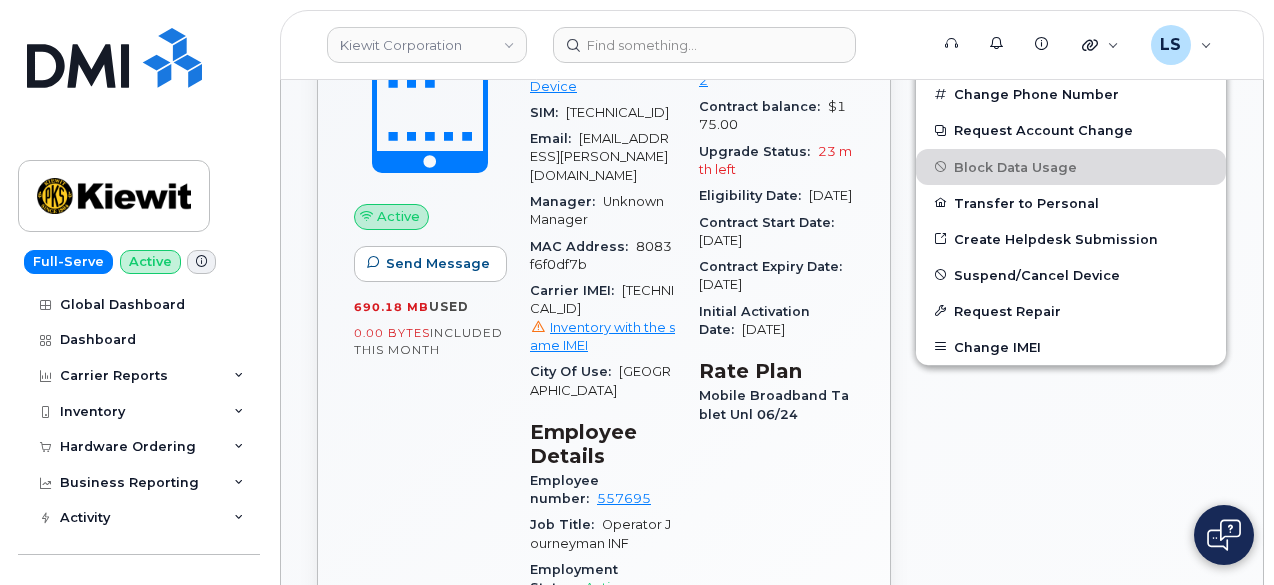 click on "[TECHNICAL_ID] Inventory with the same IMEI" at bounding box center (602, 319) 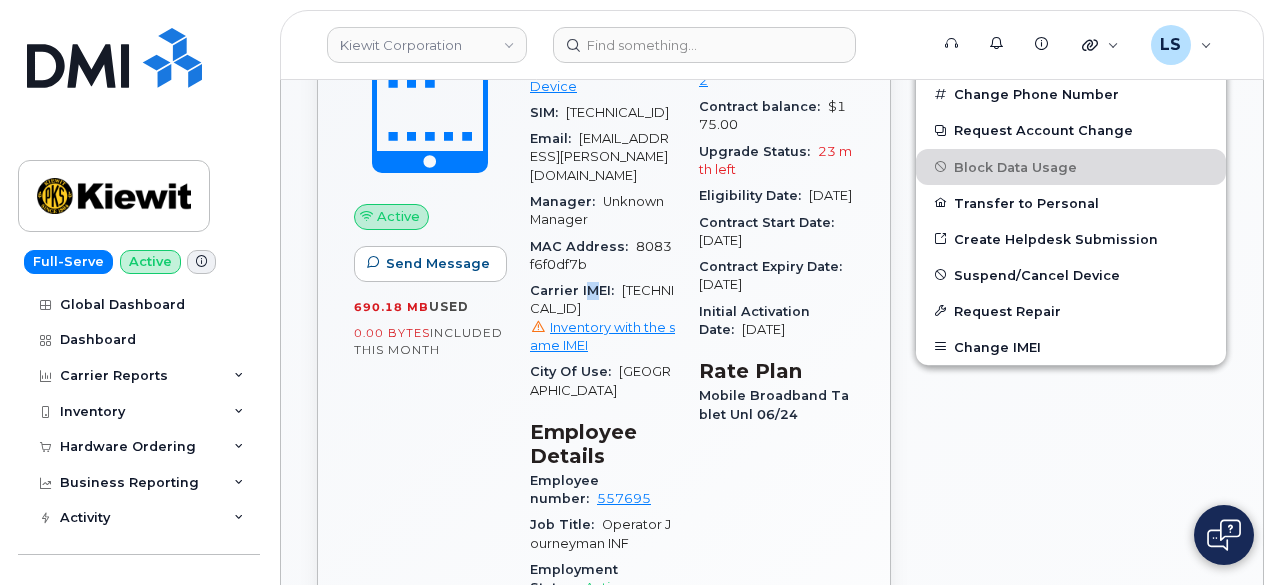 click on "Carrier IMEI:" at bounding box center (576, 290) 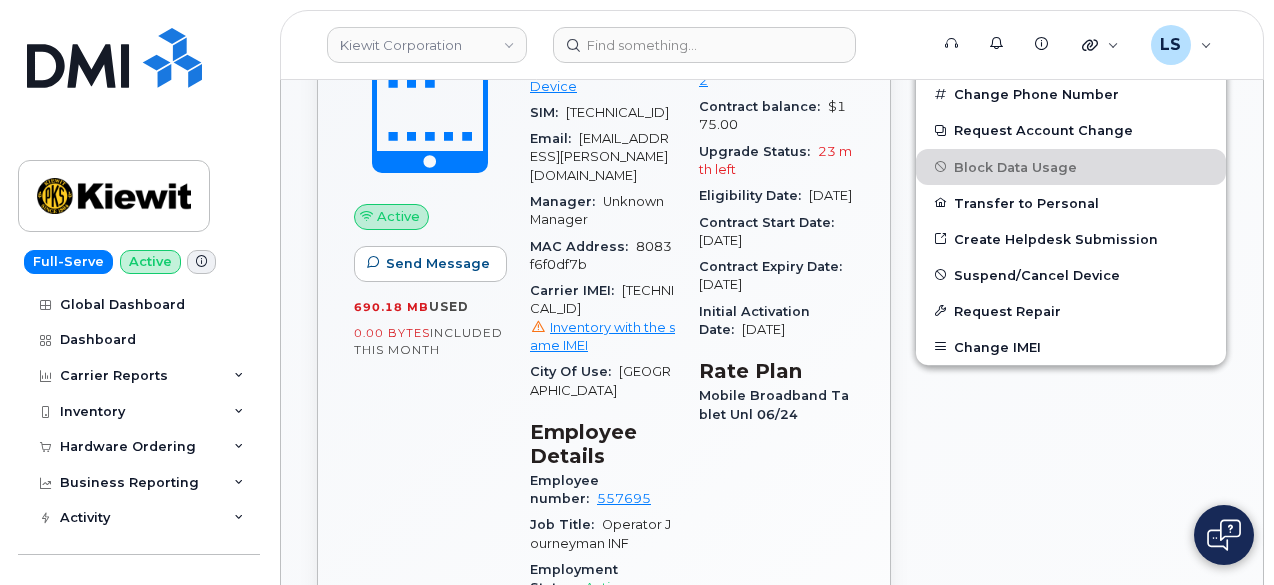 click on "352302613250434 Inventory with the same IMEI" at bounding box center (602, 319) 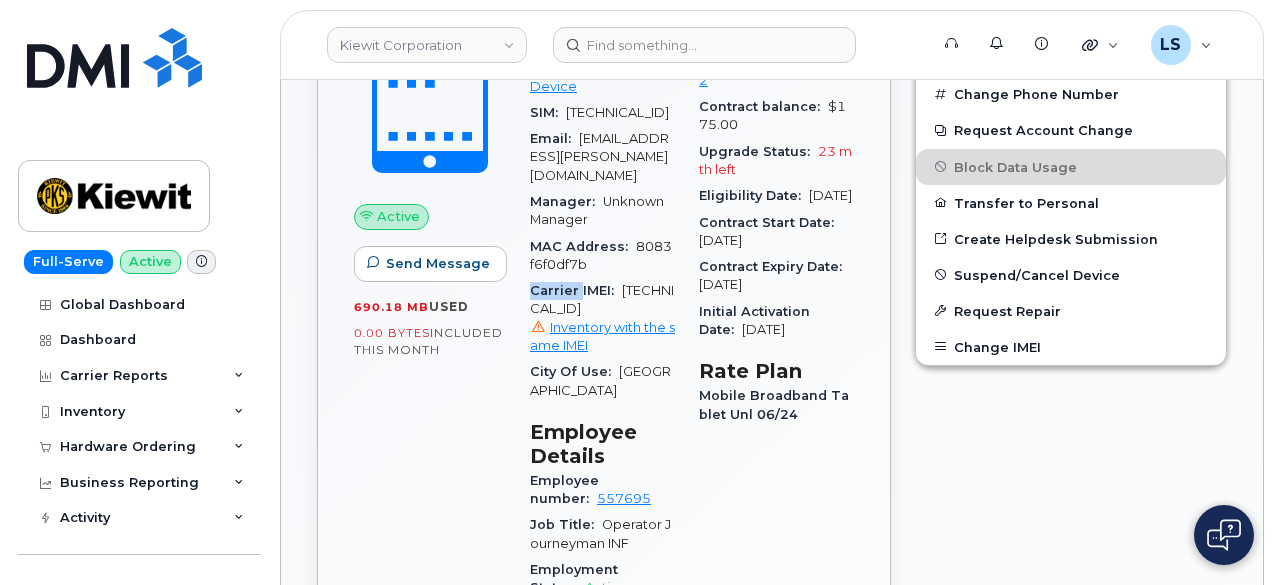 click on "Carrier IMEI: 352302613250434 Inventory with the same IMEI" at bounding box center [602, 318] 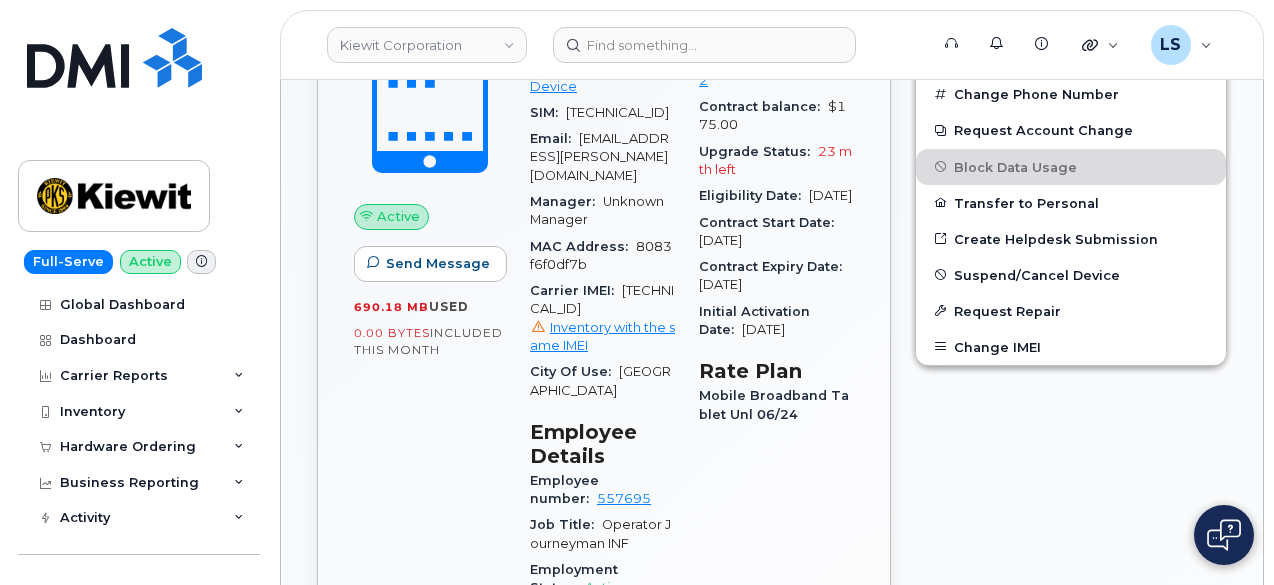 click on "Carrier IMEI: 352302613250434 Inventory with the same IMEI" at bounding box center [602, 318] 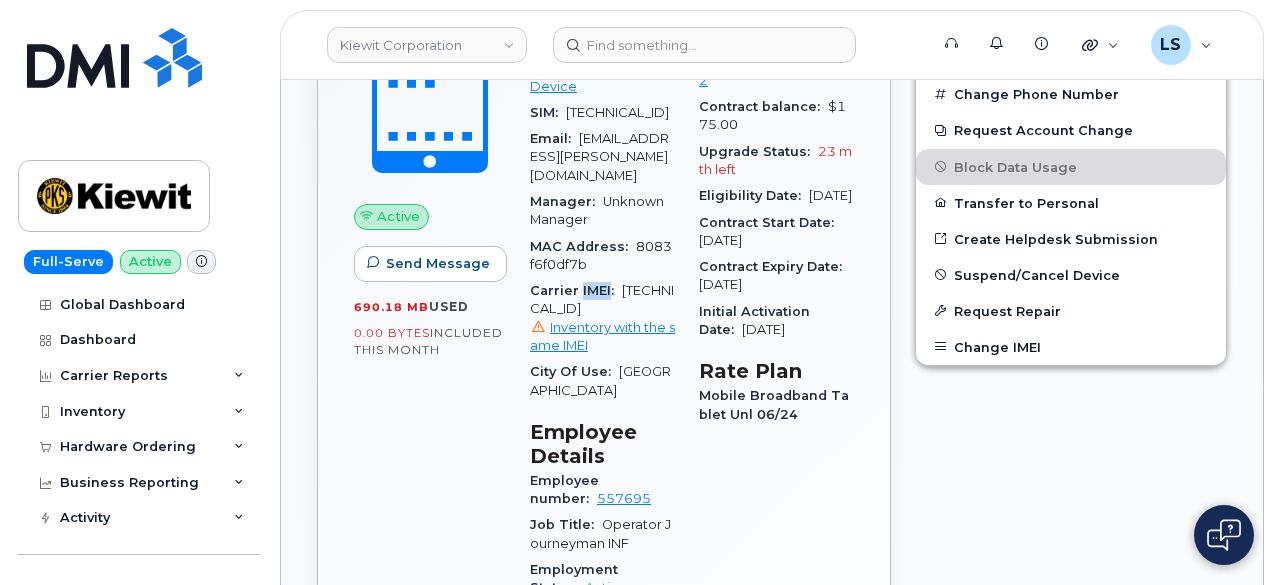 click on "Carrier IMEI:" at bounding box center [576, 290] 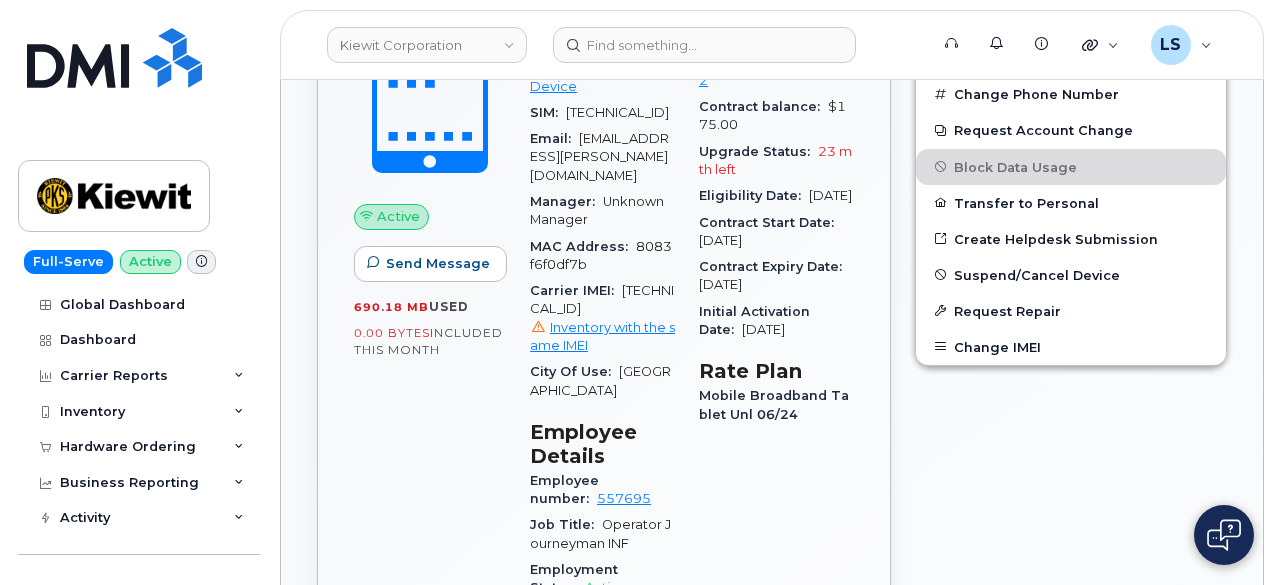 click on "352302613250434 Inventory with the same IMEI" at bounding box center [602, 319] 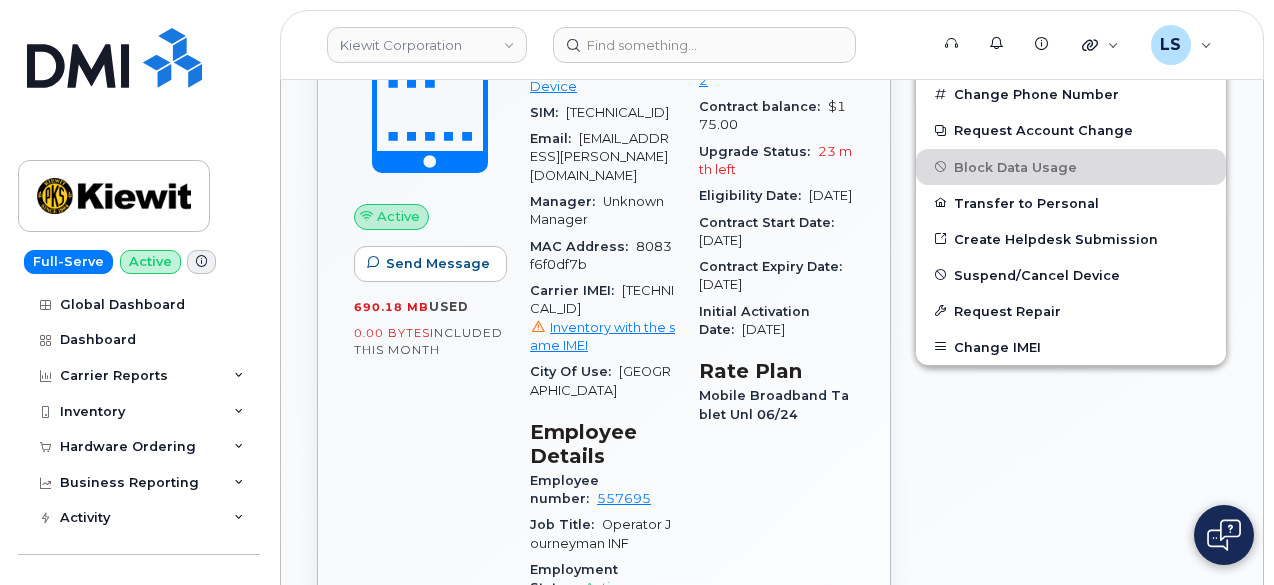 click on "Carrier IMEI:" at bounding box center [576, 290] 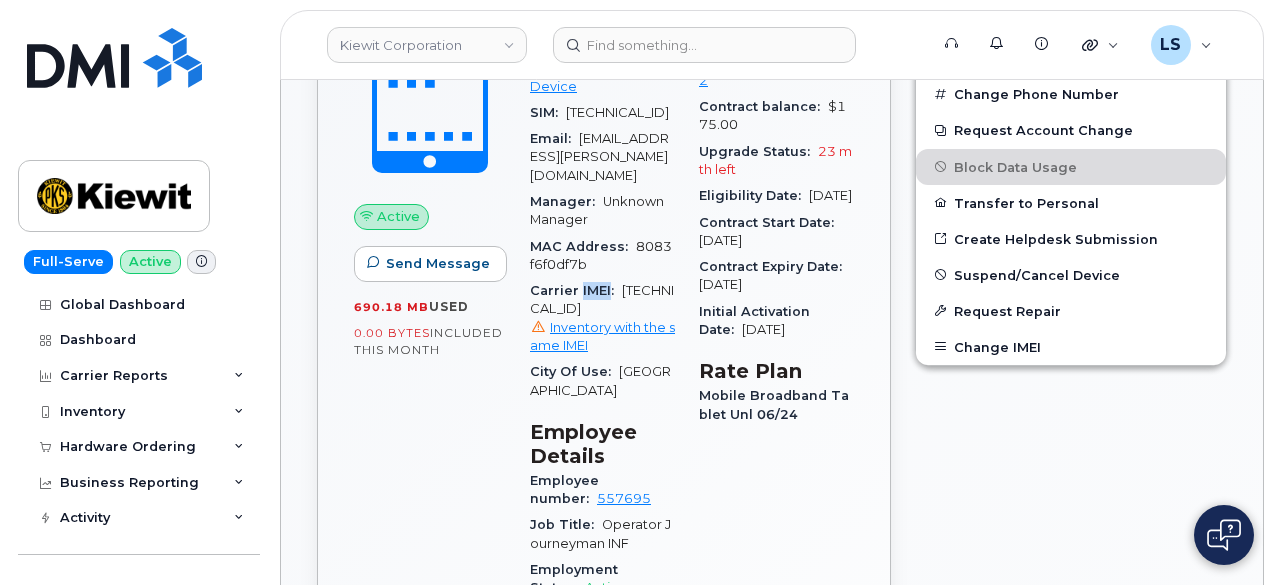 click on "Carrier IMEI:" at bounding box center [576, 290] 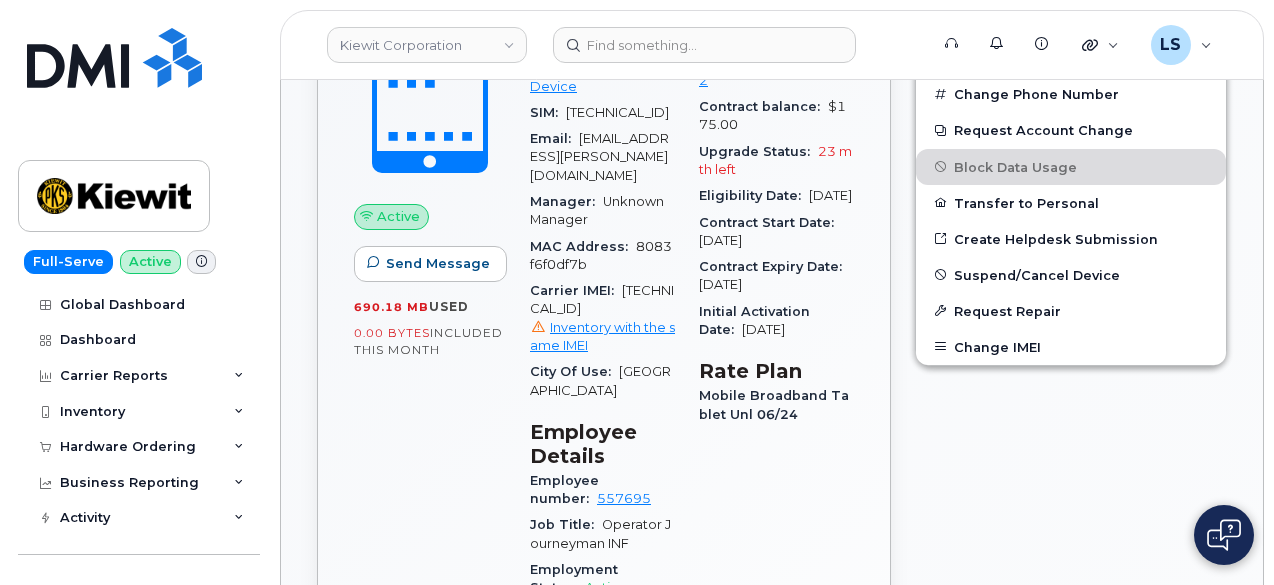 click on "352302613250434 Inventory with the same IMEI" at bounding box center (602, 319) 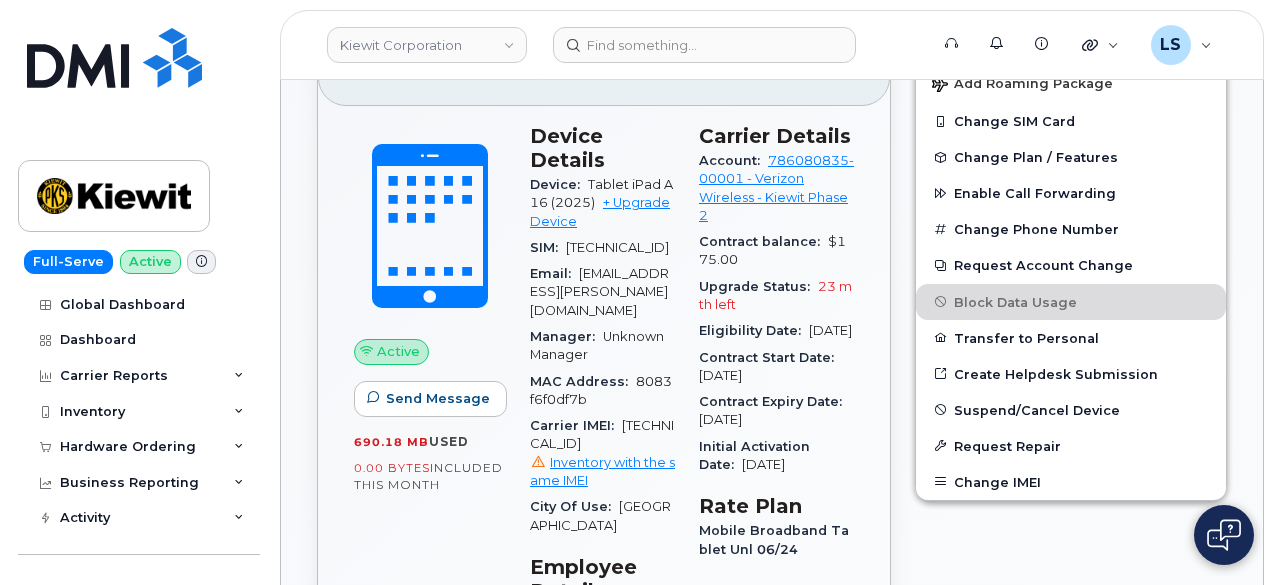 scroll, scrollTop: 792, scrollLeft: 0, axis: vertical 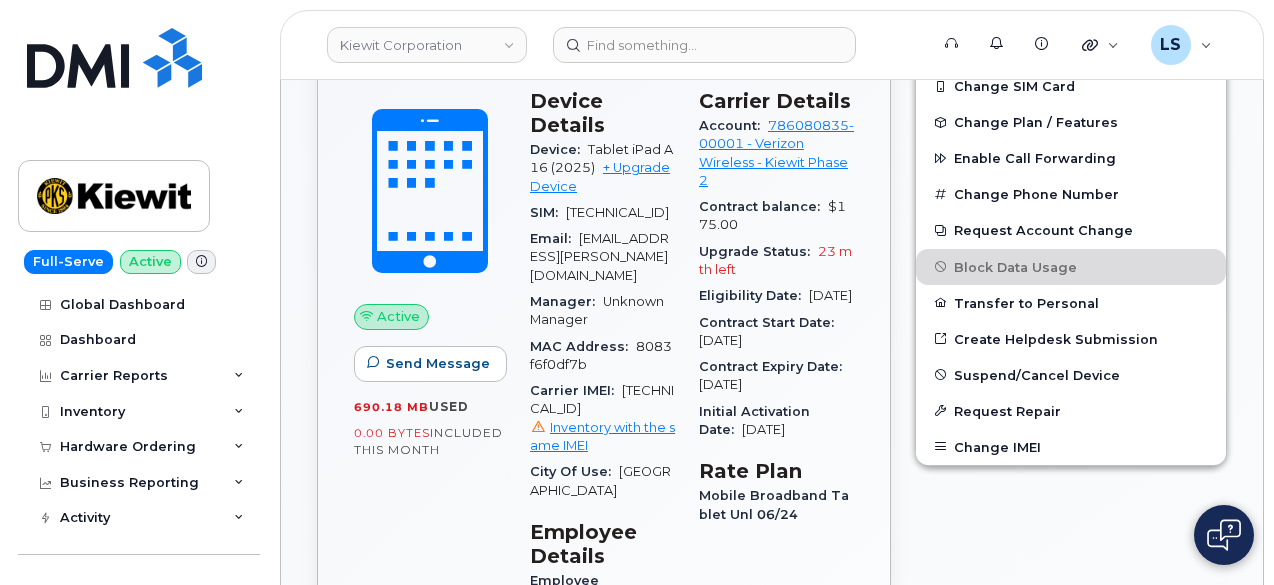 click on "352302613250434 Inventory with the same IMEI" at bounding box center (602, 419) 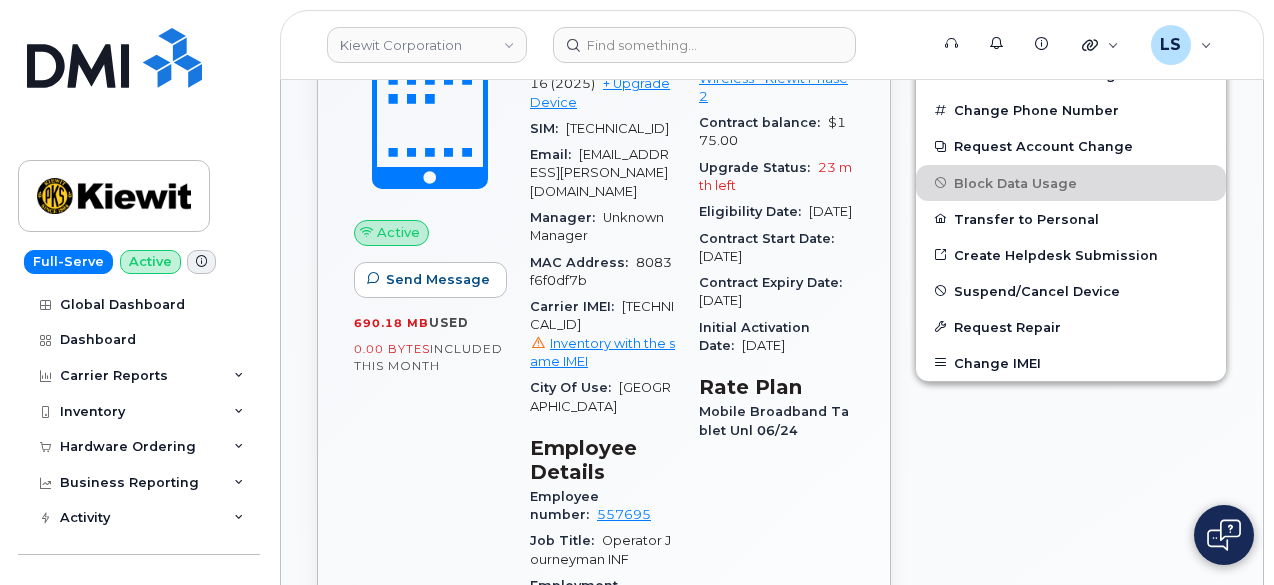 scroll, scrollTop: 992, scrollLeft: 0, axis: vertical 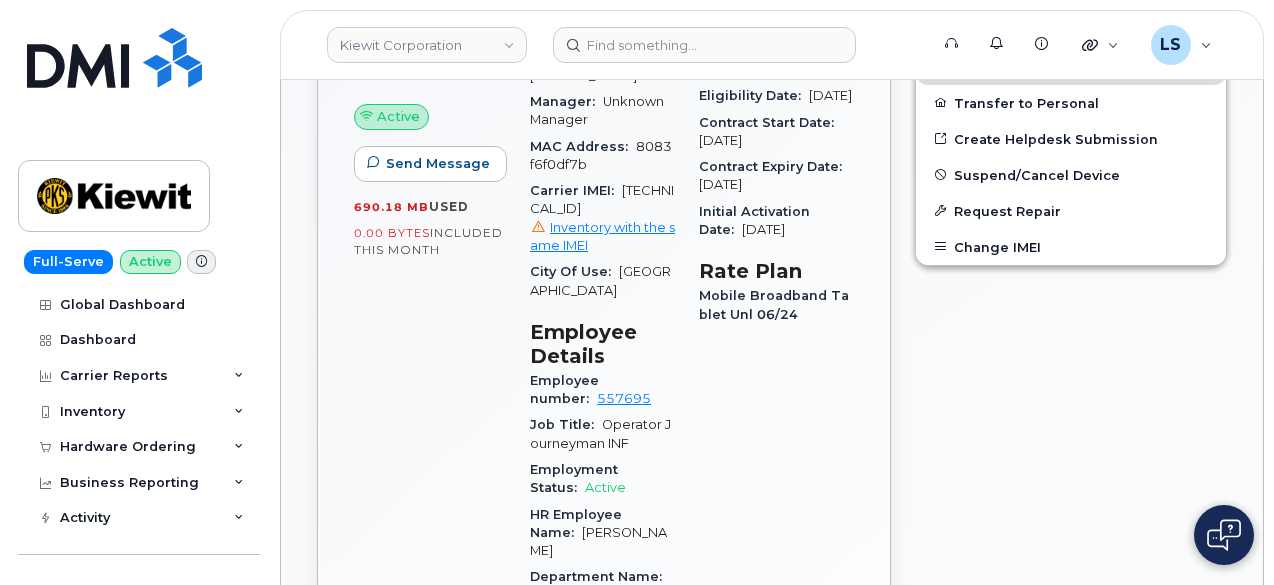 drag, startPoint x: 619, startPoint y: 205, endPoint x: 617, endPoint y: 234, distance: 29.068884 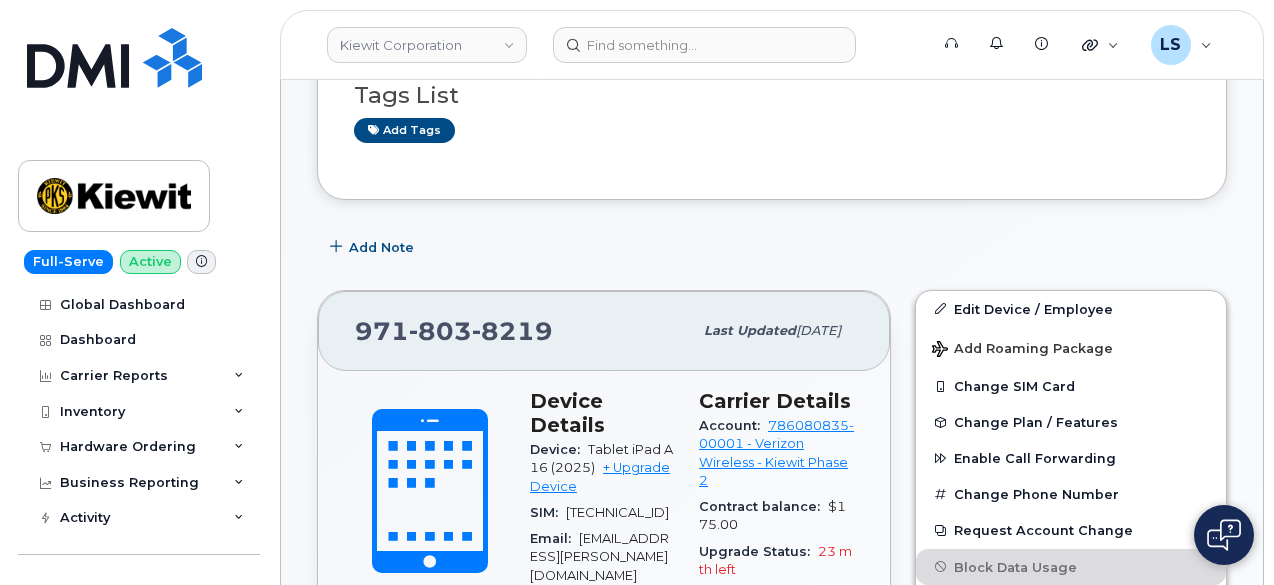 scroll, scrollTop: 192, scrollLeft: 0, axis: vertical 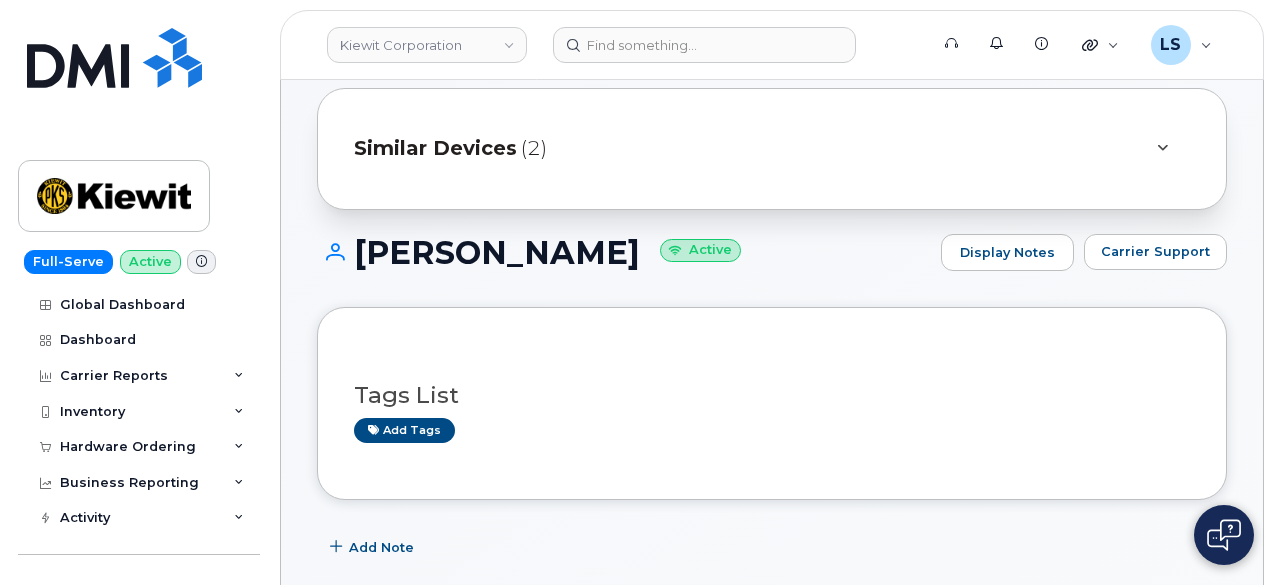 click on "Similar Devices (2)" at bounding box center [772, 149] 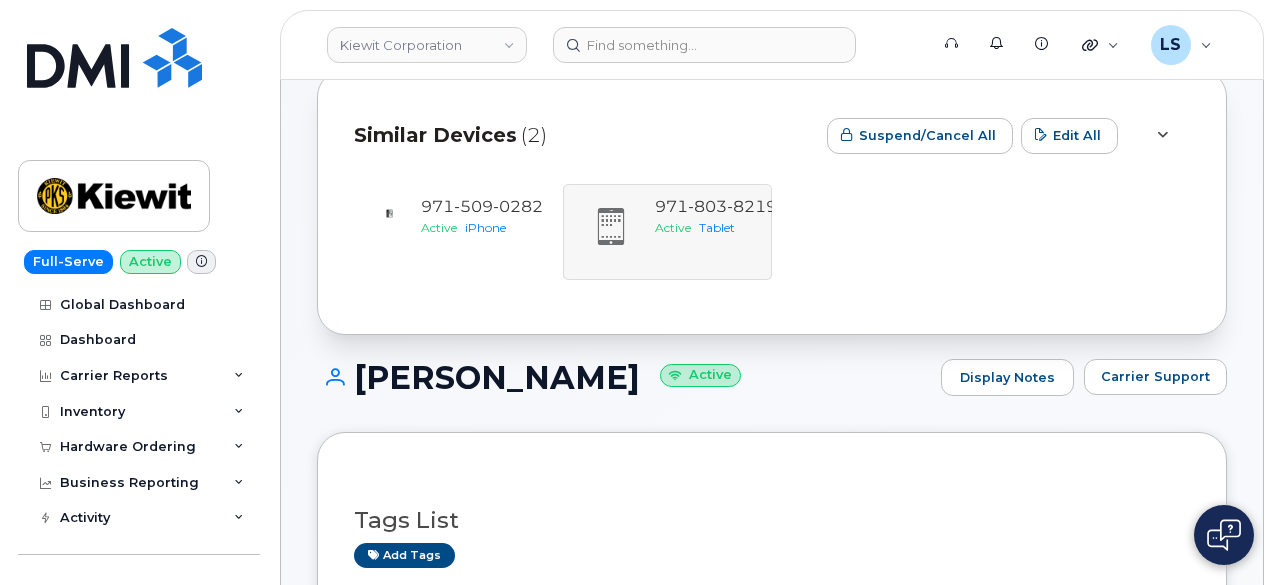 scroll, scrollTop: 192, scrollLeft: 0, axis: vertical 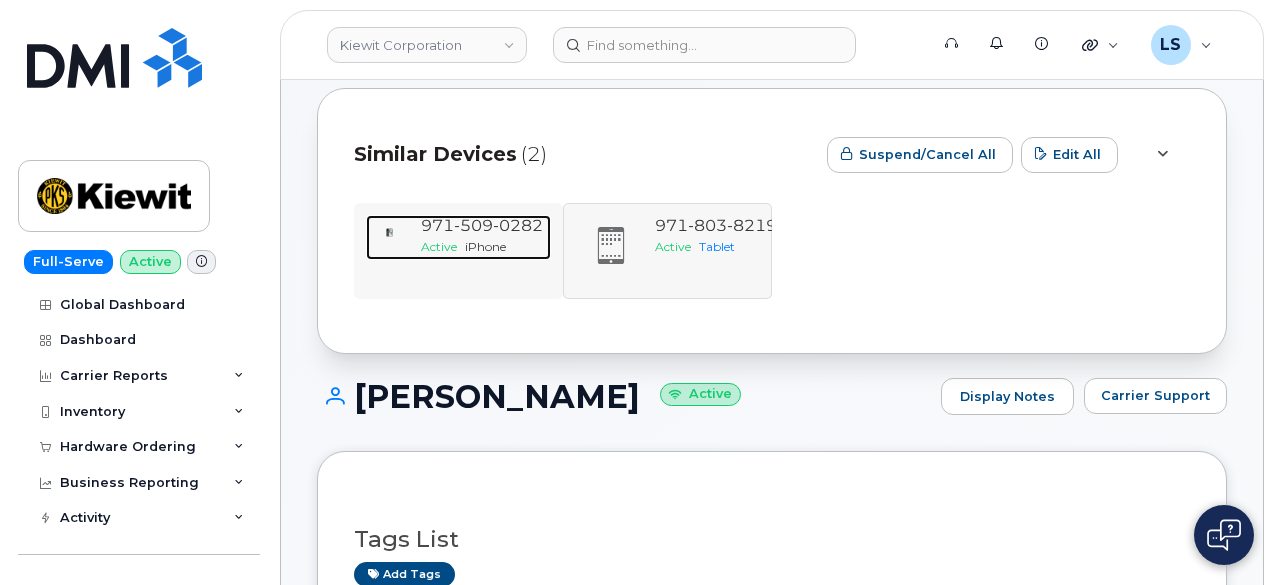 click on "Active" at bounding box center [439, 246] 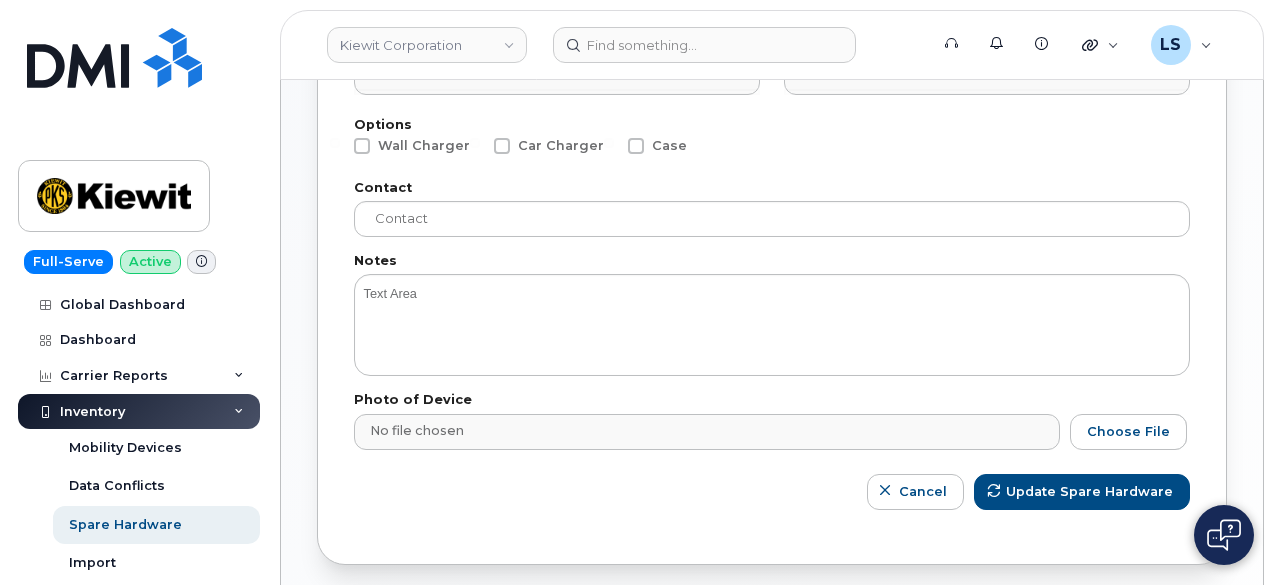 scroll, scrollTop: 375, scrollLeft: 0, axis: vertical 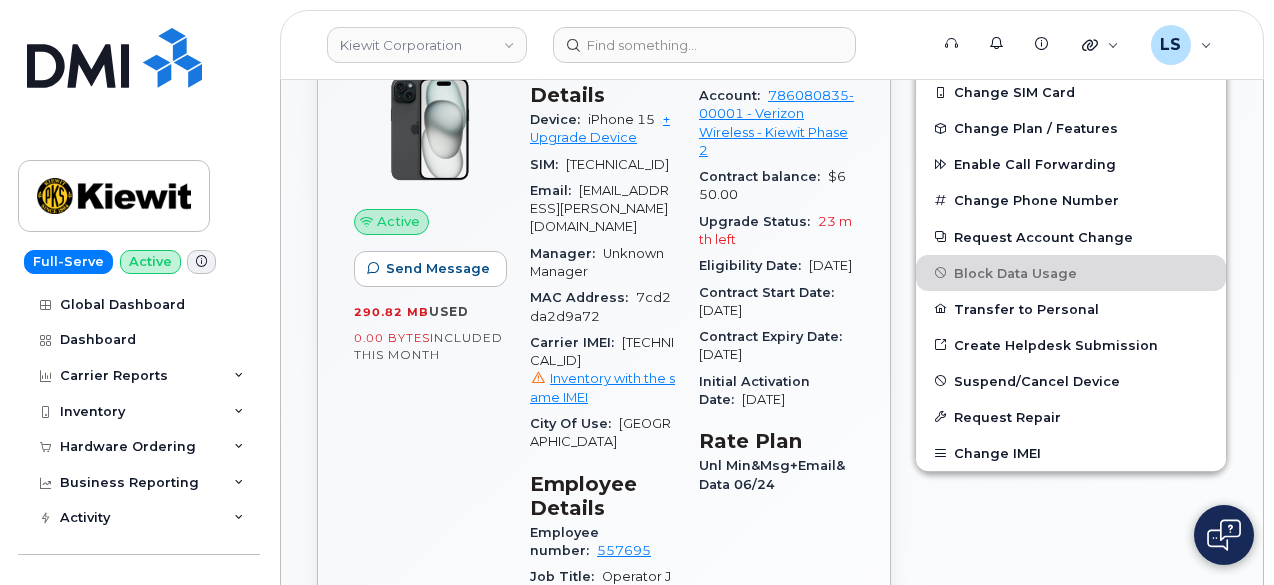 drag, startPoint x: 616, startPoint y: 354, endPoint x: 633, endPoint y: 360, distance: 18.027756 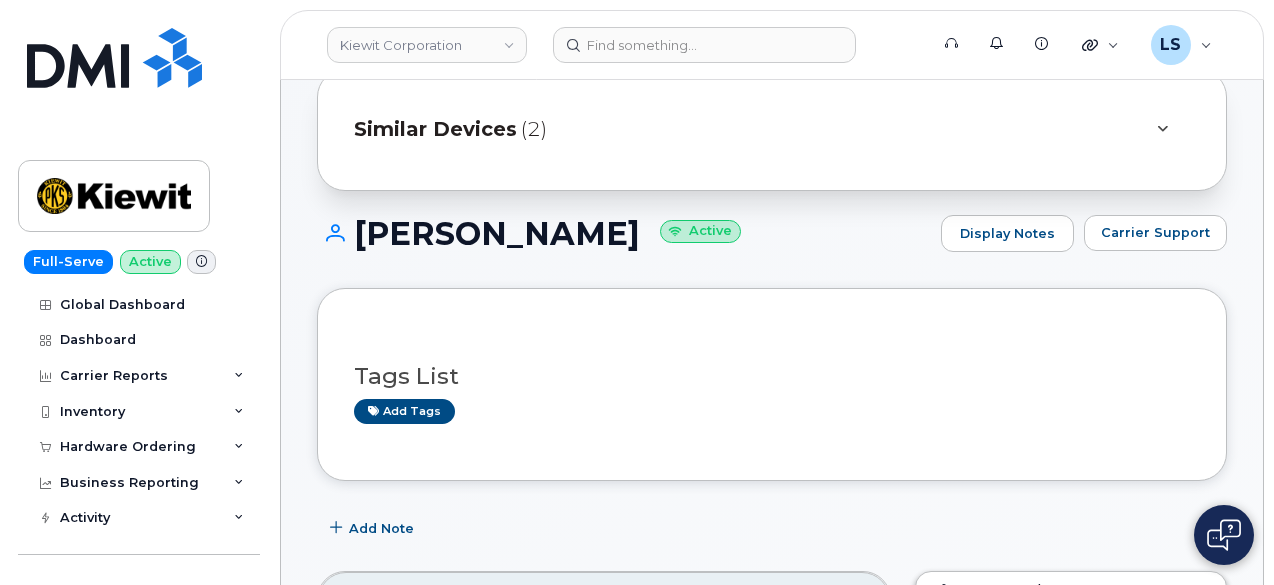 scroll, scrollTop: 122, scrollLeft: 0, axis: vertical 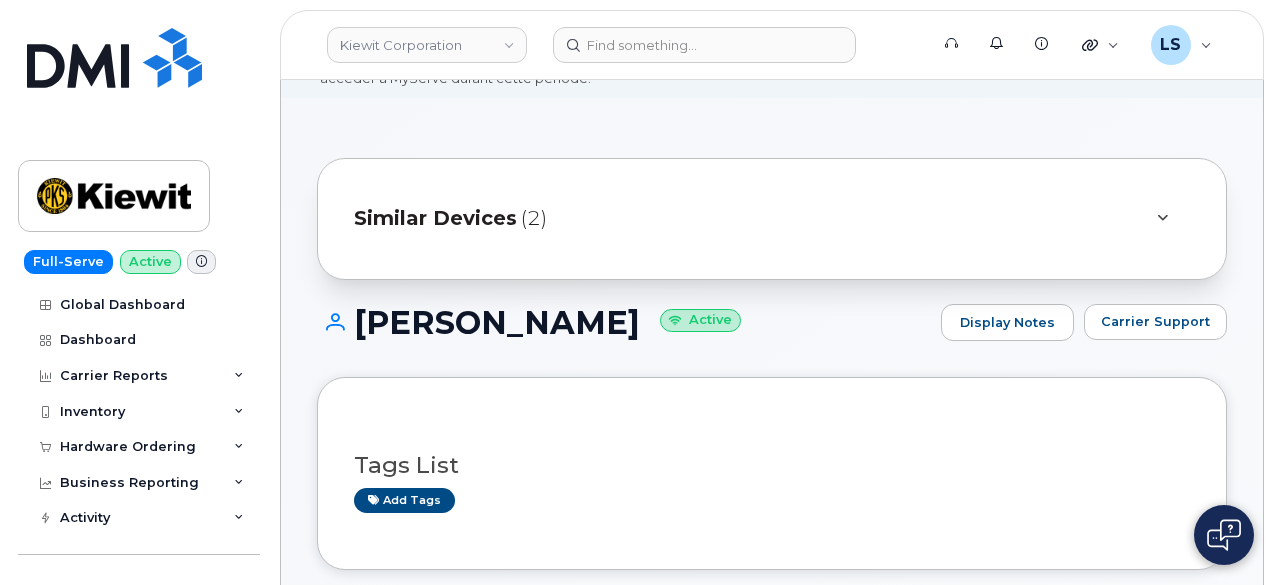 click on "Similar Devices (2)" at bounding box center (744, 219) 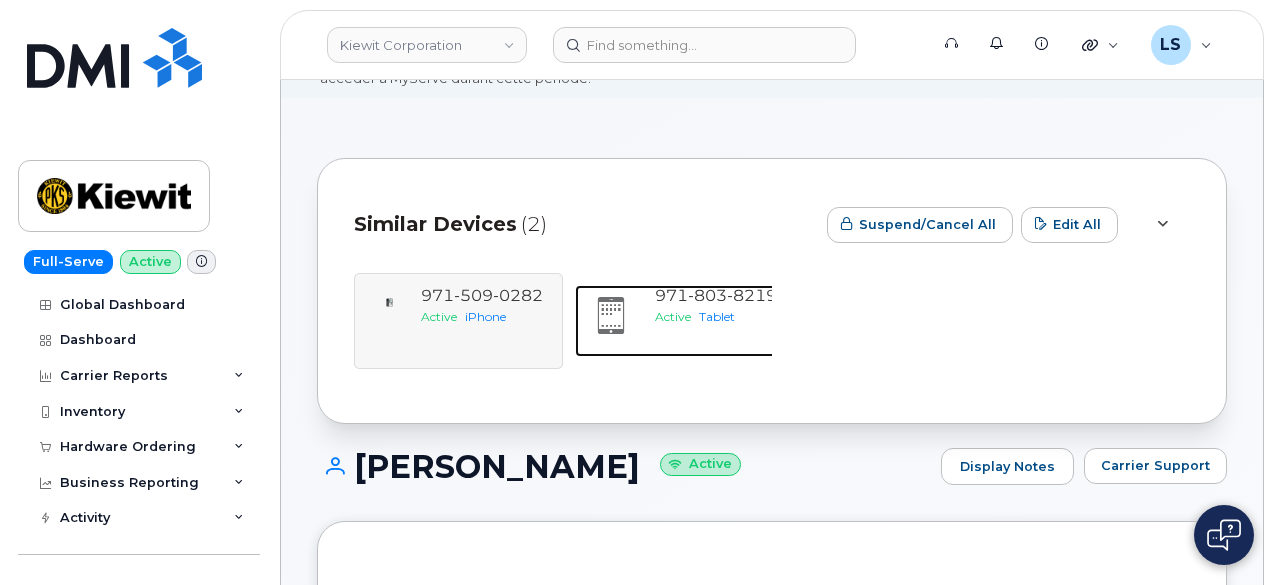 drag, startPoint x: 676, startPoint y: 329, endPoint x: 686, endPoint y: 205, distance: 124.40257 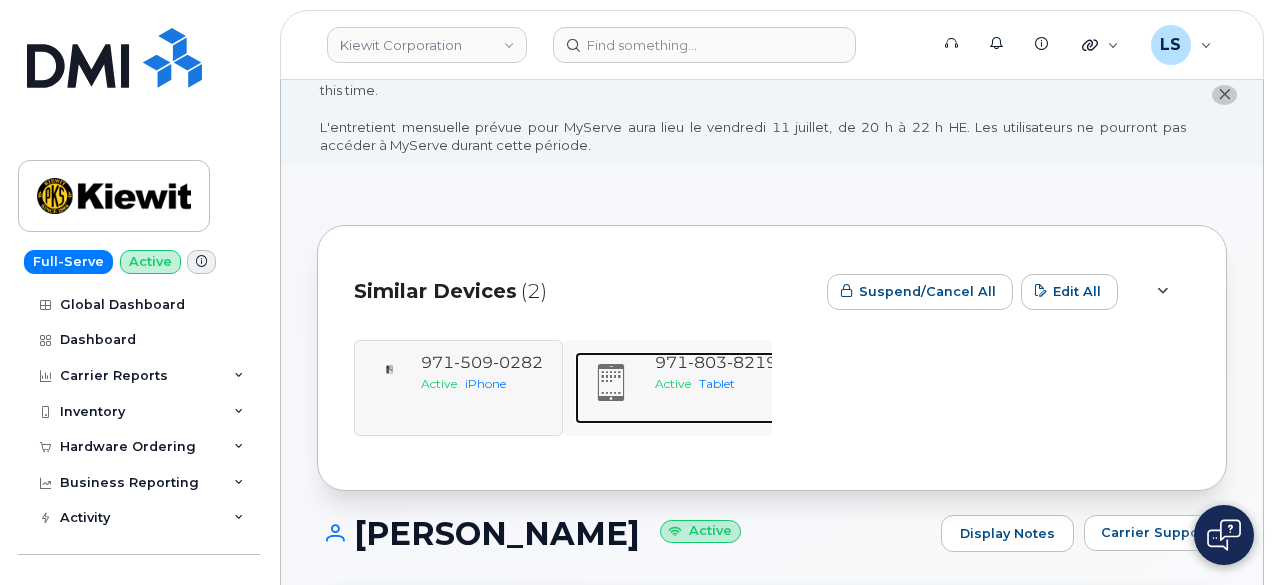 scroll, scrollTop: 0, scrollLeft: 0, axis: both 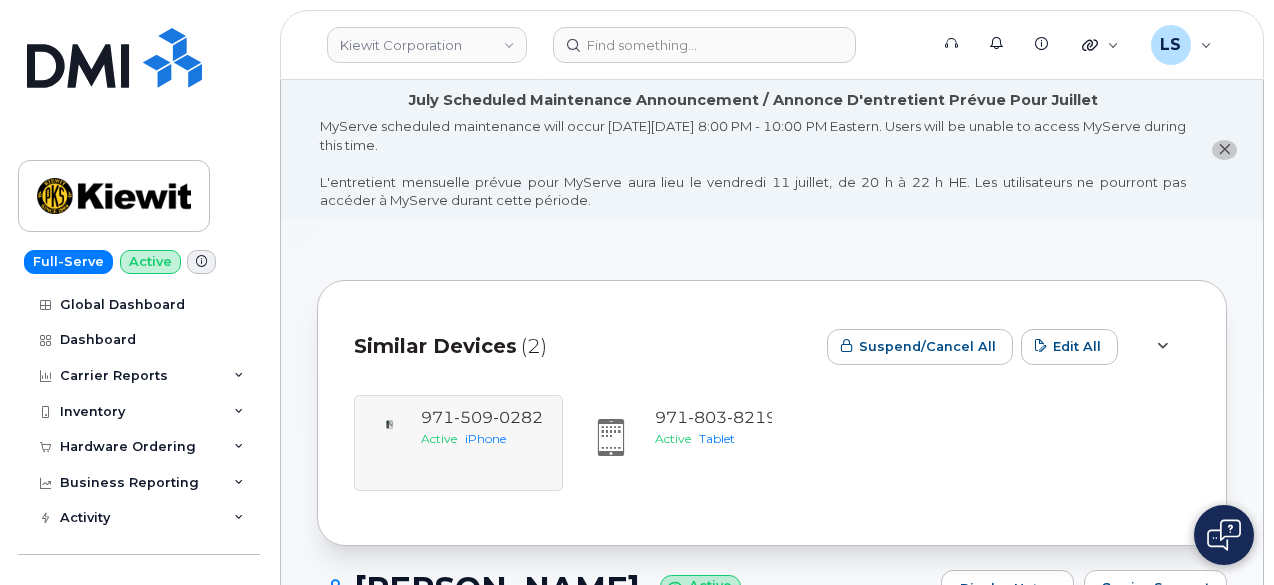 drag, startPoint x: 622, startPoint y: 385, endPoint x: 643, endPoint y: 337, distance: 52.392746 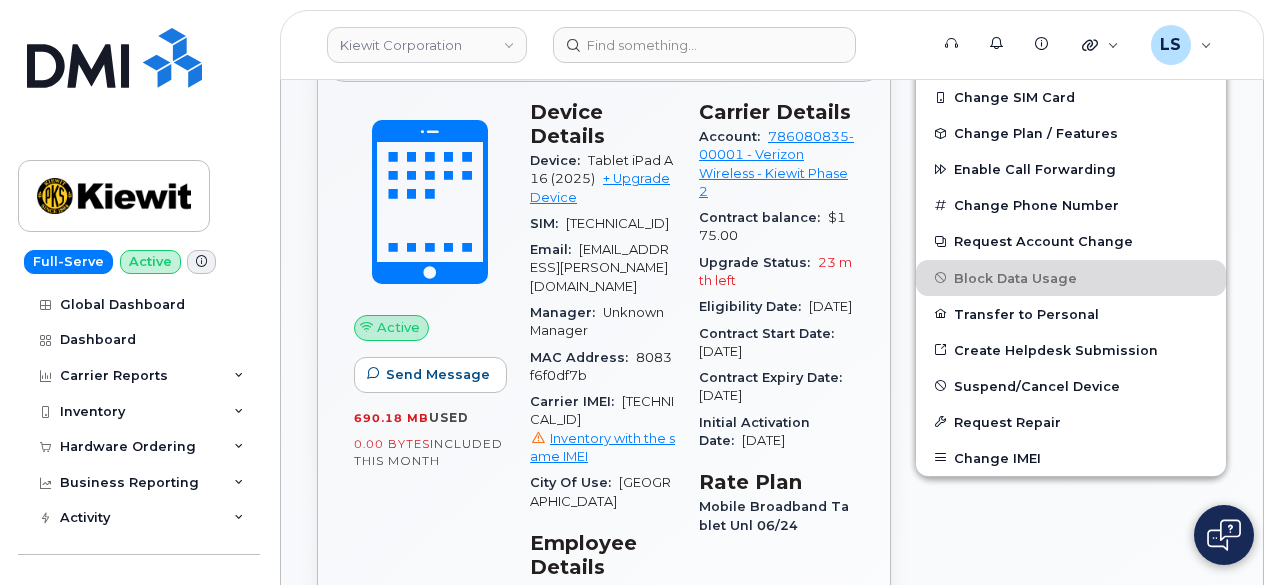scroll, scrollTop: 740, scrollLeft: 0, axis: vertical 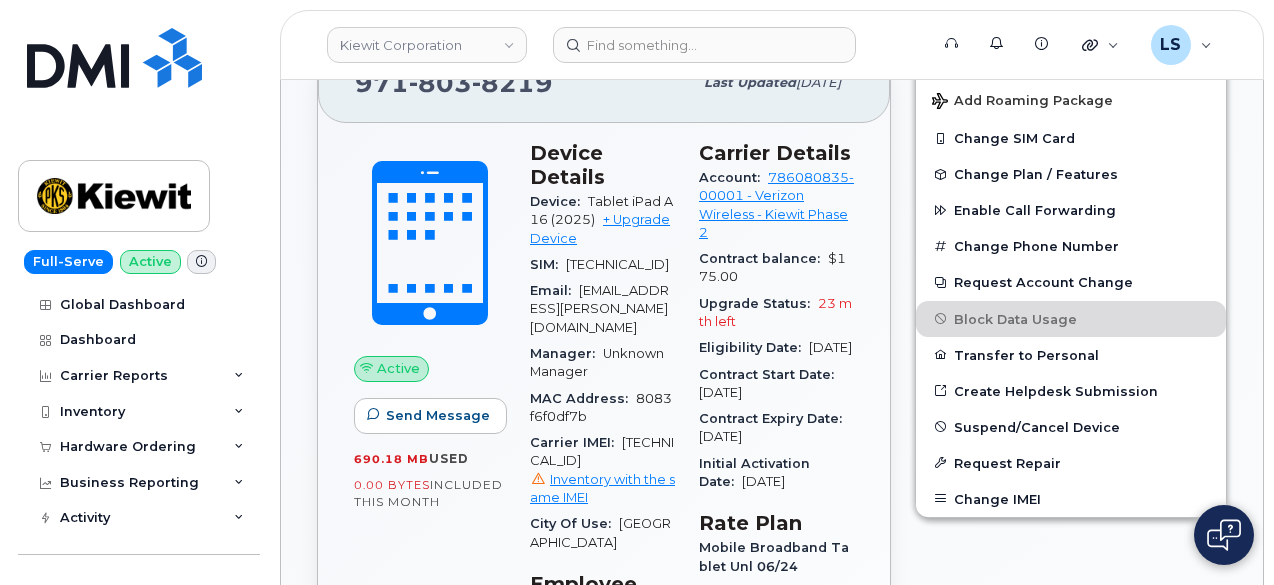 click on "[TECHNICAL_ID]" at bounding box center (617, 264) 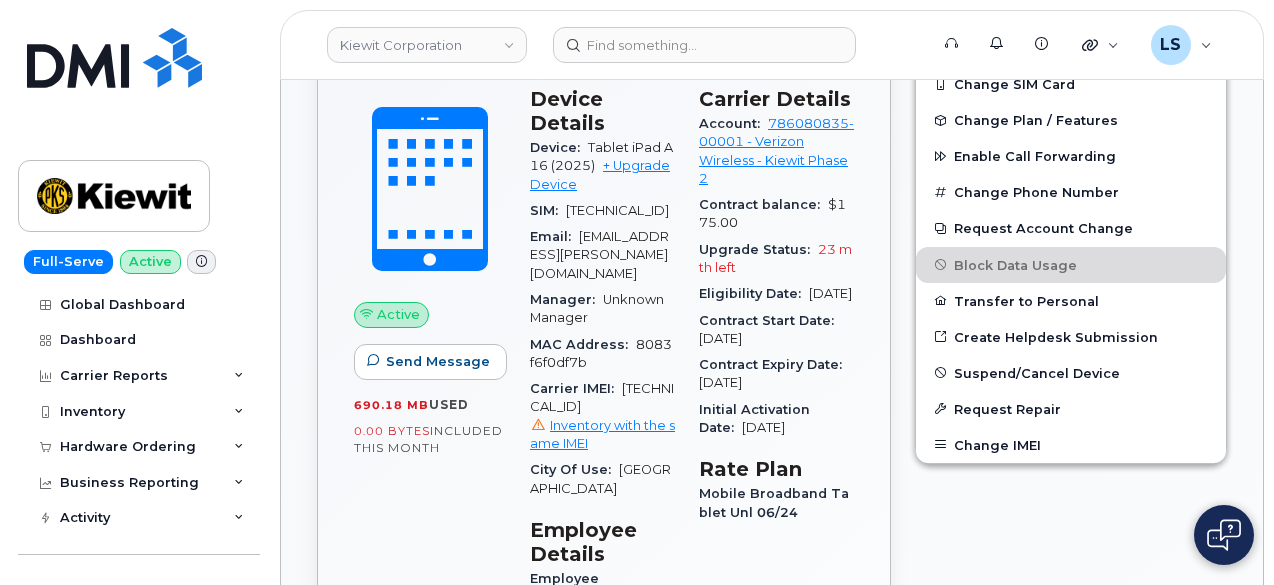 scroll, scrollTop: 840, scrollLeft: 0, axis: vertical 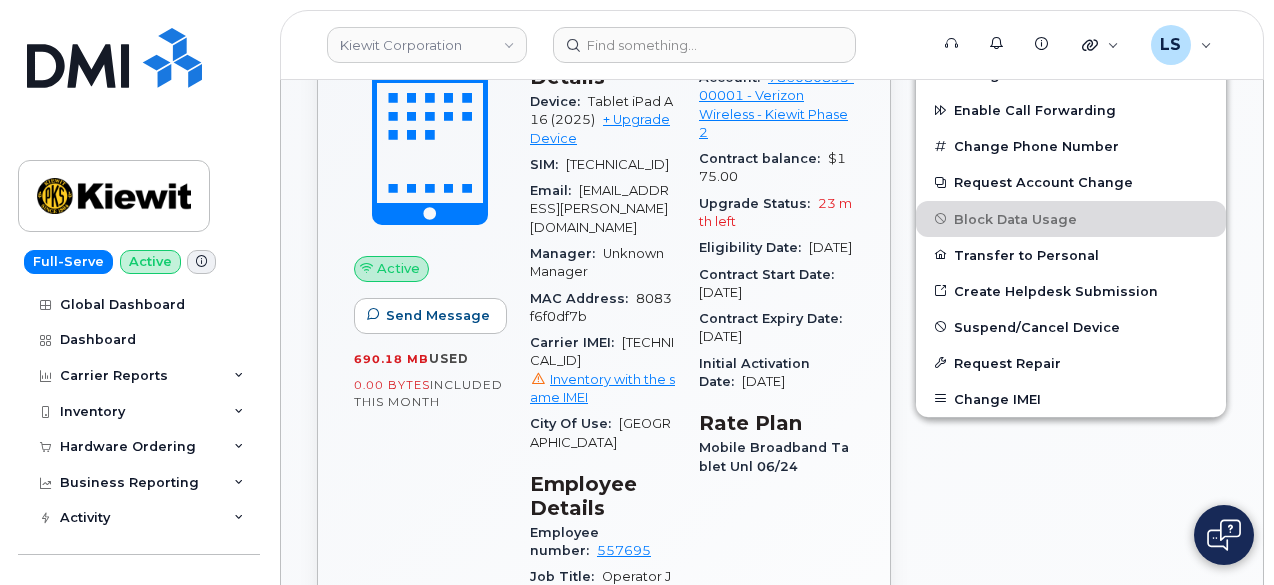 drag, startPoint x: 446, startPoint y: 389, endPoint x: 408, endPoint y: 473, distance: 92.19544 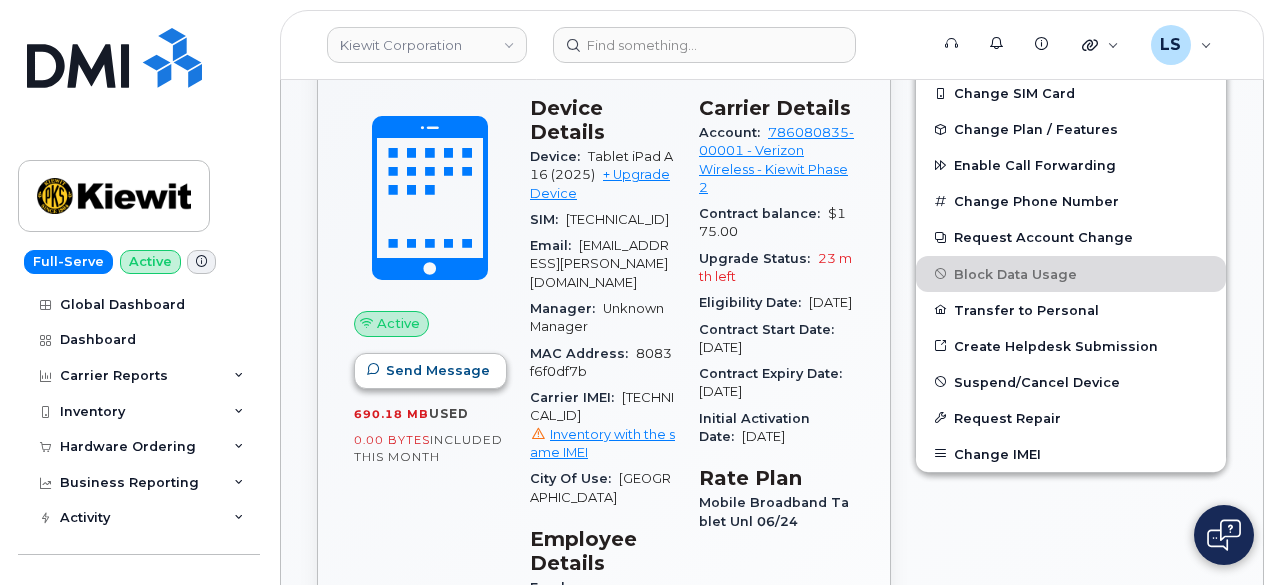 scroll, scrollTop: 740, scrollLeft: 0, axis: vertical 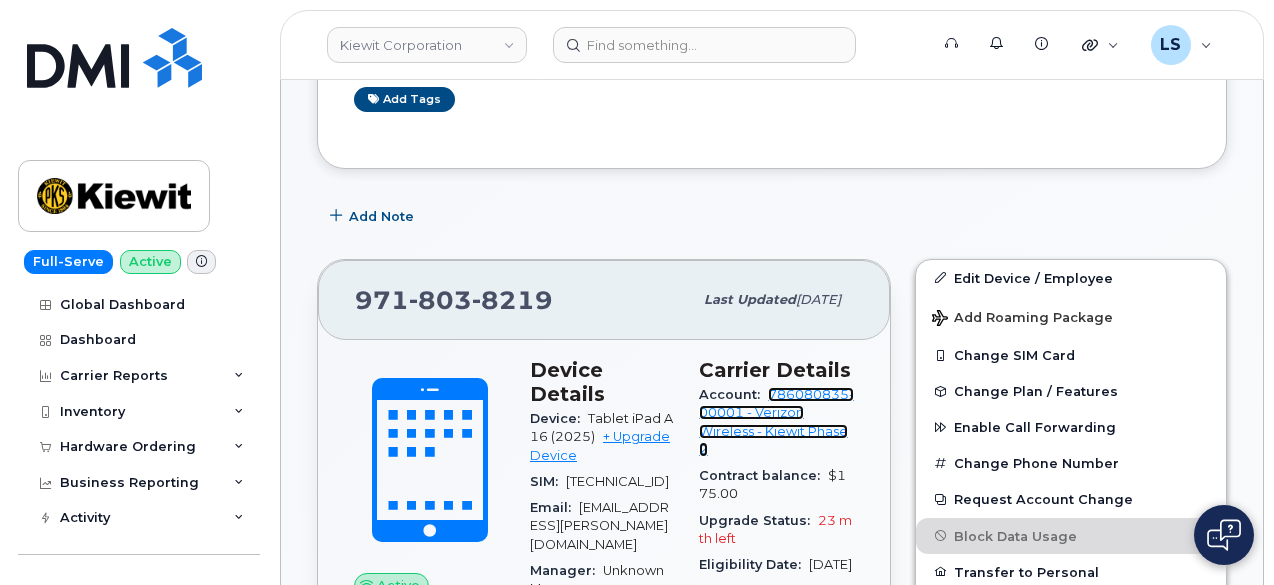 drag, startPoint x: 740, startPoint y: 209, endPoint x: 733, endPoint y: 224, distance: 16.552946 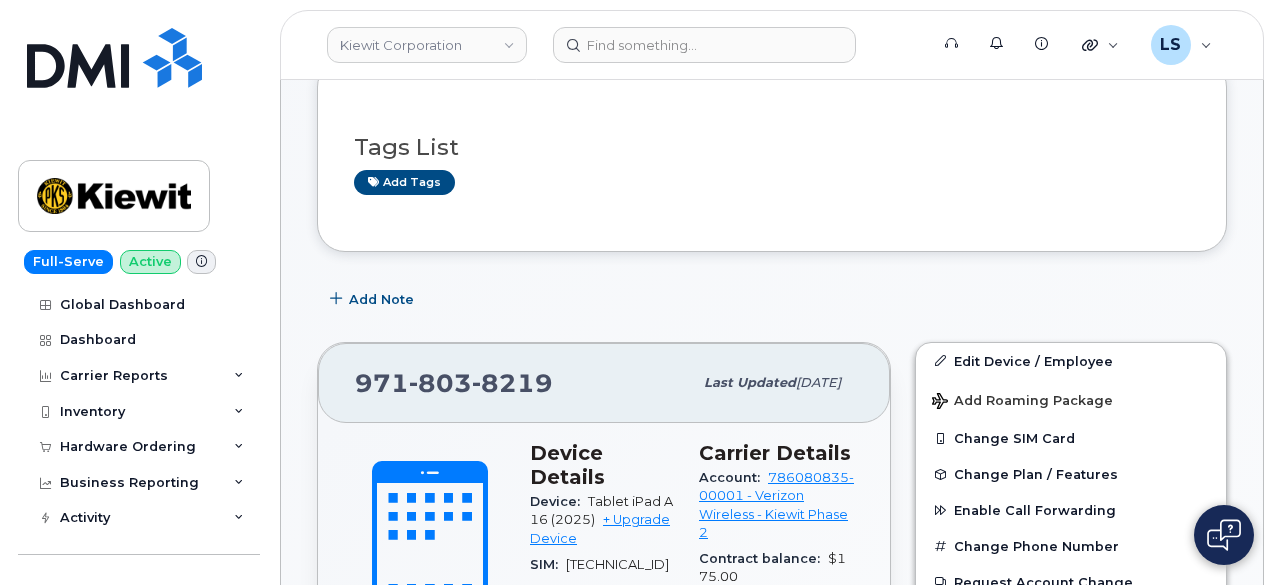 click on "Tags List
Add tags
Add Note
971 803 8219 Last updated  Jul 03, 2025 Active Send Message 690.18 MB  used 0.00 Bytes  included this month Device Details Device: Tablet iPad A16 (2025)  + Upgrade Device SIM: 89148000011764045363 Email: JORDAN.MONTGOMERY1@KIEWIT.COM Manager: Unknown Manager MAC Address: 8083f6f0df7b Carrier IMEI: 352302613250434 Inventory with the same IMEI City Of Use: Portland Employee Details Employee number: 557695 Job Title: Operator Journeyman  INF Employment Status: Active HR Employee Name: Jordan Montgomery Department Name: 105384 - Columbia Blvd WWTP Expan. (Const GMP 2) Location: 5001 North Columbia Boulevard Business Unit HR Lock Enabled Device Business Unit Cost Center: Unknown Unknown Unknown Profit Center: Unknown Unknown Unknown WBS Element: Unknown Unknown Unknown Carrier Details Account: 786080835-00001 - Verizon Wireless - Kiewit Phase 2 Contract balance: $175.00 Upgrade Status: 23 mth left Eligibility Date:" at bounding box center (772, 1520) 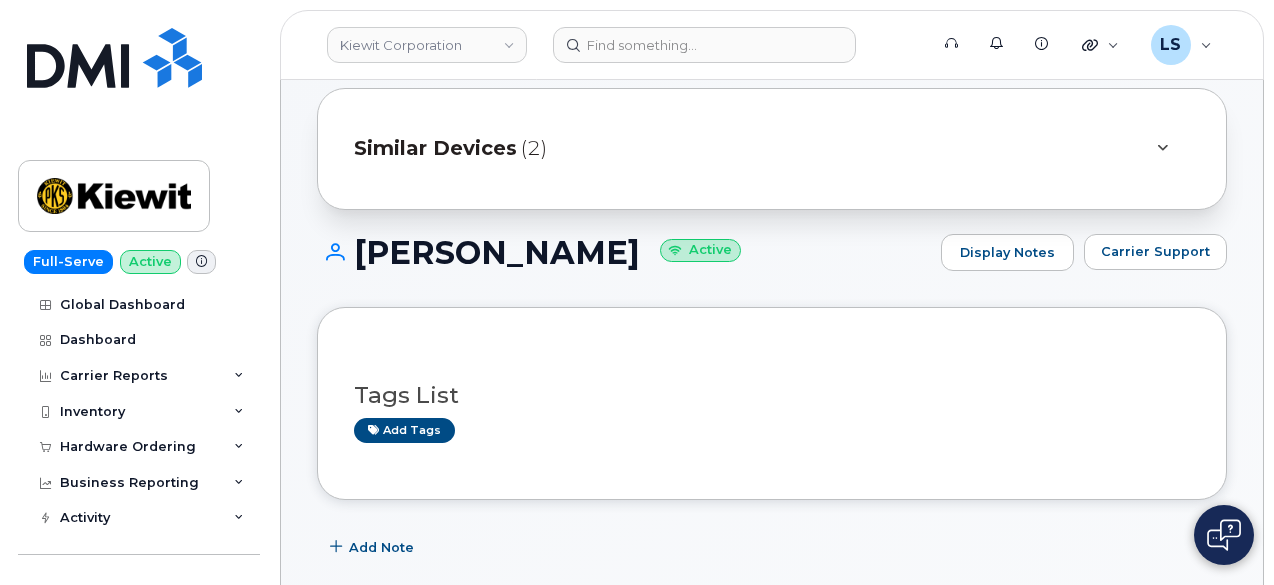 scroll, scrollTop: 140, scrollLeft: 0, axis: vertical 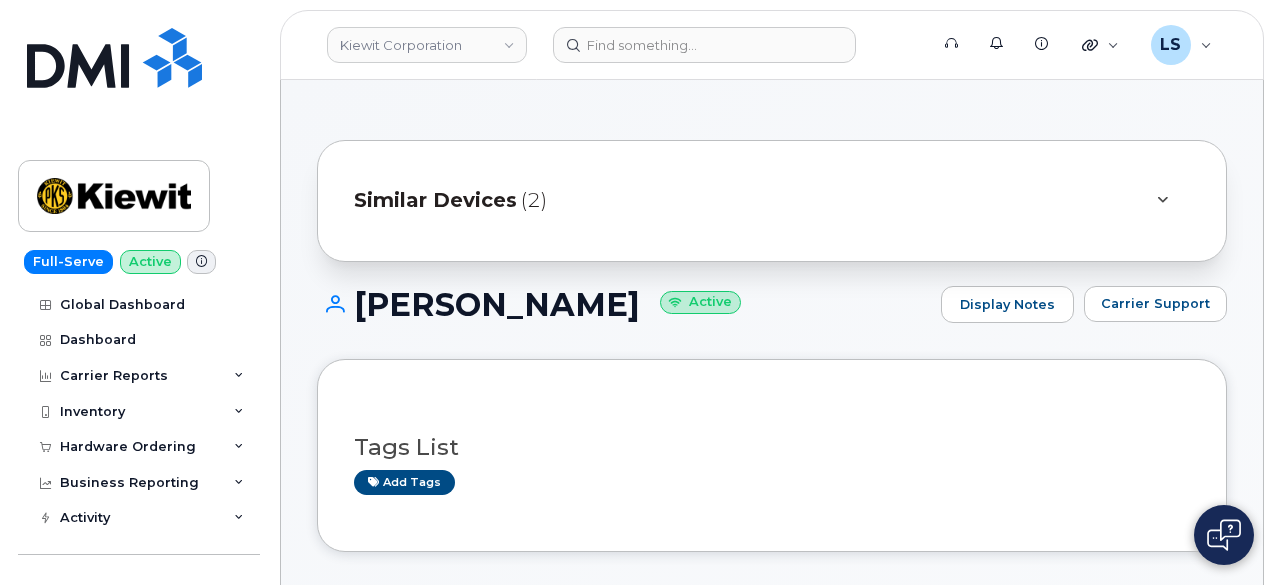 click at bounding box center (1162, 200) 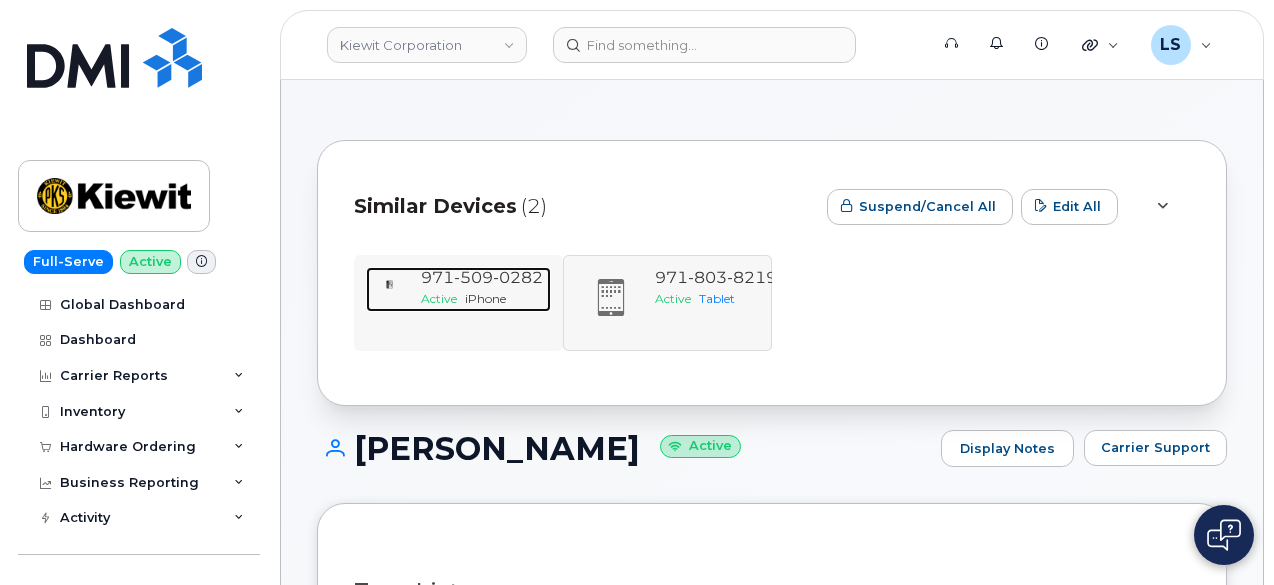 click on "iPhone" at bounding box center (485, 298) 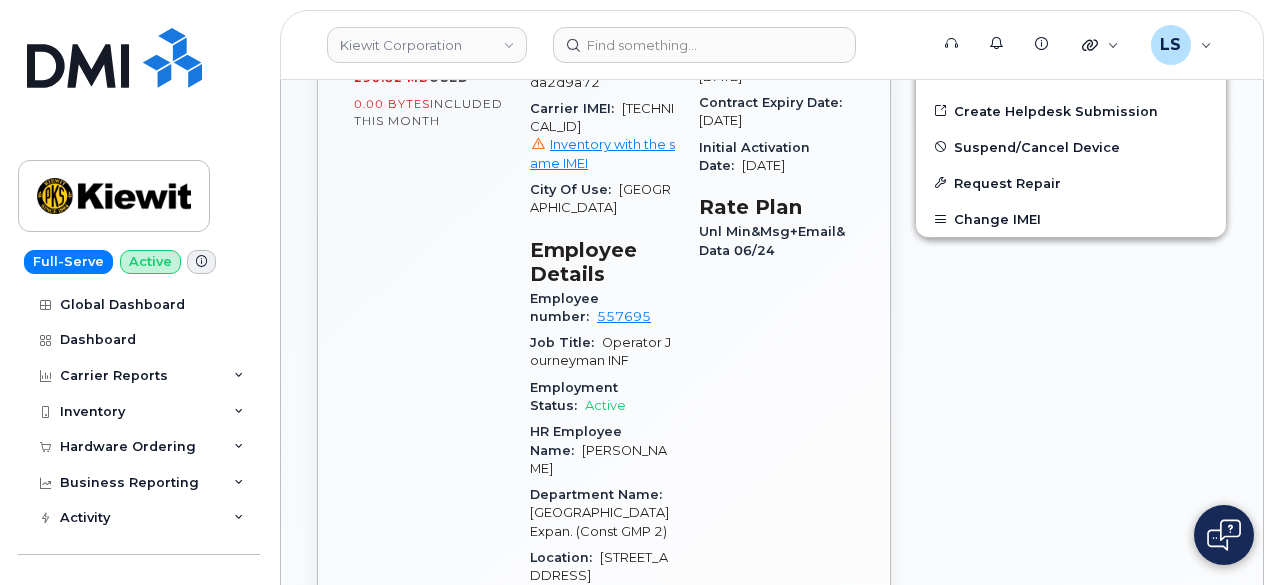 scroll, scrollTop: 1100, scrollLeft: 0, axis: vertical 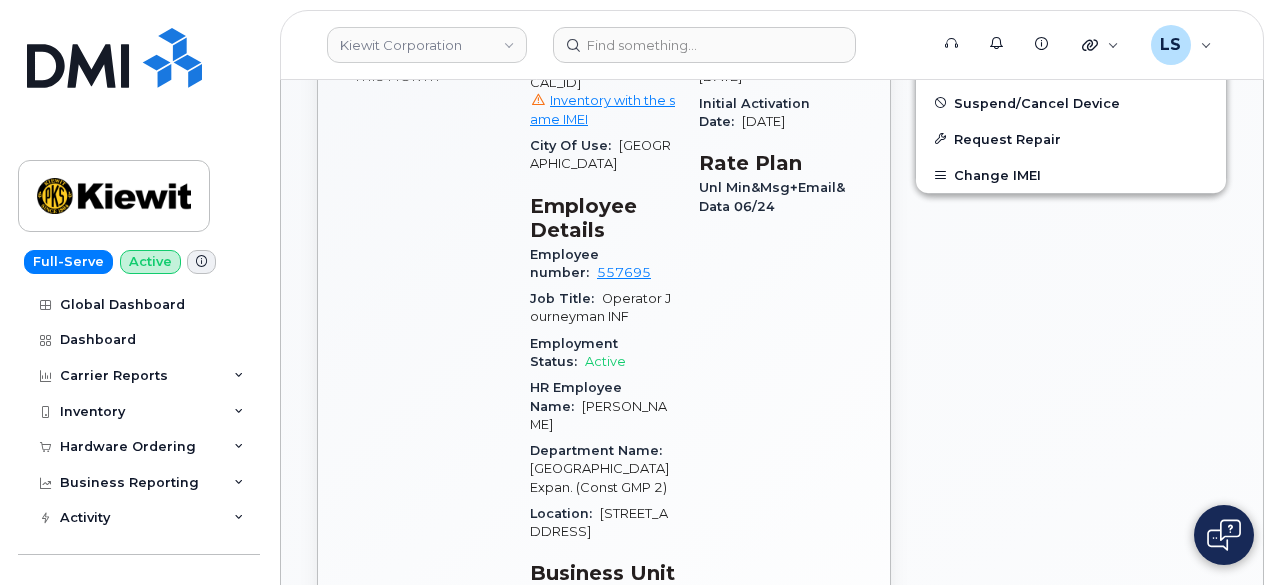click on "[GEOGRAPHIC_DATA]" at bounding box center (600, 154) 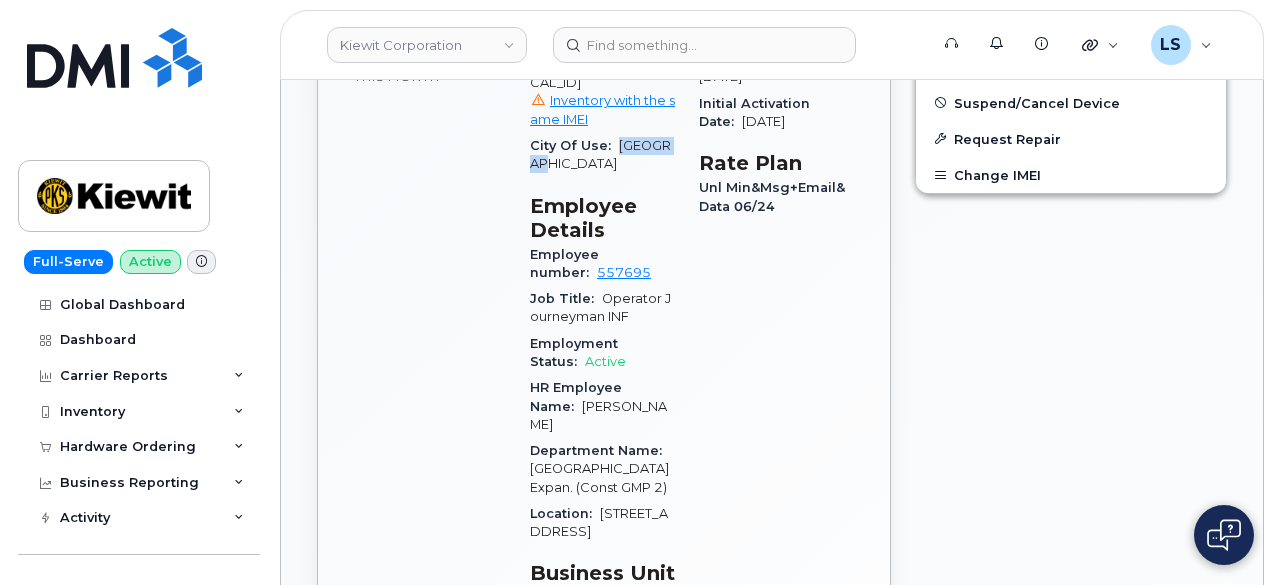 drag, startPoint x: 630, startPoint y: 153, endPoint x: 632, endPoint y: 181, distance: 28.071337 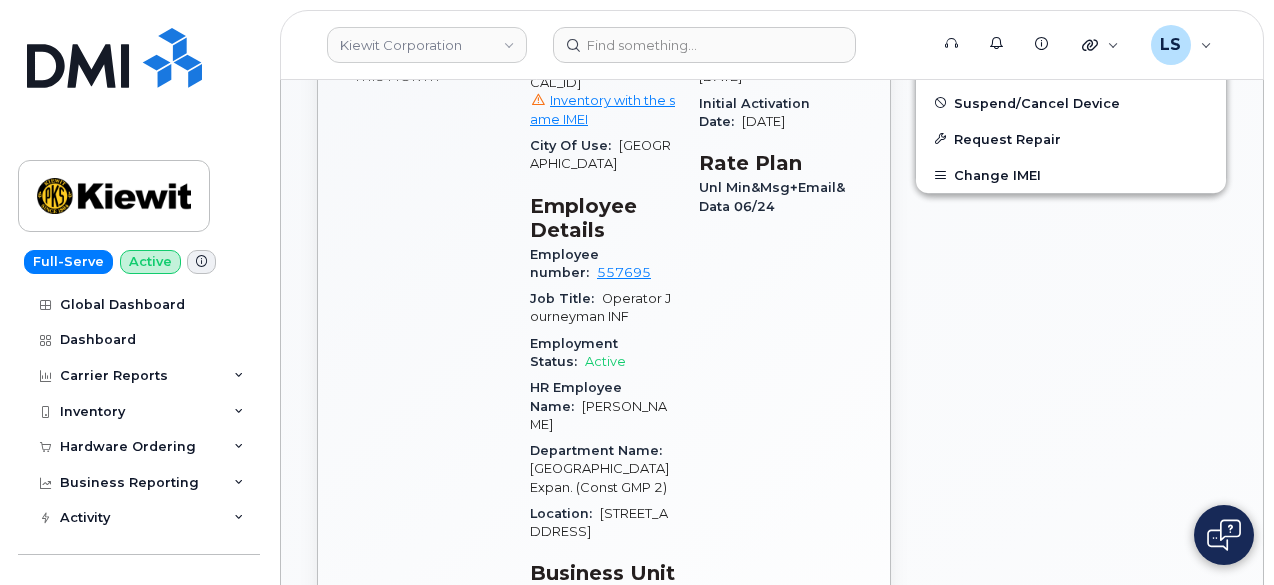 click on "Employee Details" at bounding box center [602, 218] 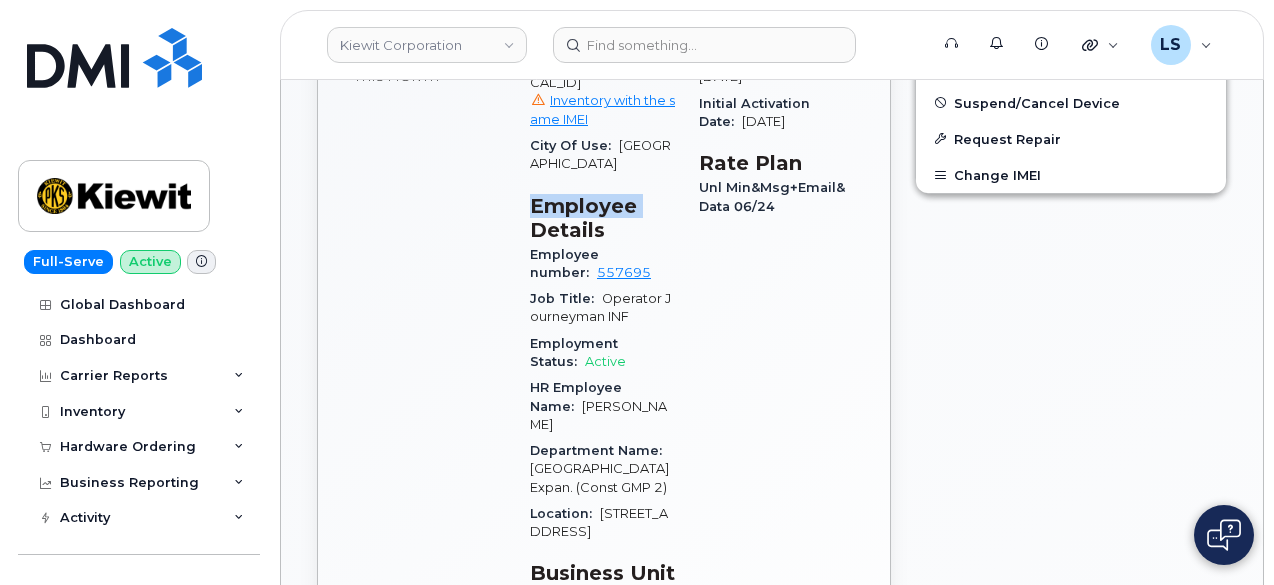 drag, startPoint x: 598, startPoint y: 201, endPoint x: 616, endPoint y: 204, distance: 18.248287 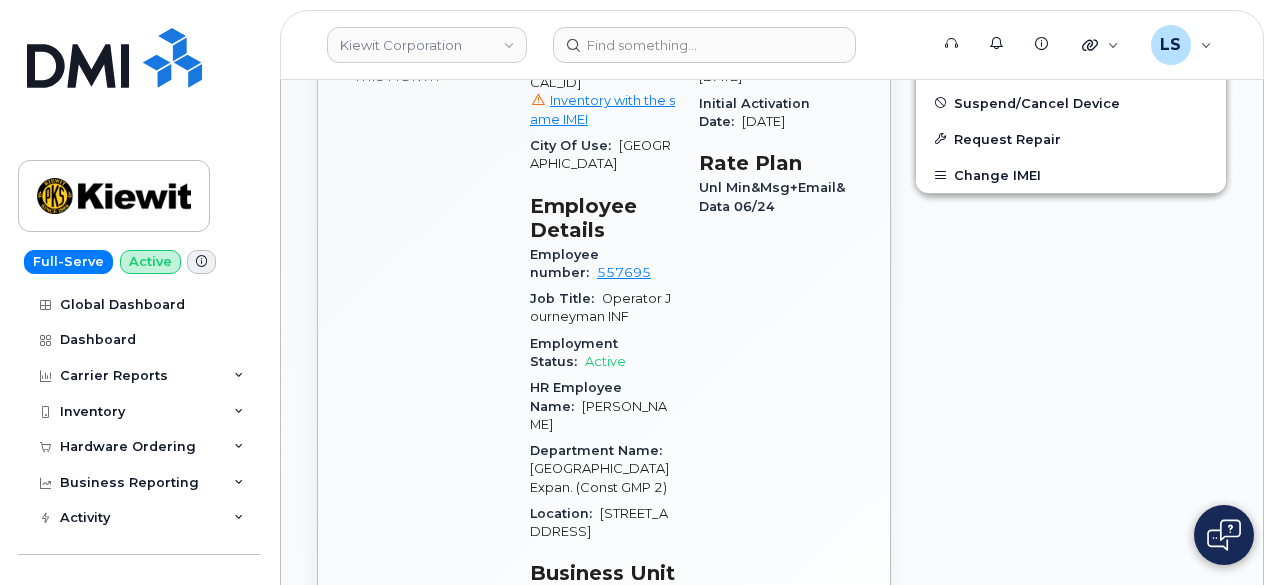 click on "Carrier Details Account: 786080835-00001 - Verizon Wireless - [PERSON_NAME] Phase 2 Contract balance: $650.00 Upgrade Status: 23 mth left Eligibility Date: [DATE] Contract Start Date: [DATE] Contract Expiry Date: [DATE] Initial Activation Date: [DATE] Rate Plan Unl Min&Msg+Email&Data 06/24" at bounding box center [776, 370] 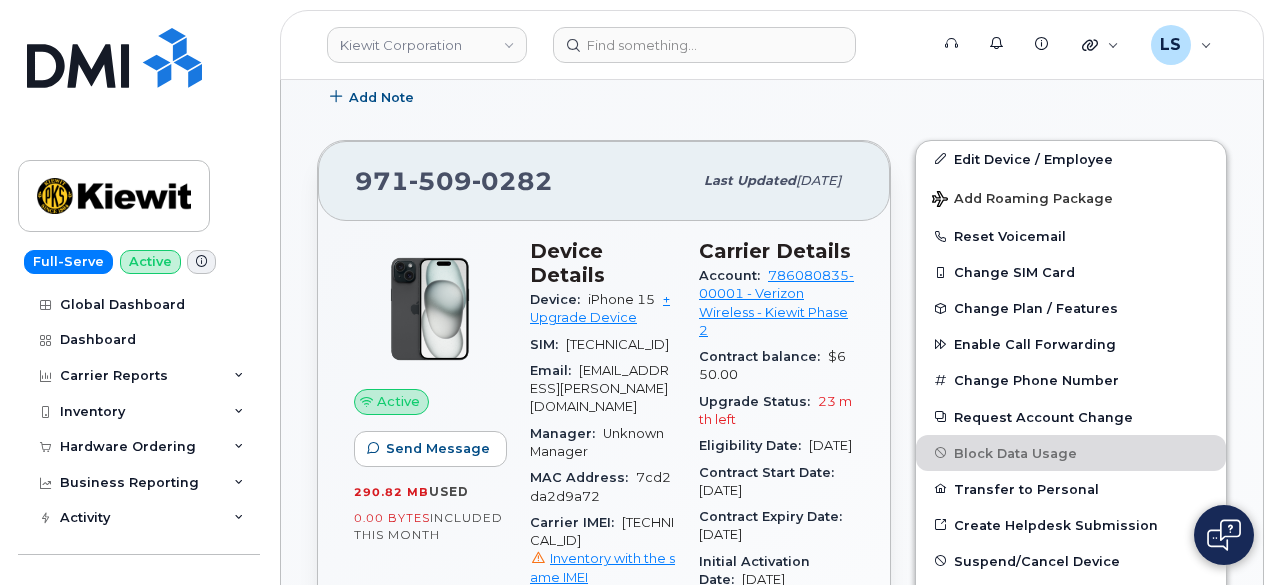scroll, scrollTop: 600, scrollLeft: 0, axis: vertical 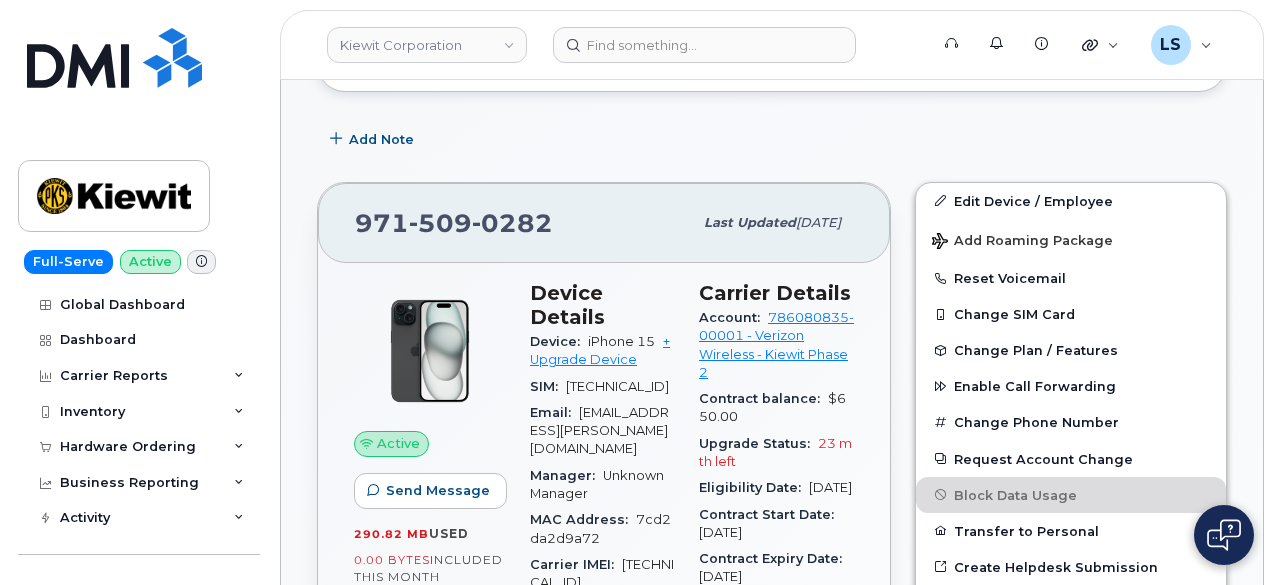 click on "0282" 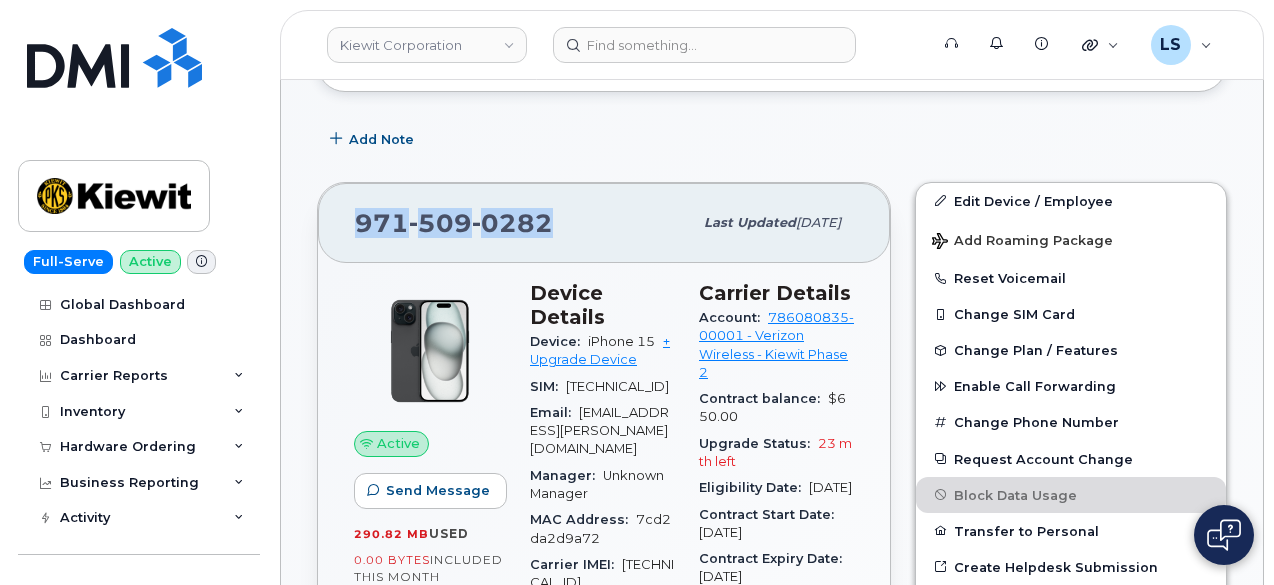 click on "0282" 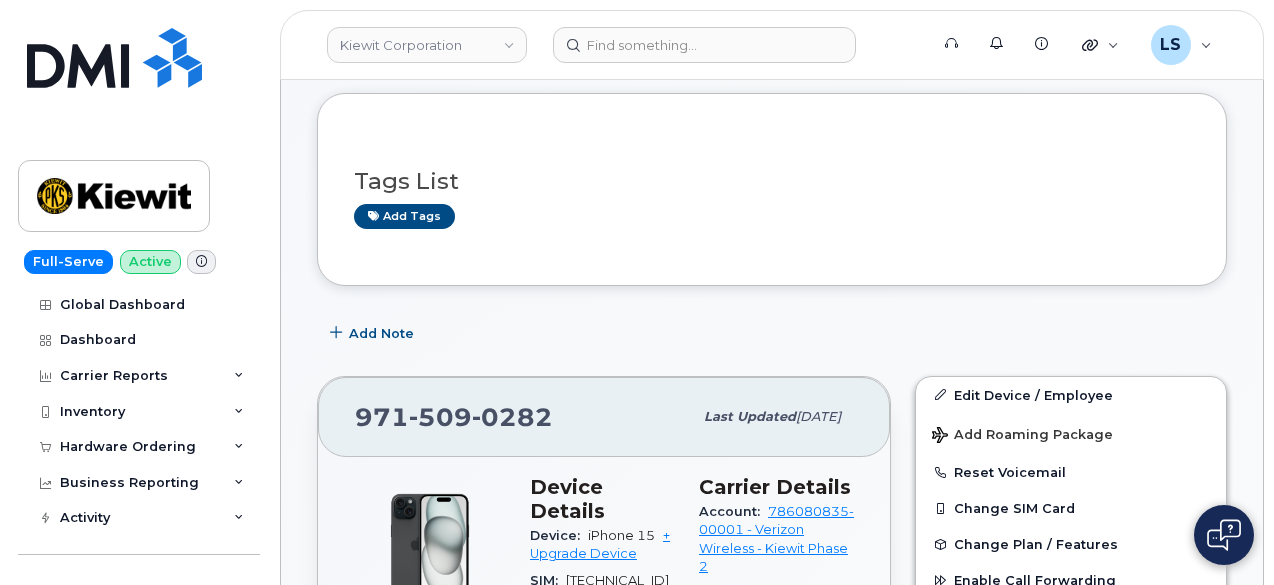 scroll, scrollTop: 400, scrollLeft: 0, axis: vertical 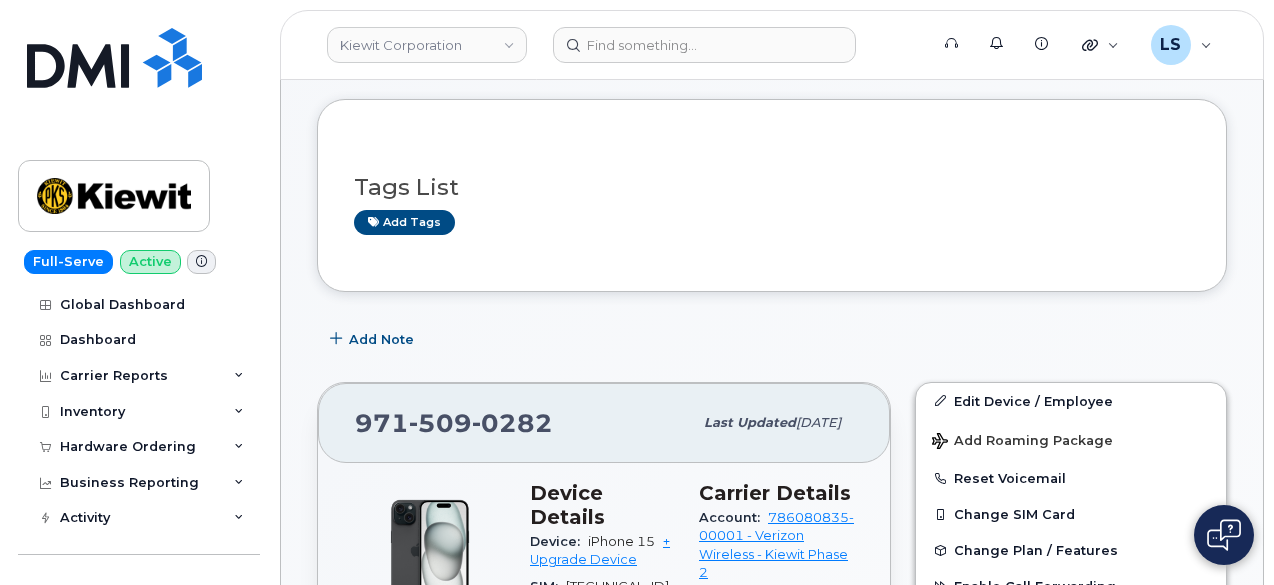 click on "[PERSON_NAME] Corporation   Support   Alerts   Knowledge Base Quicklinks Suspend / Cancel Device Change SIM Card Enable Call Forwarding Reset VM Password Add Roaming Package Request Repair Order New Device Add Device Transfer Line In Move Device to Another Company LS [PERSON_NAME] Help Desk English Français Adjust Account View AT&T Wireless 998975023 Weeks Marine Inc 829556767 Weeks Marine, Inc GSM-R 287237071101 Weeks Marine, Inc GSM-R 287259046887 Weeks Marine, Inc GSM-R 990540011 Verizon Wireless 442044104-00001 [PERSON_NAME] Tunneling Corp 442044104-00002 [PERSON_NAME] TunnelingCorp 786080835-00001 [PERSON_NAME] Phase 2 922932454-00009 Weeks Marine Inc T-Mobile [PHONE_NUMBER] Load more My Account Wireless Admin Wireless Admin (Restricted) Wireless Admin (Read only) Employee Demo  Enter Email  Sign out" at bounding box center (772, 45) 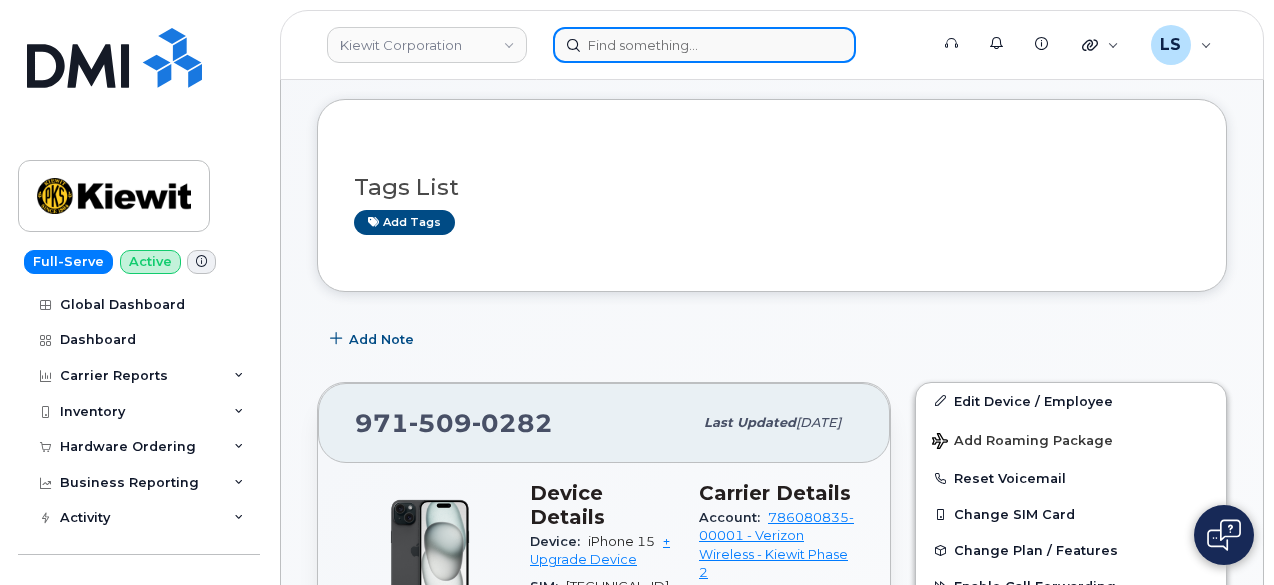 click at bounding box center (704, 45) 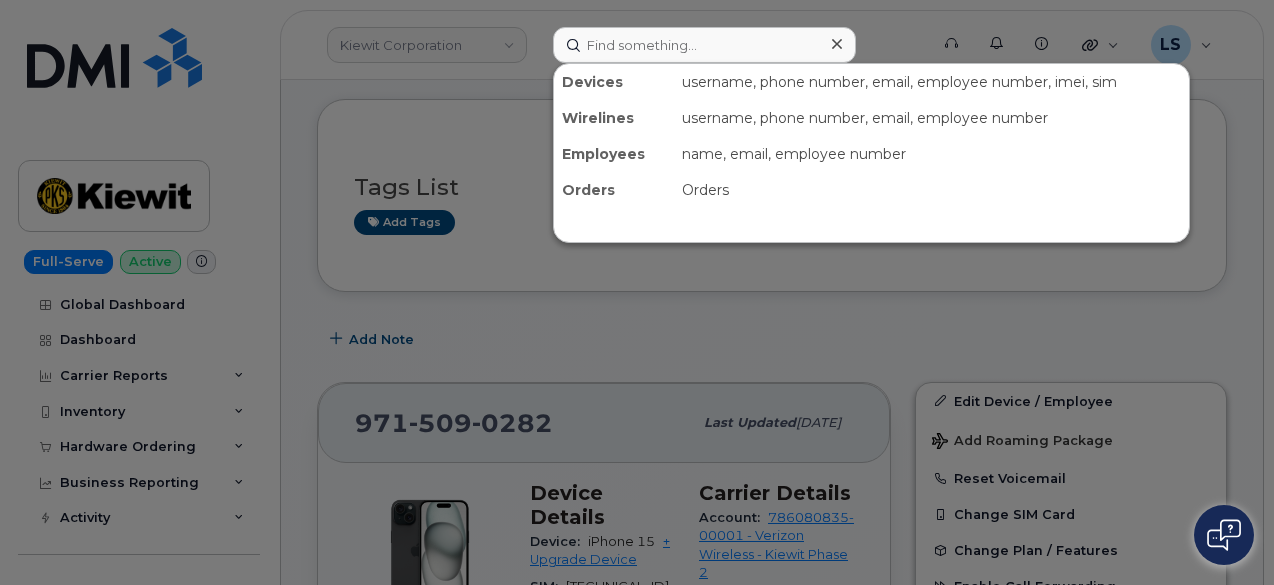 click at bounding box center [637, 292] 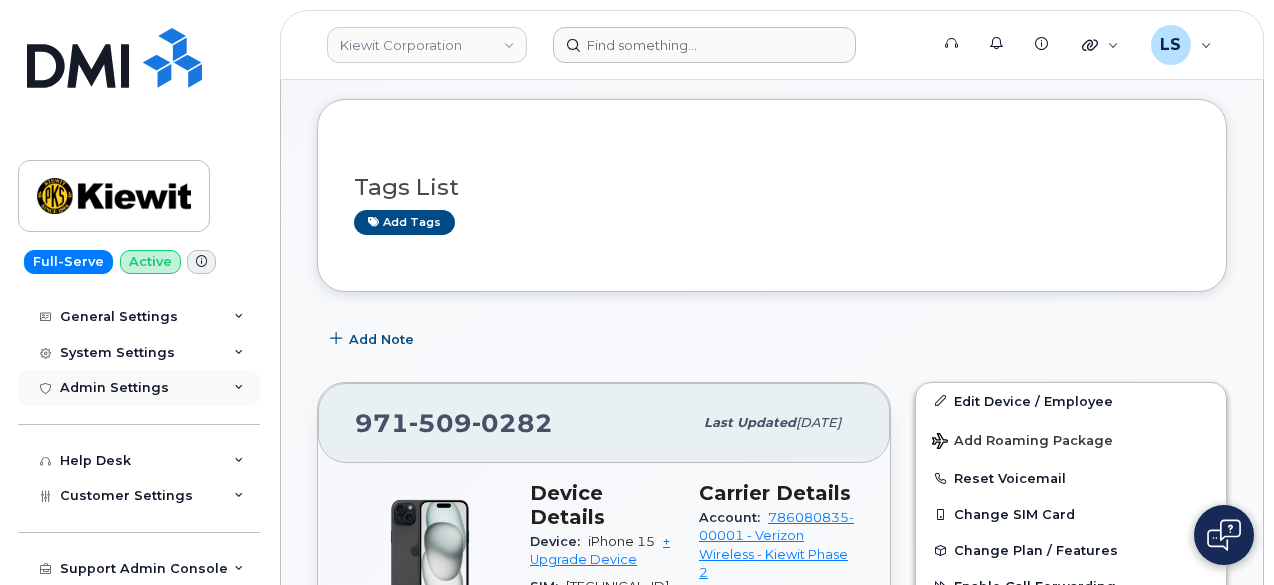 scroll, scrollTop: 274, scrollLeft: 0, axis: vertical 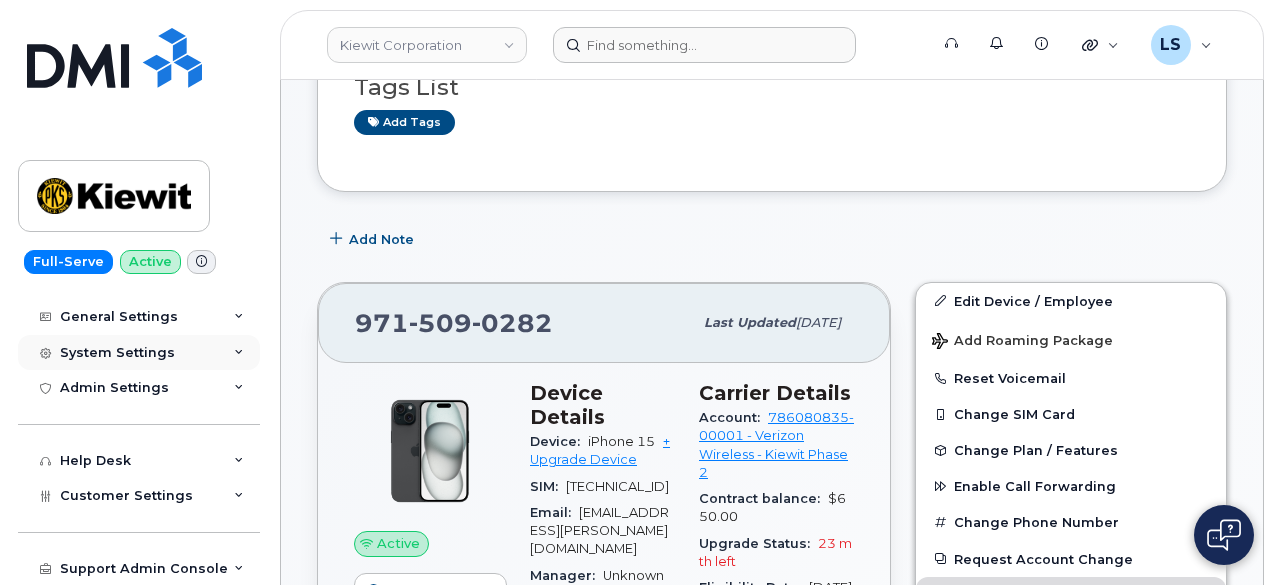 click on "System Settings" at bounding box center [139, 353] 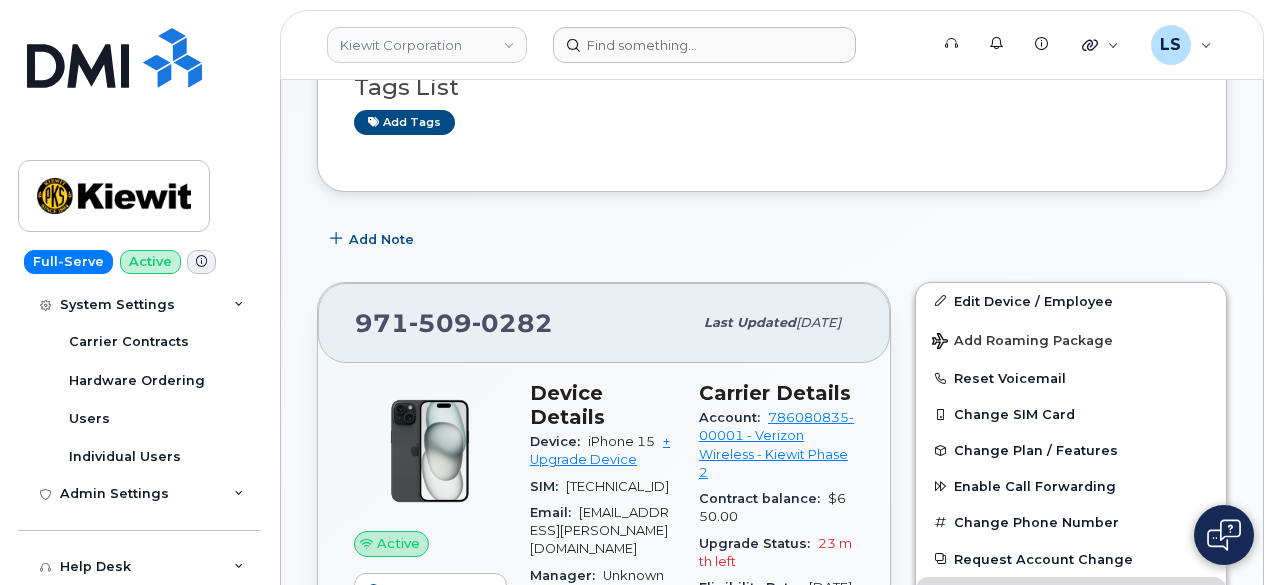 scroll, scrollTop: 474, scrollLeft: 0, axis: vertical 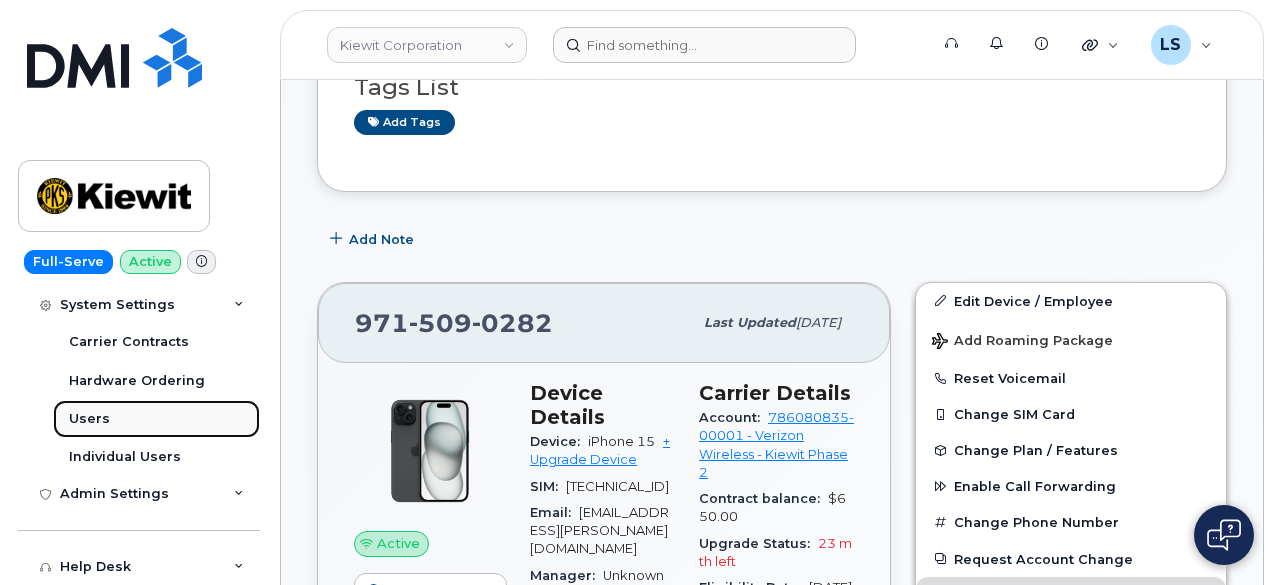 click on "Users" at bounding box center (156, 419) 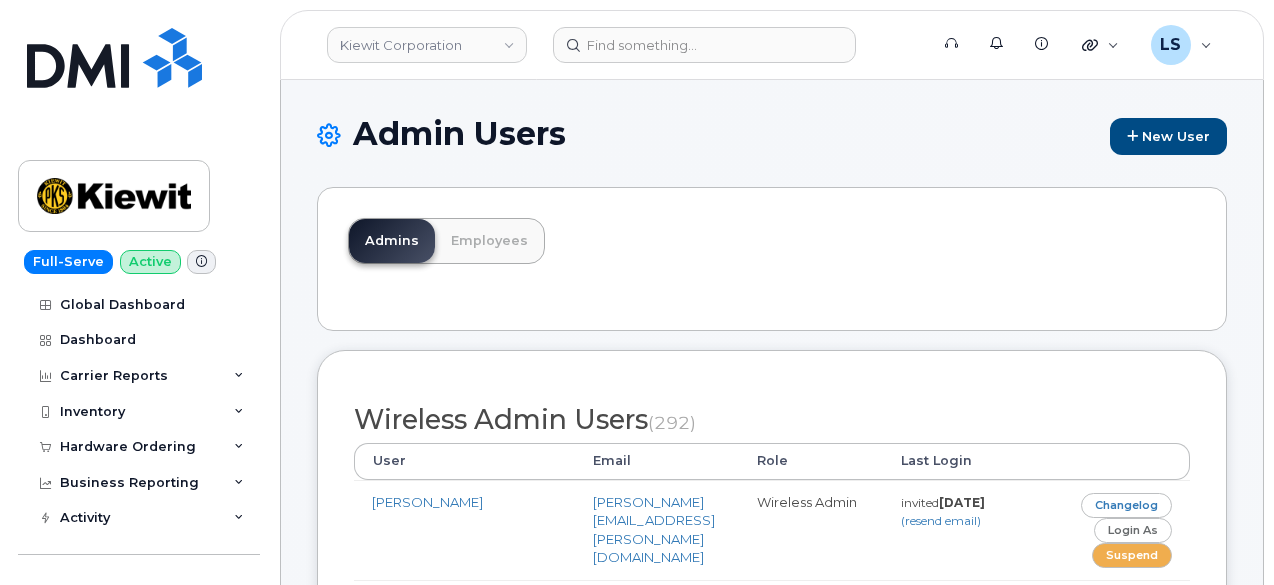 scroll, scrollTop: 0, scrollLeft: 0, axis: both 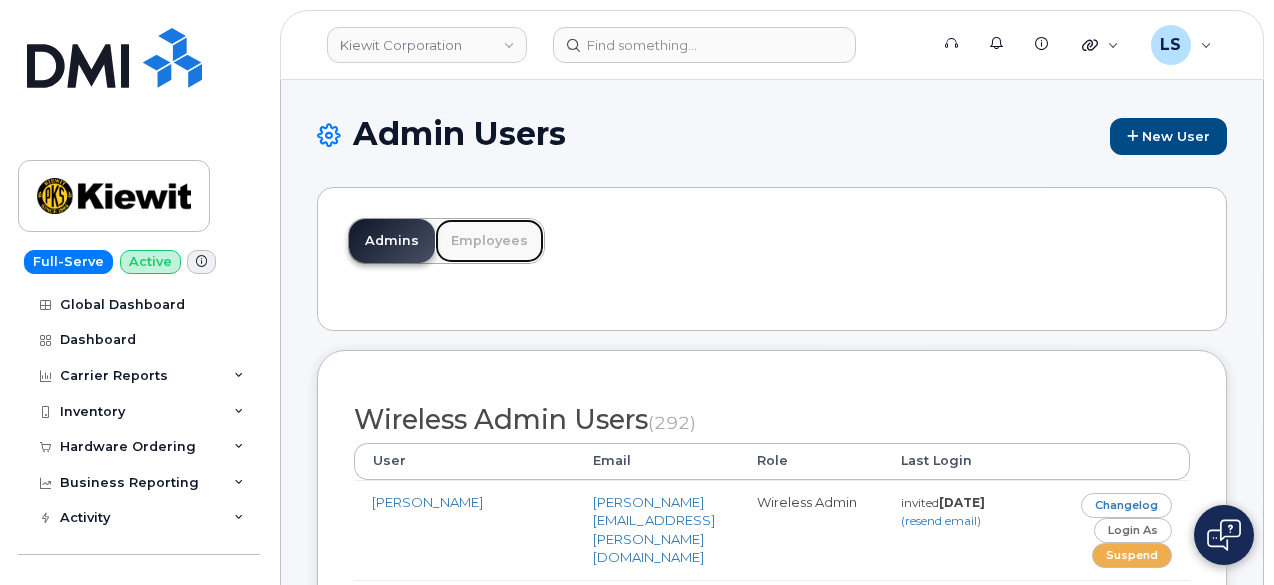 click on "Employees" at bounding box center [489, 241] 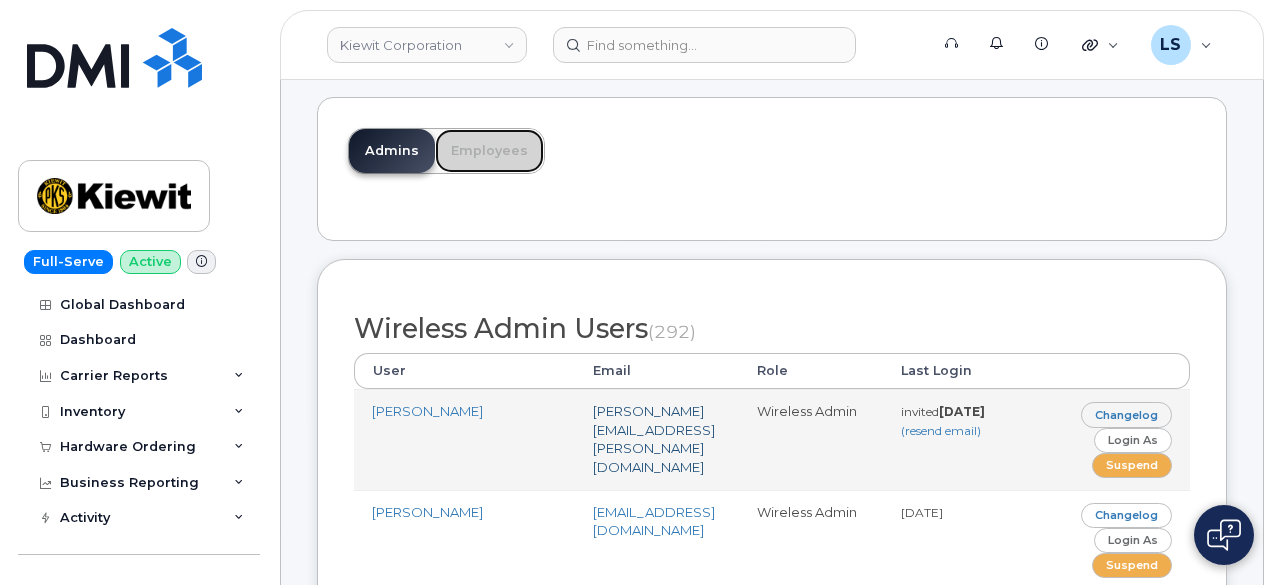 scroll, scrollTop: 400, scrollLeft: 0, axis: vertical 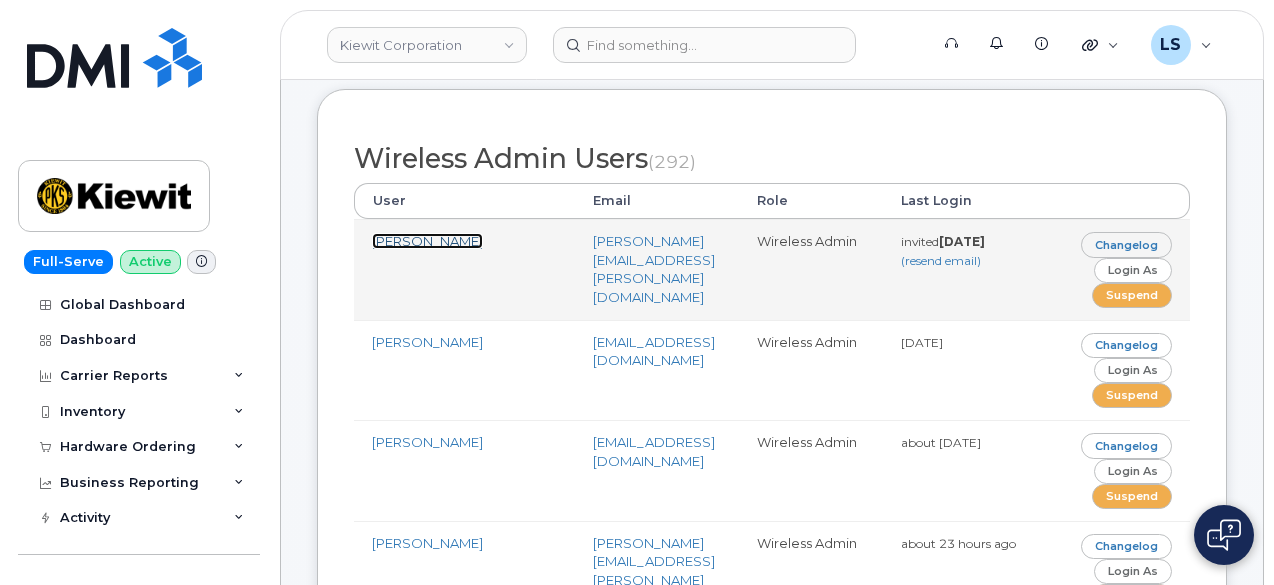 click on "Katy Chan-Vien" at bounding box center [427, 241] 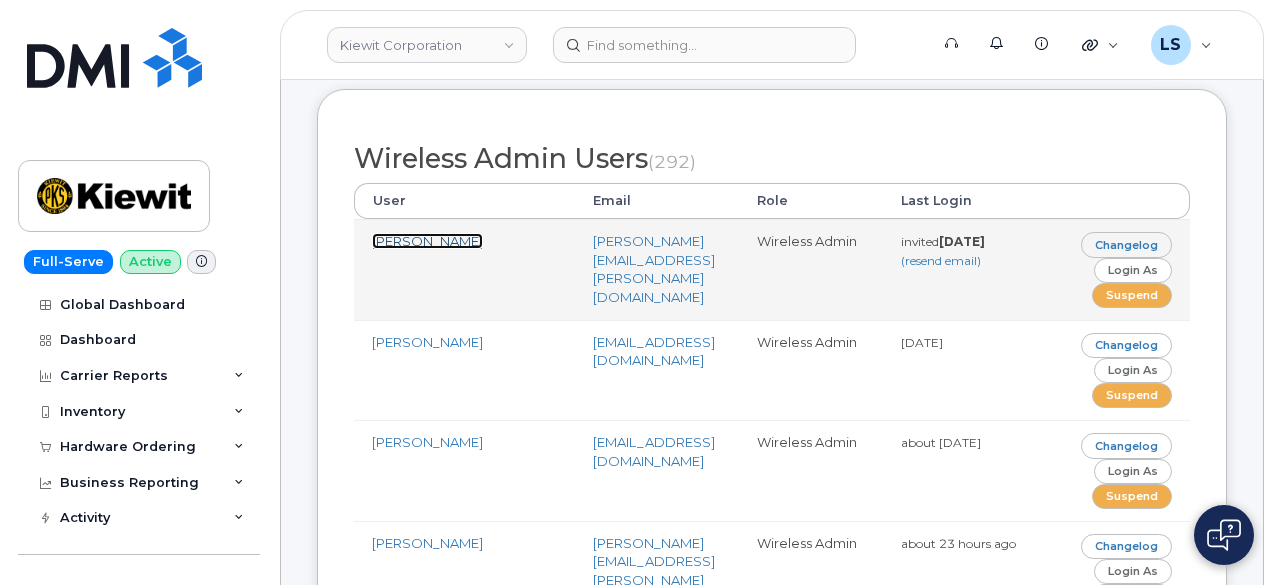 click on "Katy Chan-Vien" at bounding box center [427, 241] 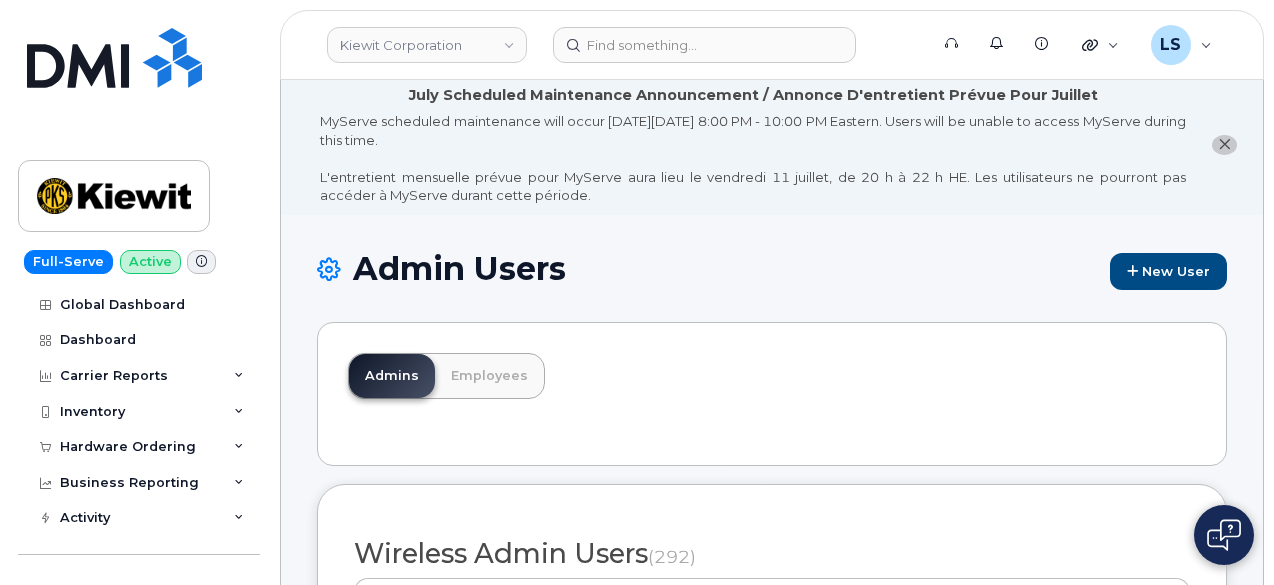 scroll, scrollTop: 0, scrollLeft: 0, axis: both 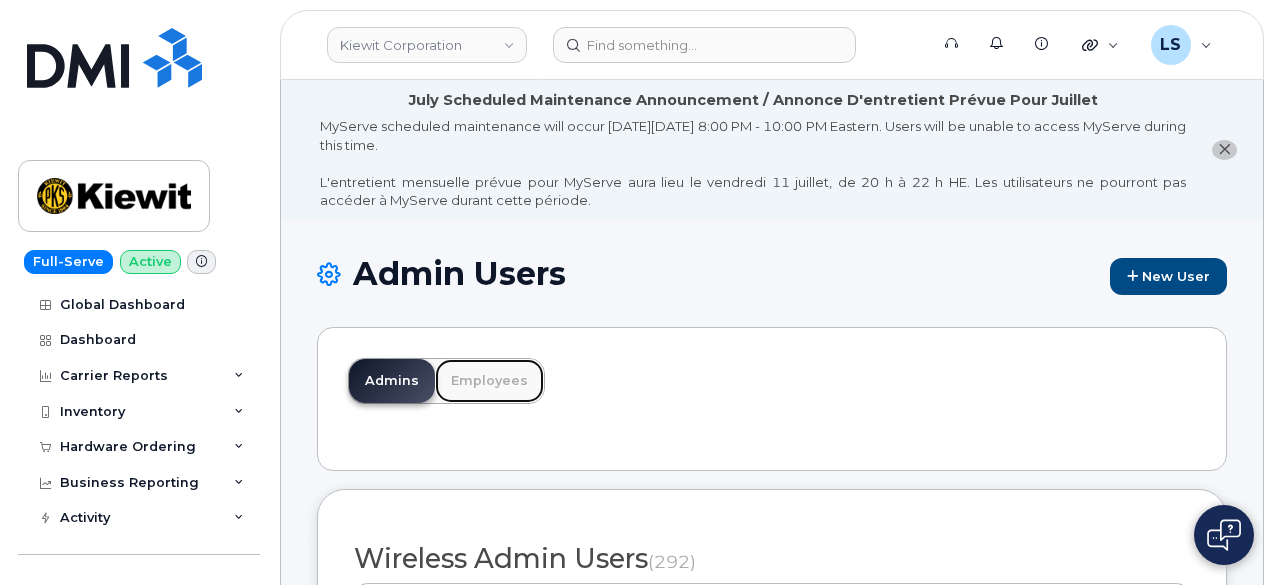 click on "Employees" at bounding box center (489, 381) 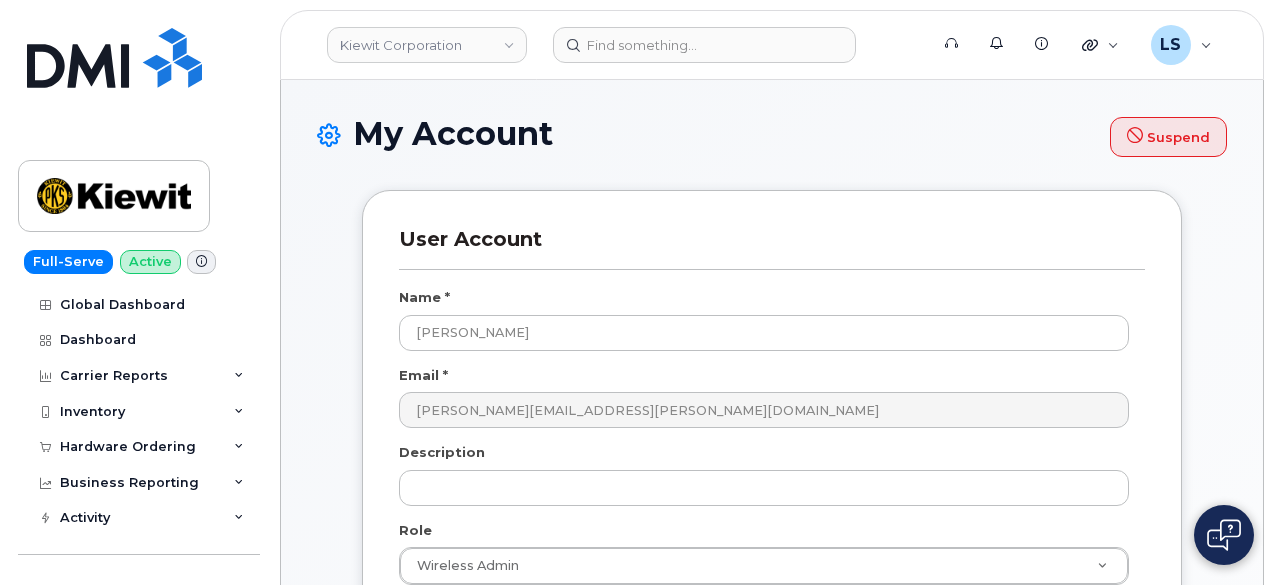 select 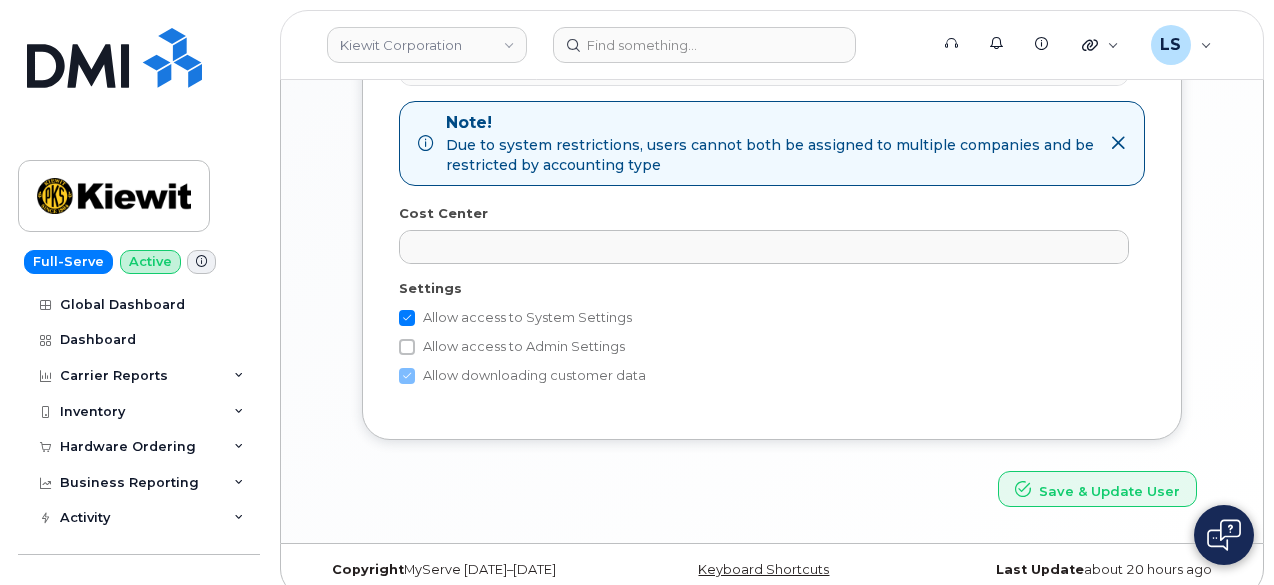 scroll, scrollTop: 1240, scrollLeft: 0, axis: vertical 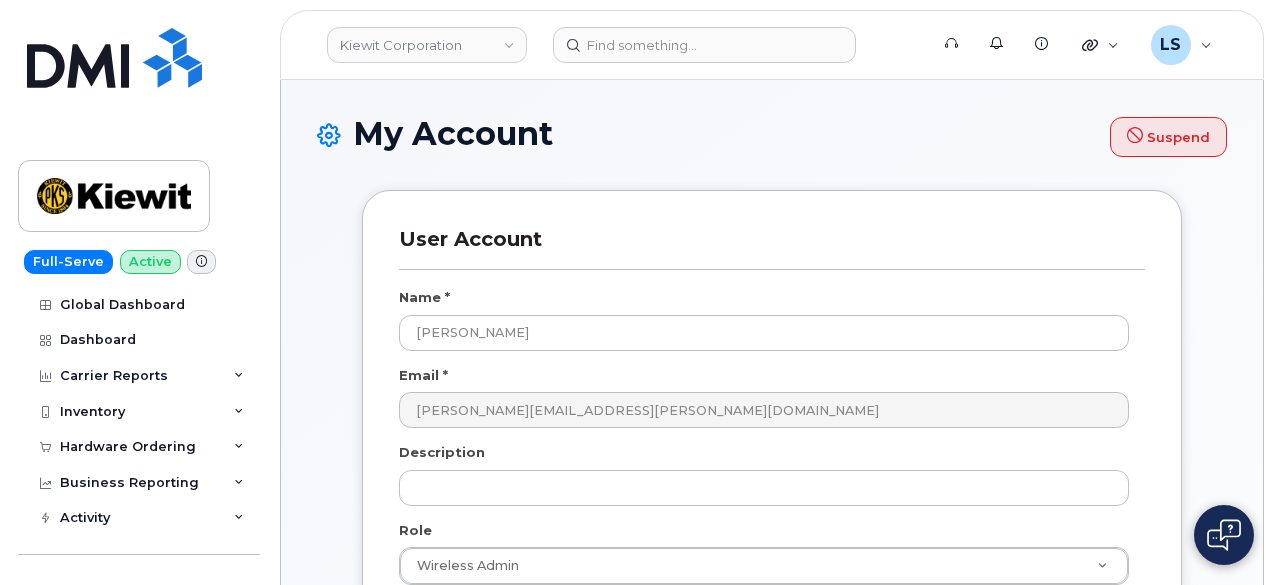 select 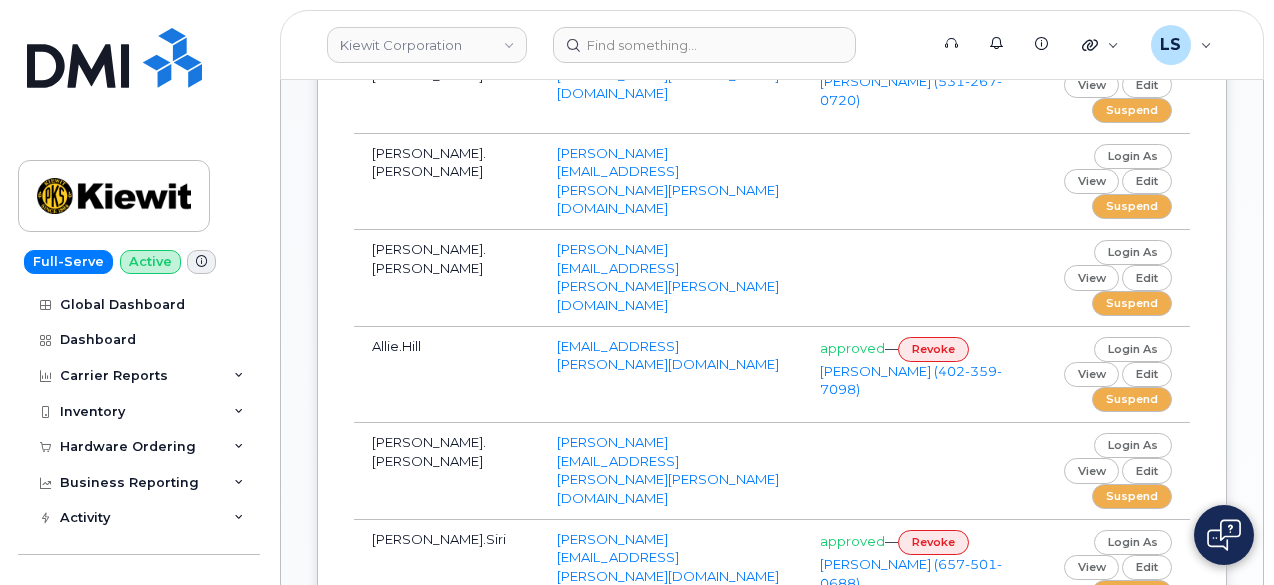 scroll, scrollTop: 898, scrollLeft: 0, axis: vertical 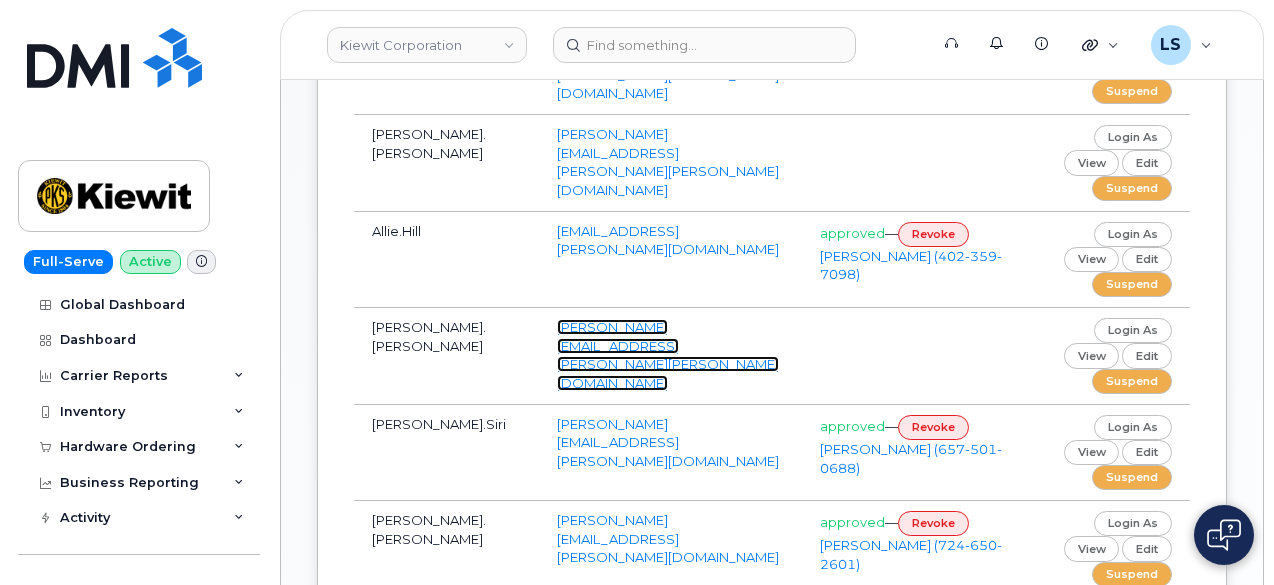 click on "[PERSON_NAME][EMAIL_ADDRESS][PERSON_NAME][PERSON_NAME][DOMAIN_NAME]" at bounding box center [668, 355] 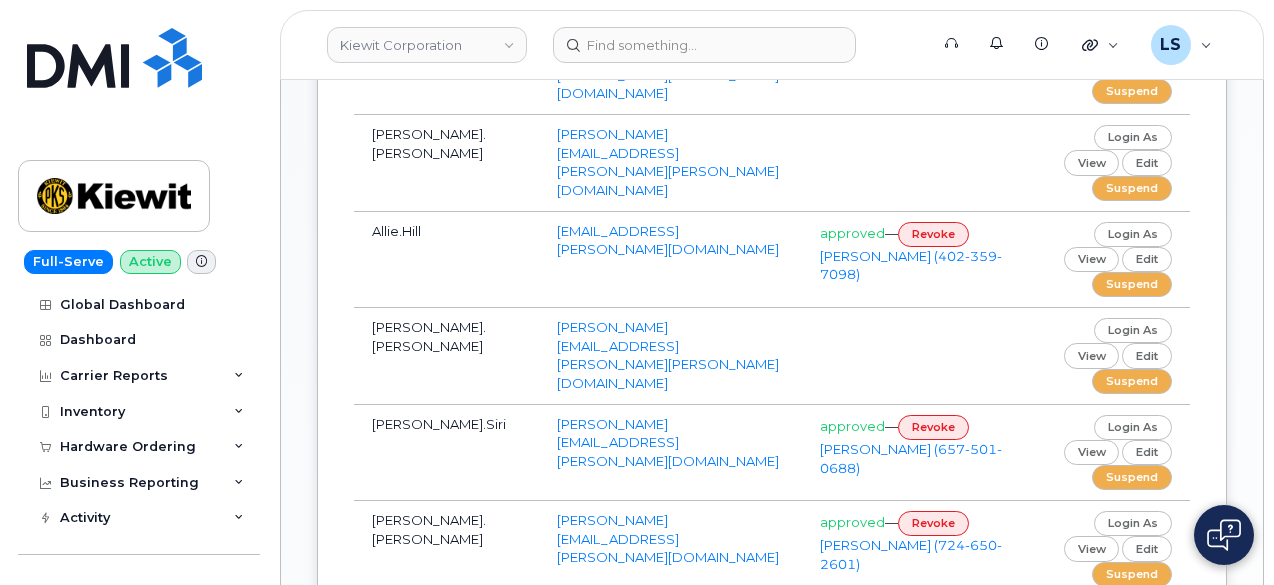 click on "ashley.stevens@masselec.com" at bounding box center [670, 549] 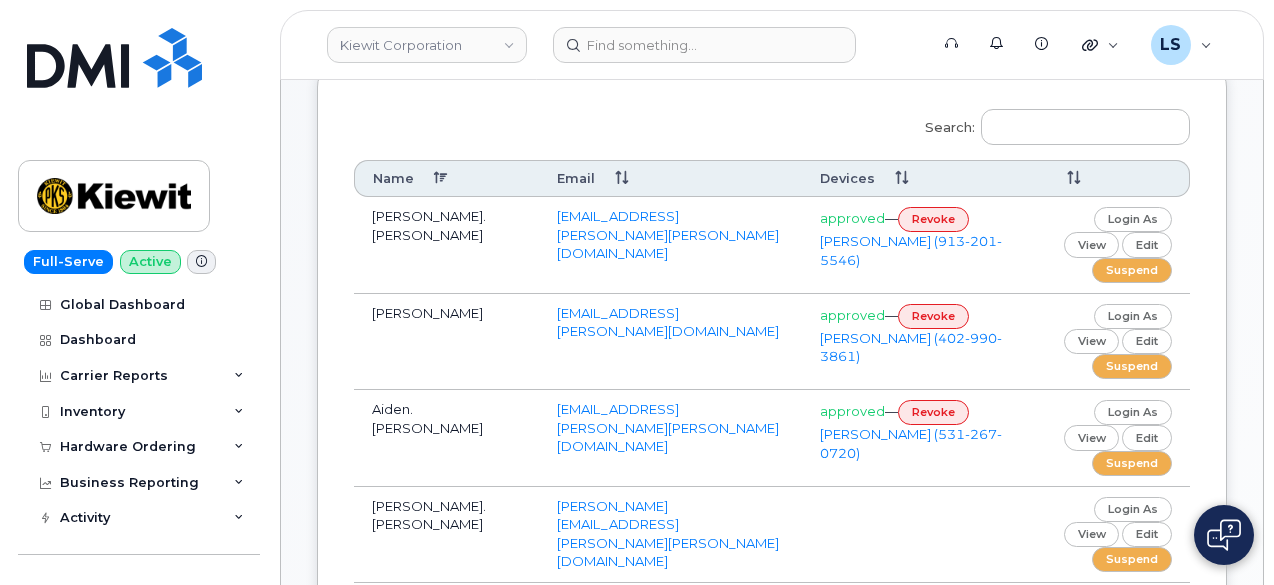scroll, scrollTop: 398, scrollLeft: 0, axis: vertical 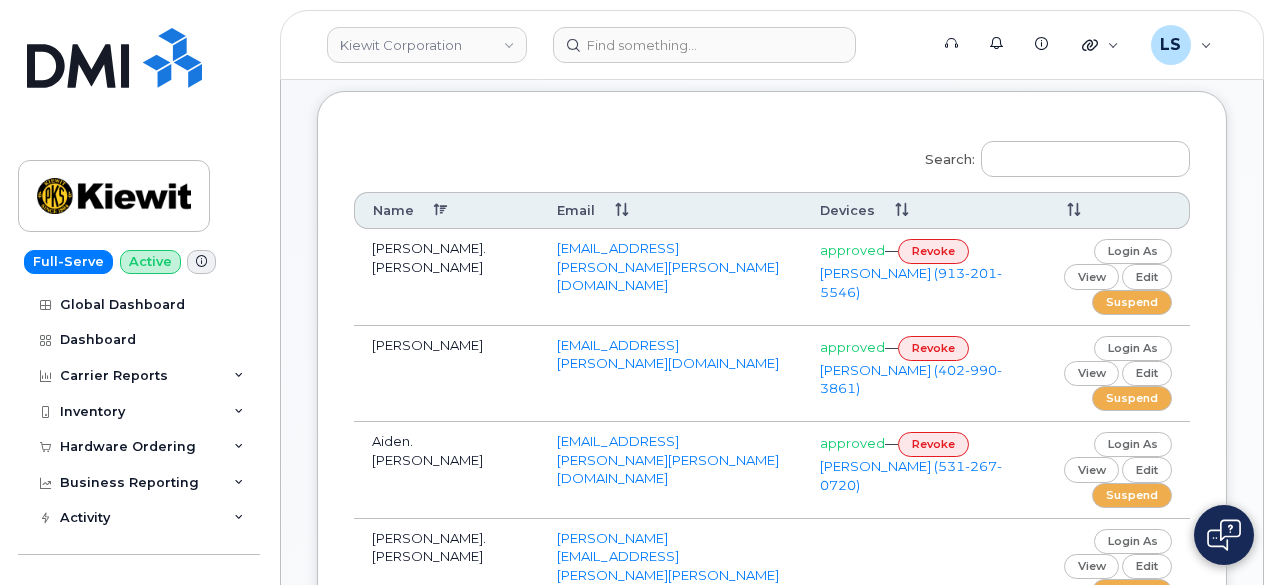 click on "Addison.Johnston" at bounding box center (446, 277) 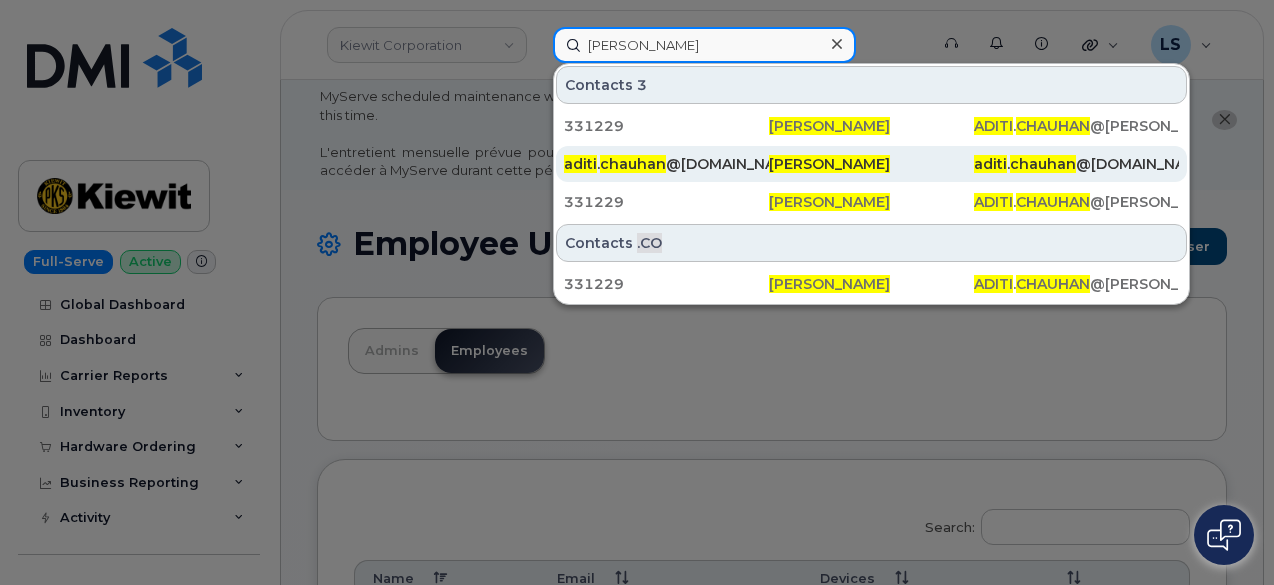 scroll, scrollTop: 0, scrollLeft: 0, axis: both 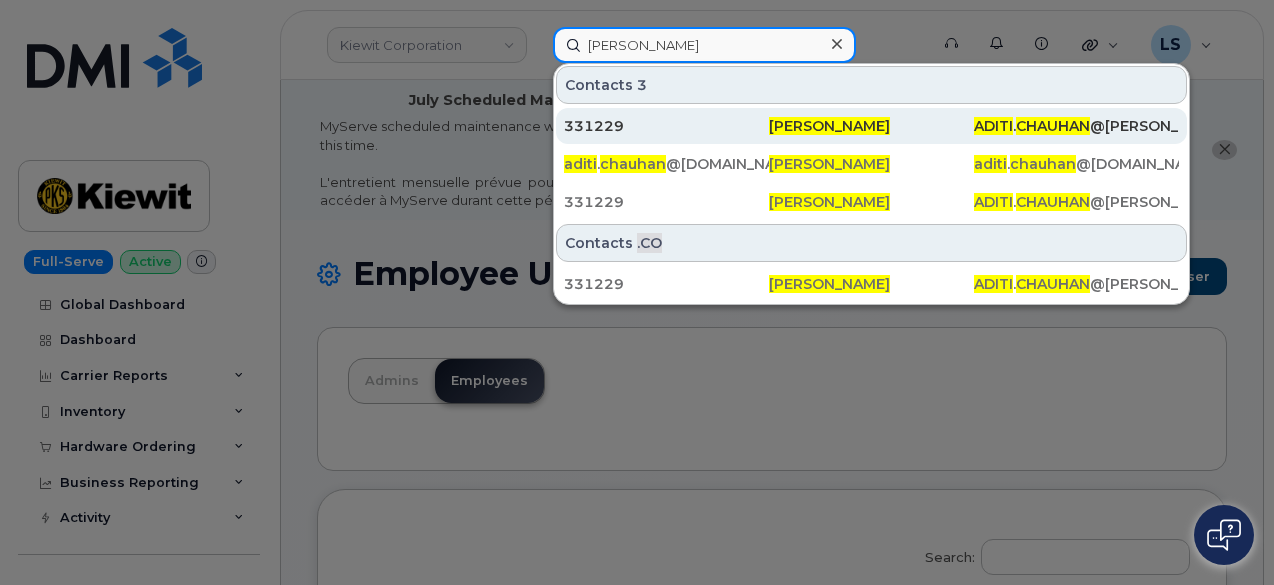 type on "Aditi Chauhan" 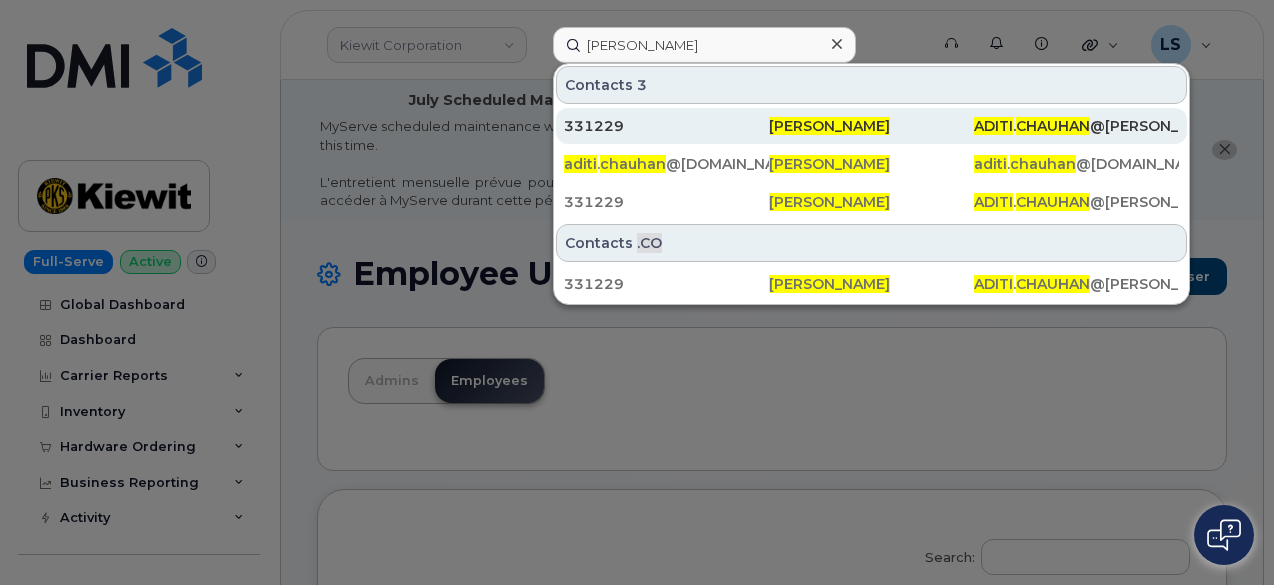 click on "331229" at bounding box center (666, 126) 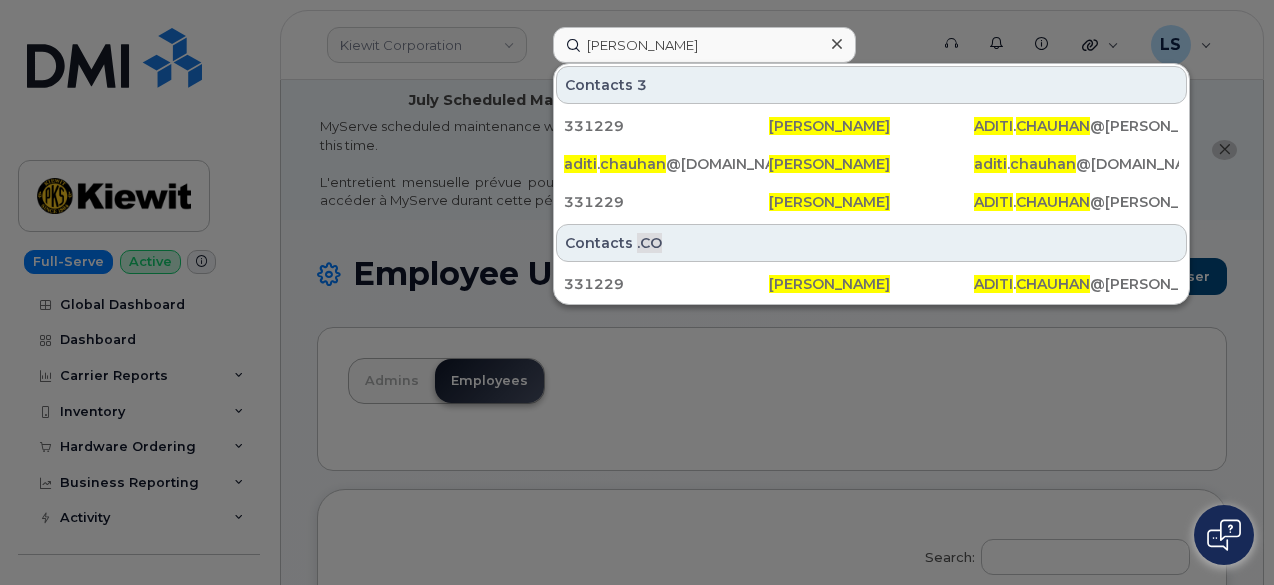 click 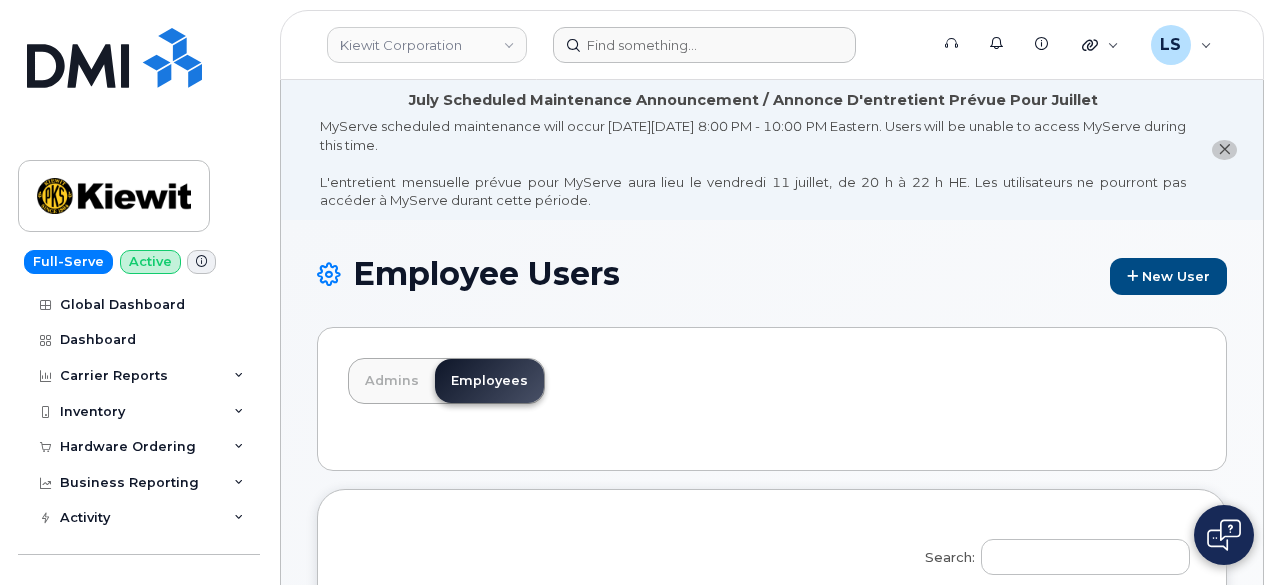 click at bounding box center (734, 45) 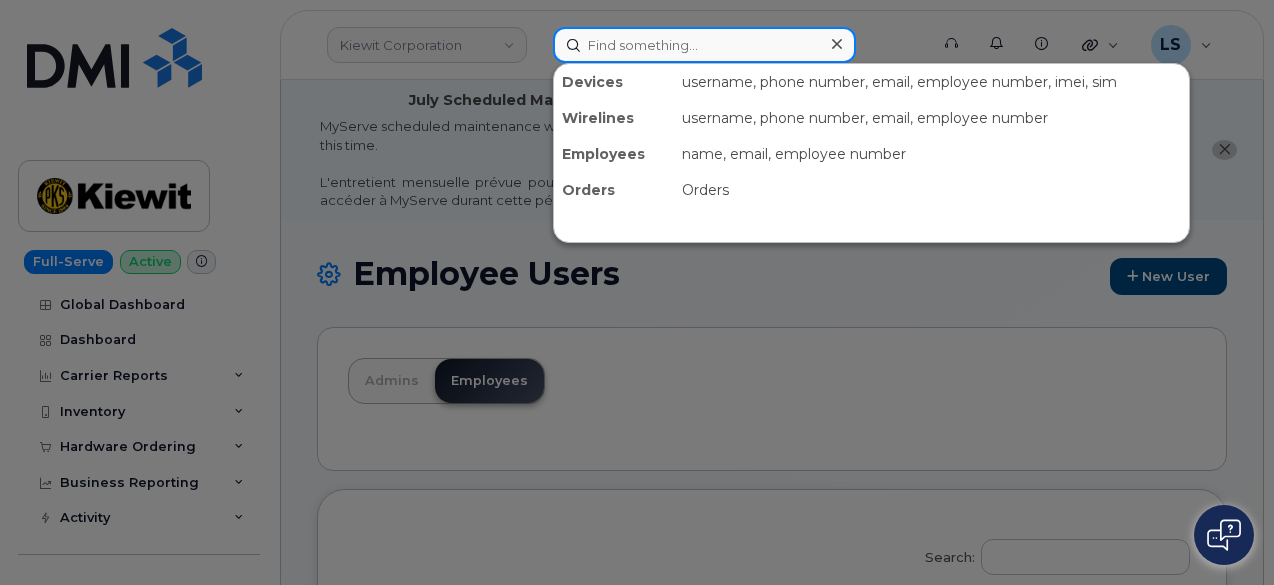 drag, startPoint x: 746, startPoint y: 43, endPoint x: 758, endPoint y: 43, distance: 12 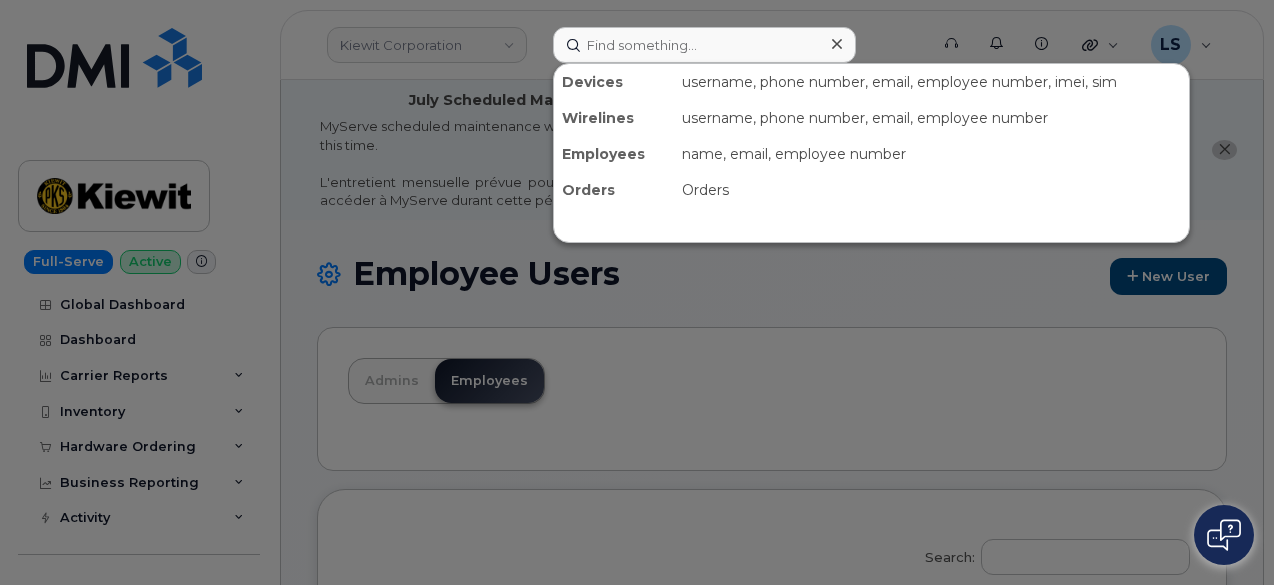 click at bounding box center (637, 292) 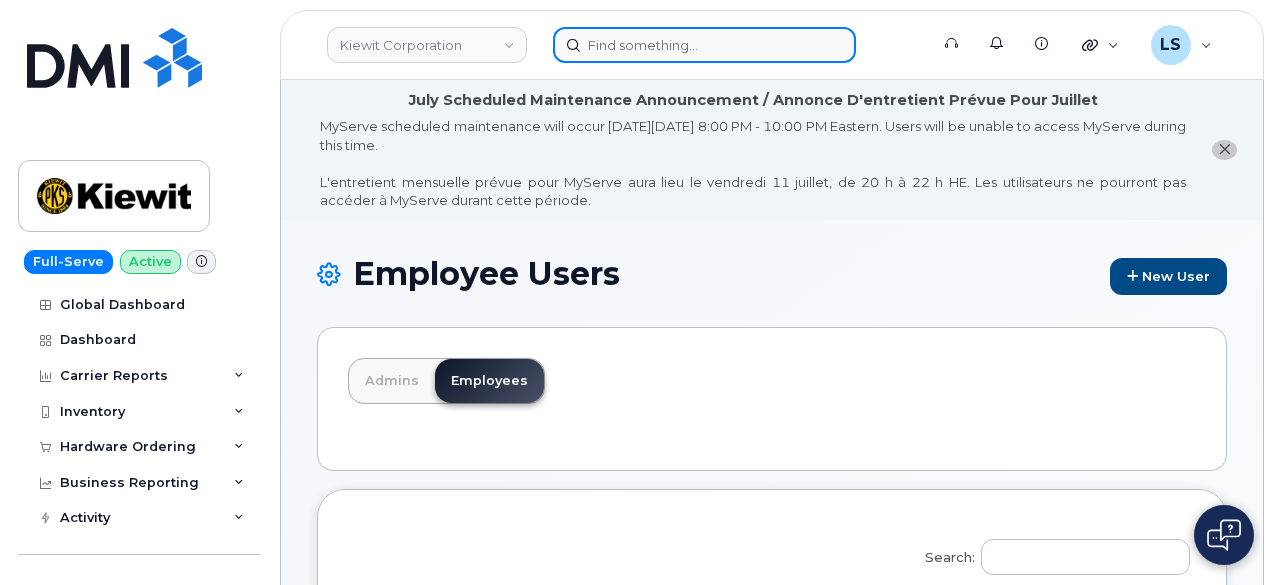 click at bounding box center [704, 45] 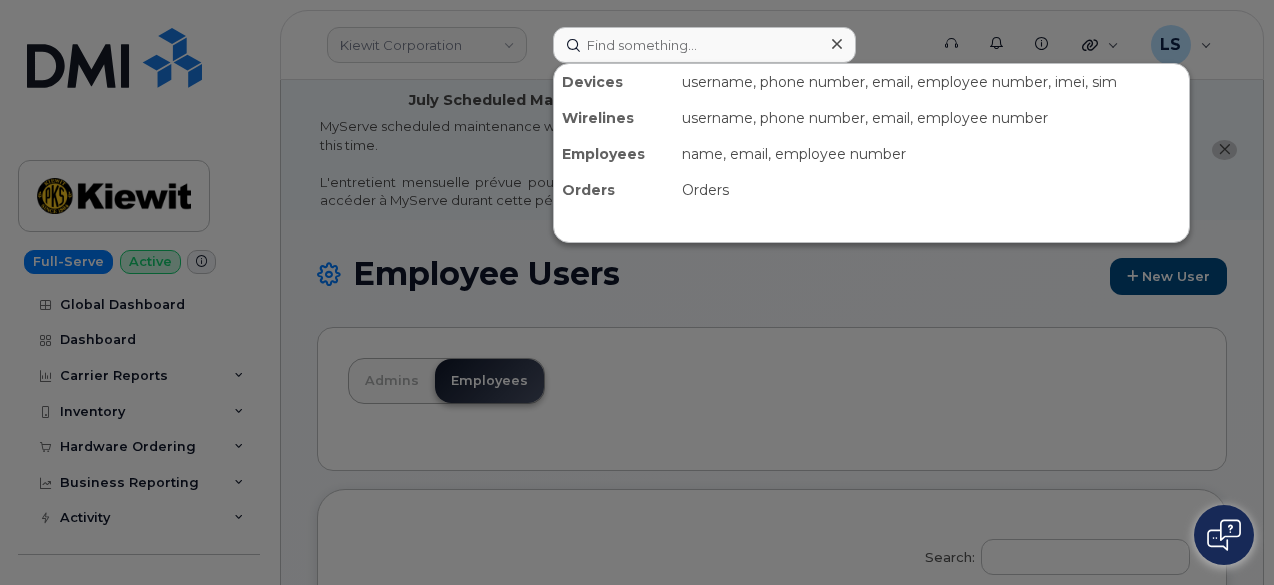drag, startPoint x: 534, startPoint y: 19, endPoint x: 730, endPoint y: 26, distance: 196.12495 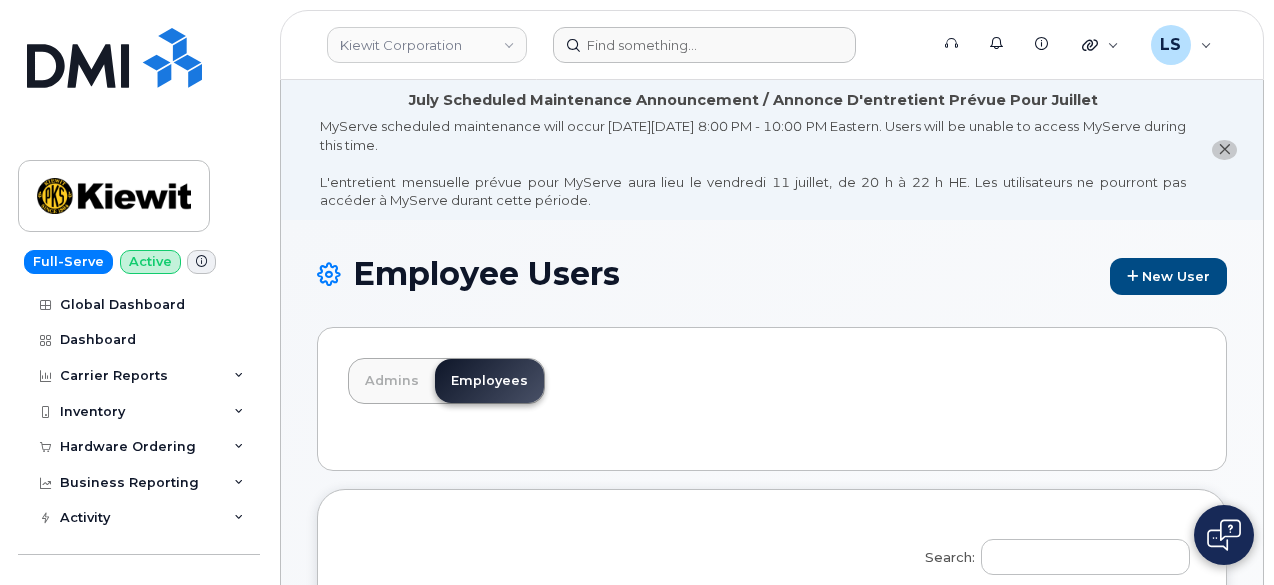 drag, startPoint x: 872, startPoint y: 32, endPoint x: 674, endPoint y: 43, distance: 198.30531 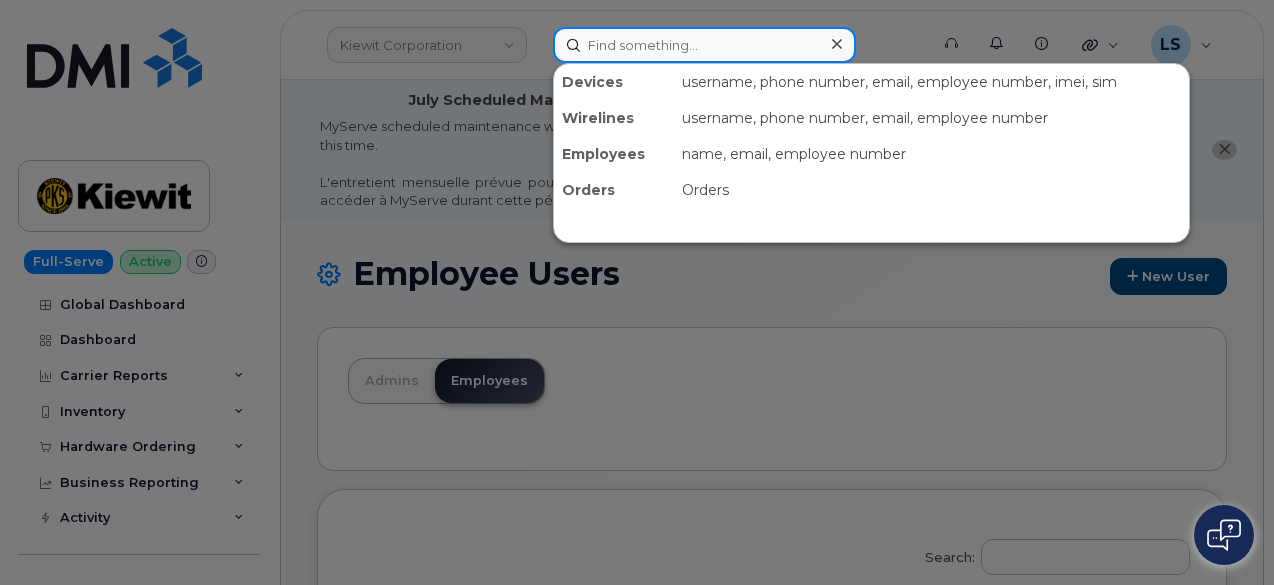 click at bounding box center [704, 45] 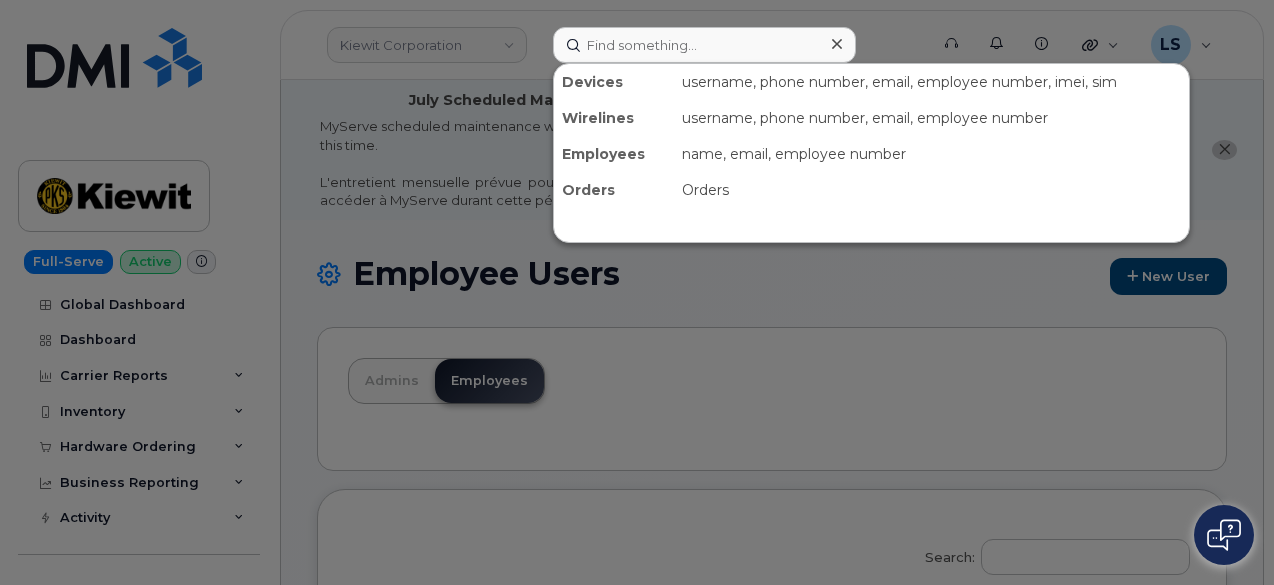 click at bounding box center [637, 292] 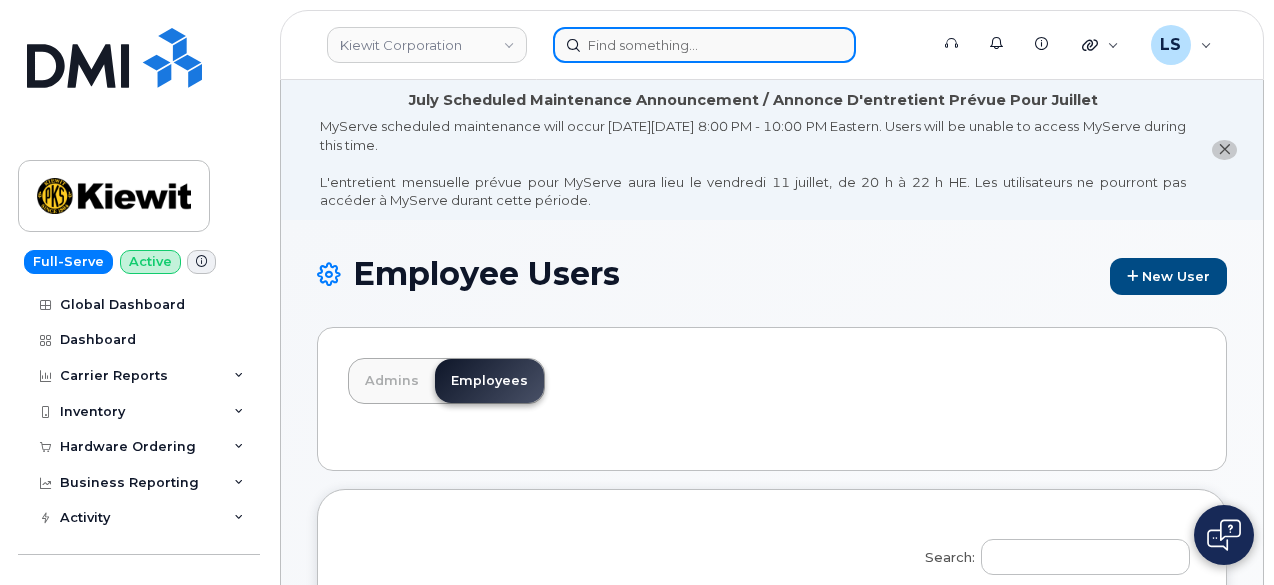 click at bounding box center (704, 45) 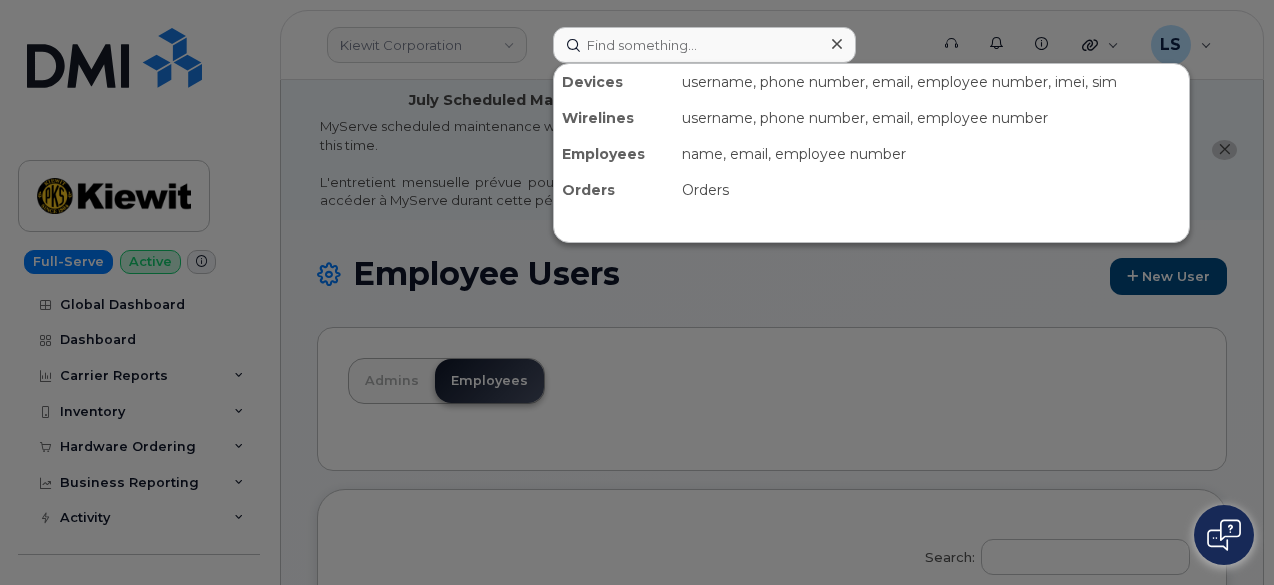 click at bounding box center [637, 292] 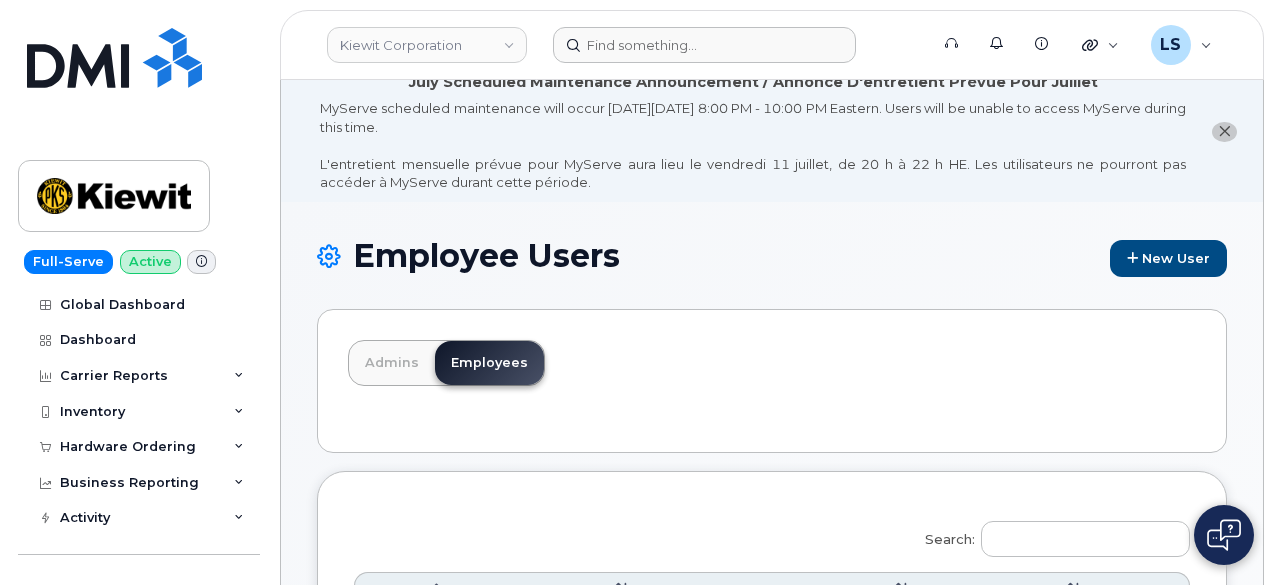scroll, scrollTop: 0, scrollLeft: 0, axis: both 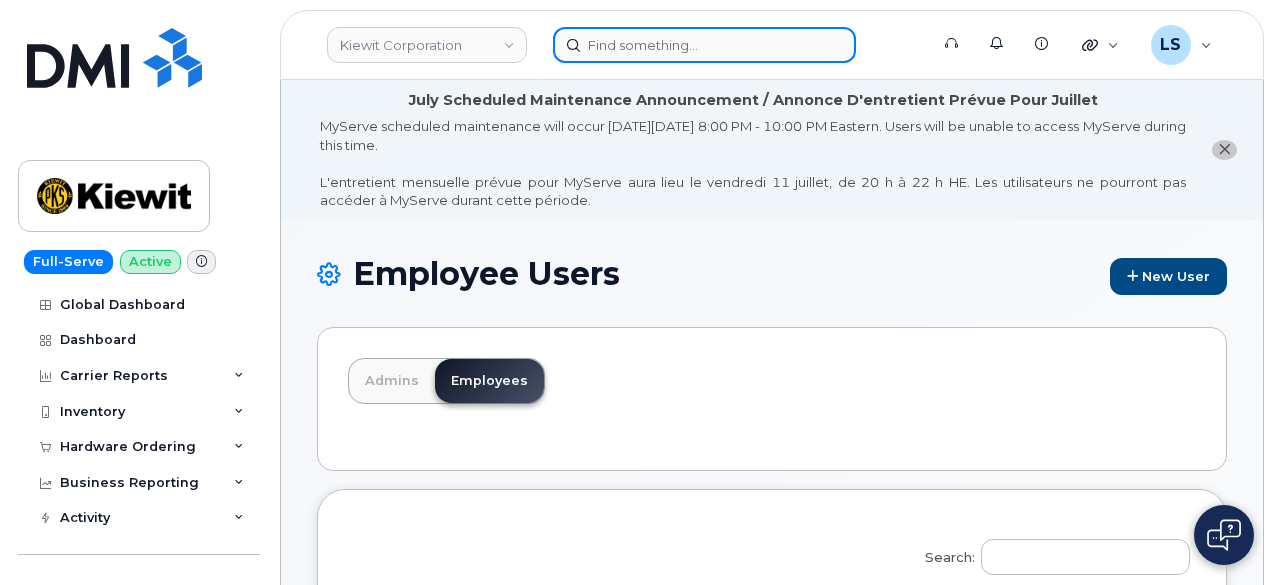 click at bounding box center (704, 45) 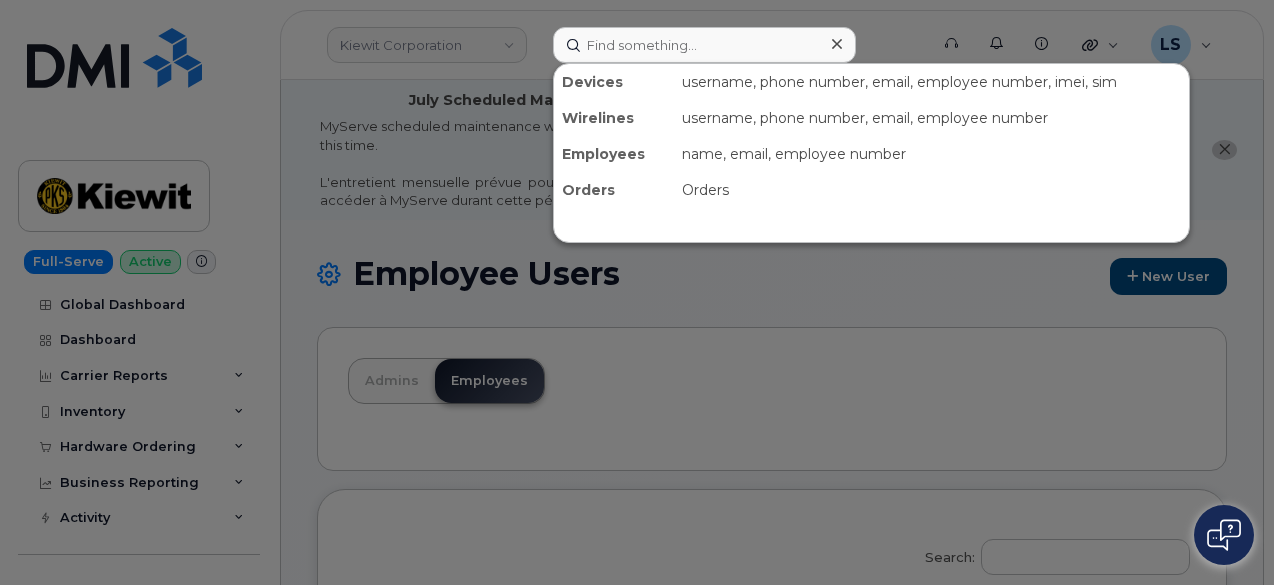 click at bounding box center [637, 292] 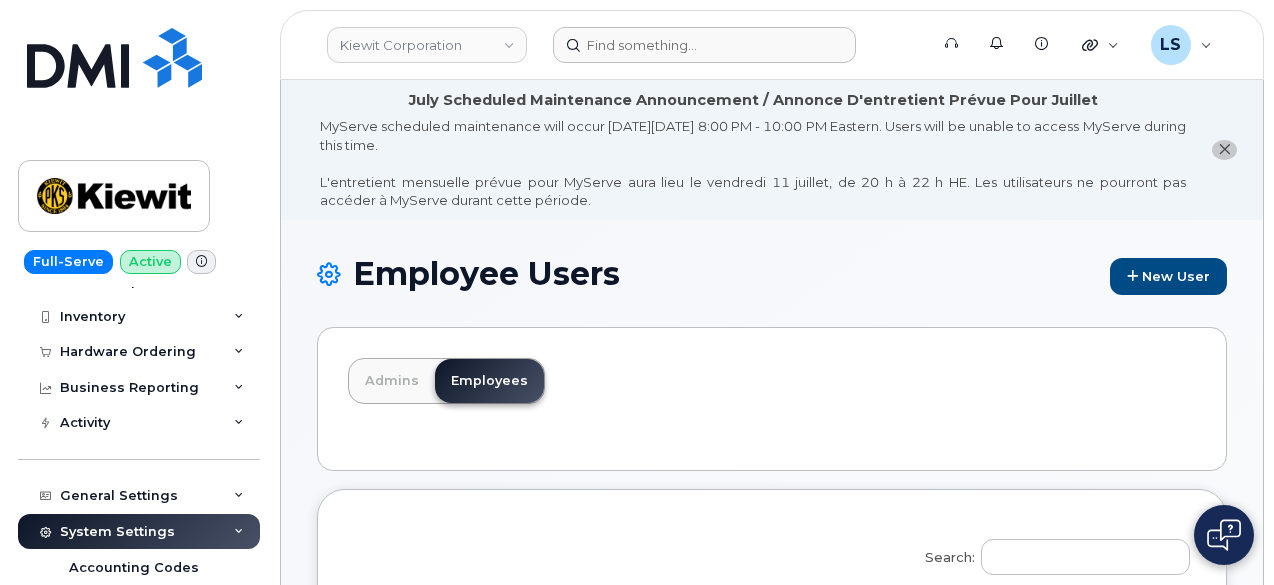 scroll, scrollTop: 200, scrollLeft: 0, axis: vertical 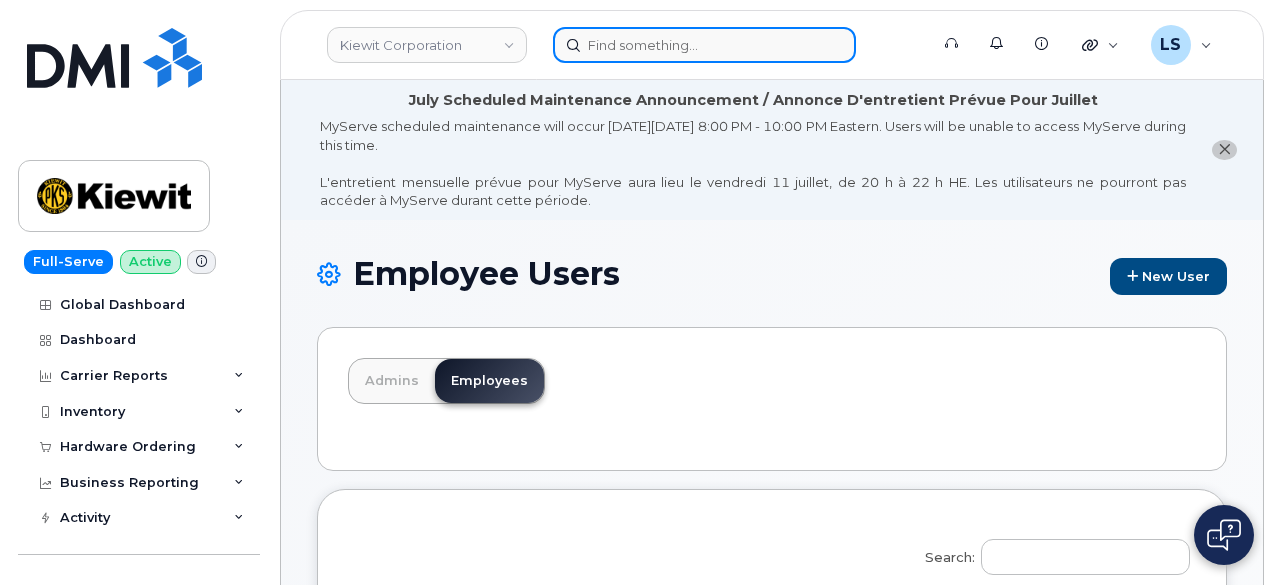 click at bounding box center [704, 45] 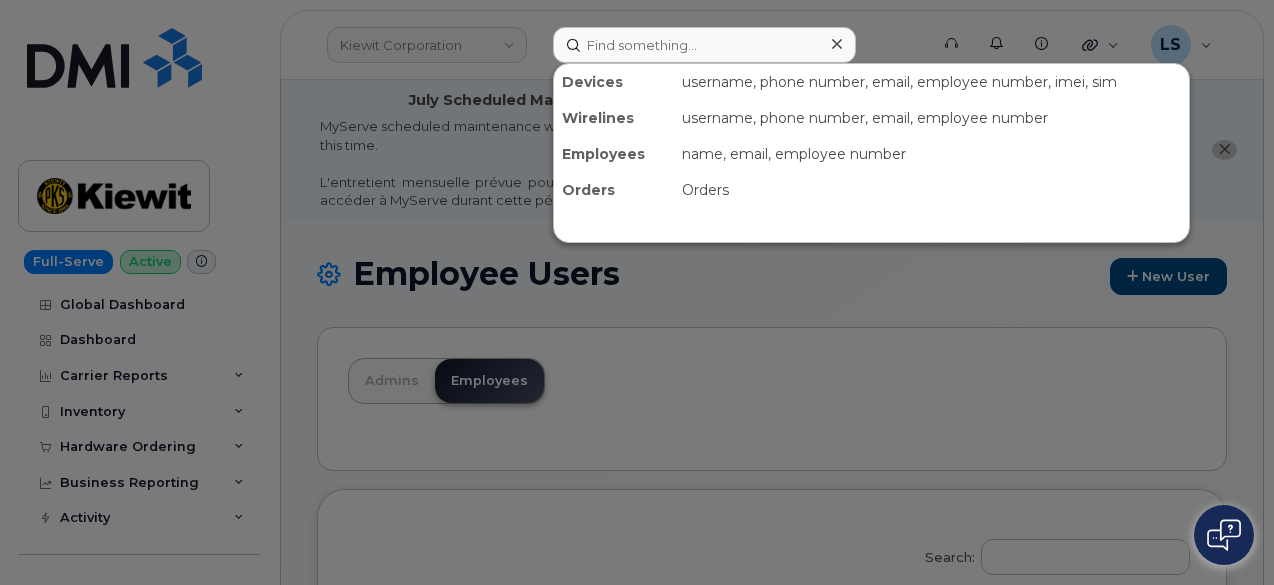 click at bounding box center (637, 292) 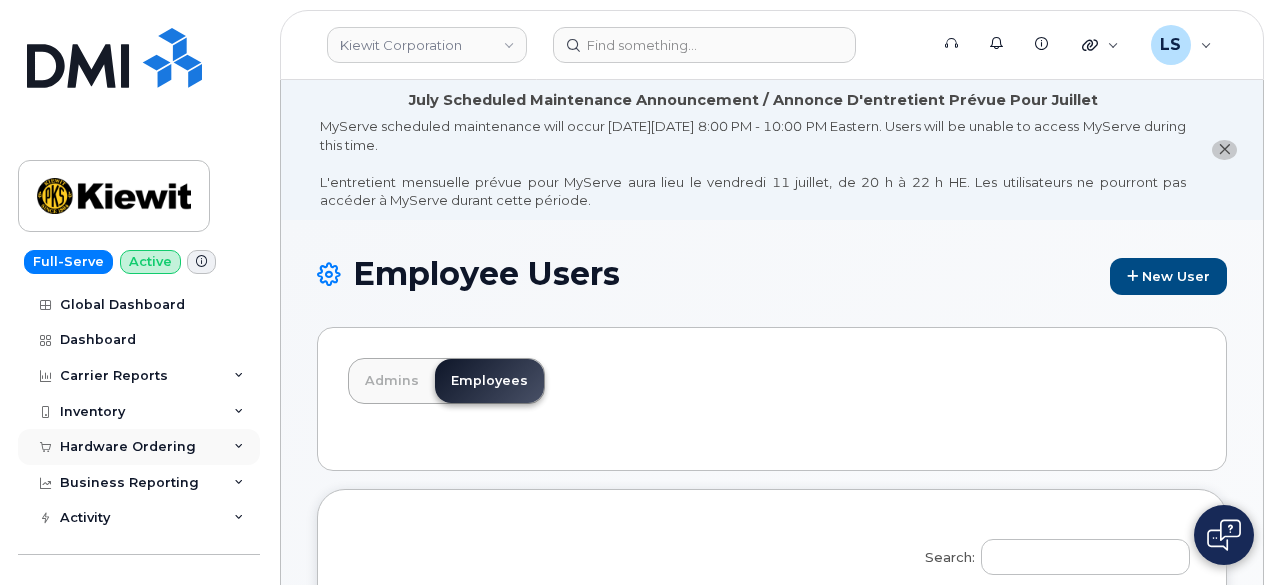 click on "Hardware Ordering" at bounding box center [139, 447] 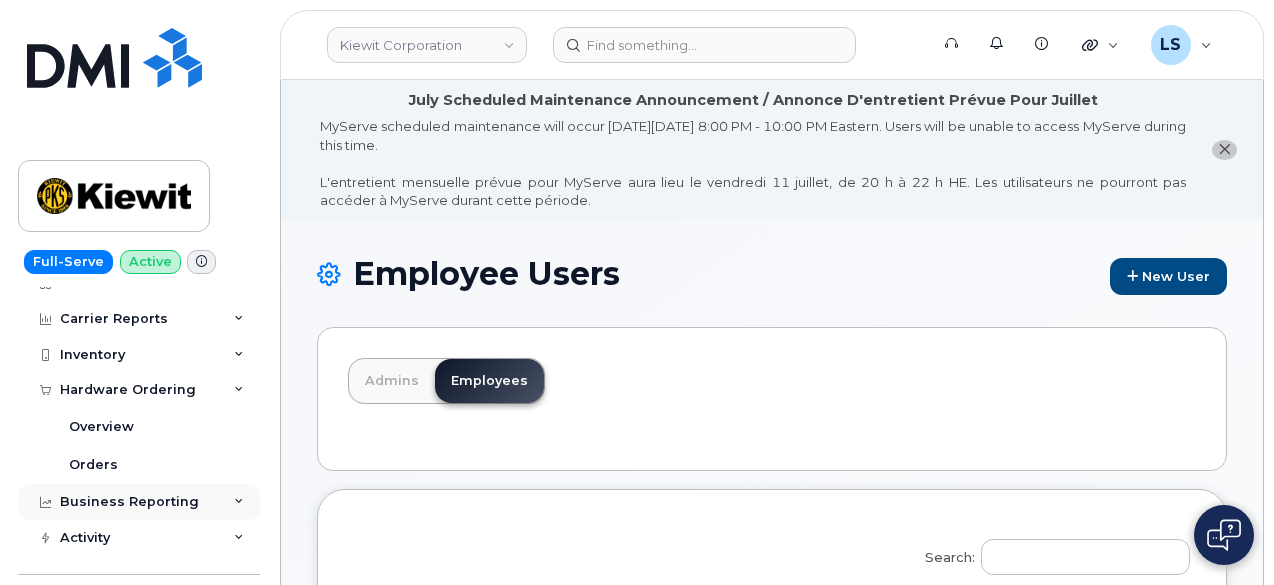 scroll, scrollTop: 100, scrollLeft: 0, axis: vertical 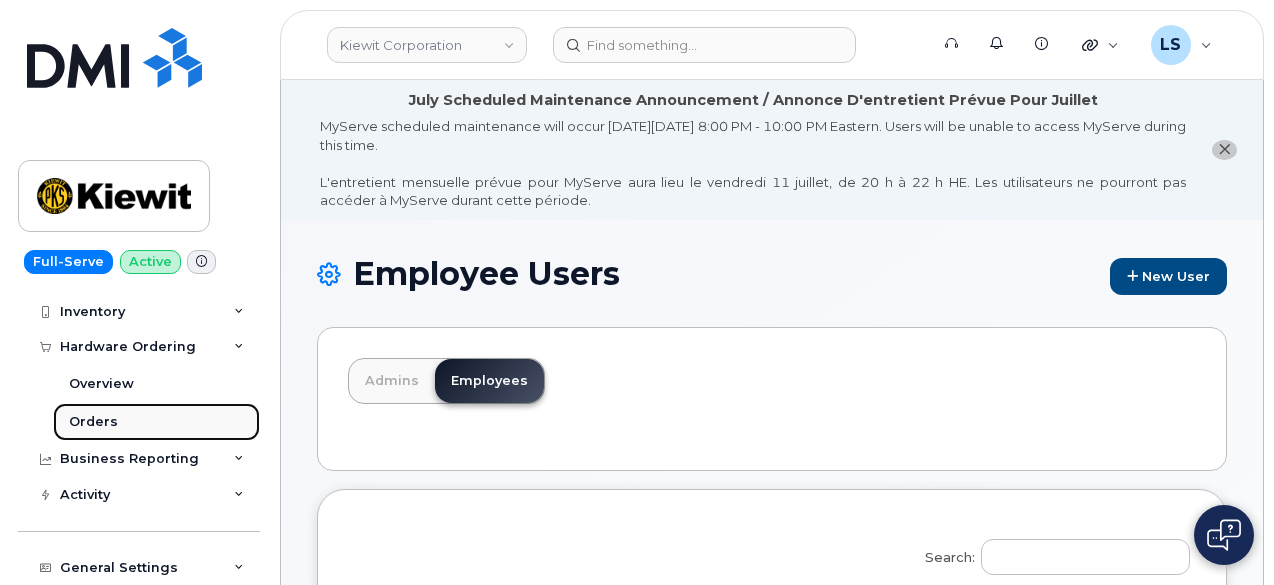 click on "Orders" at bounding box center [93, 422] 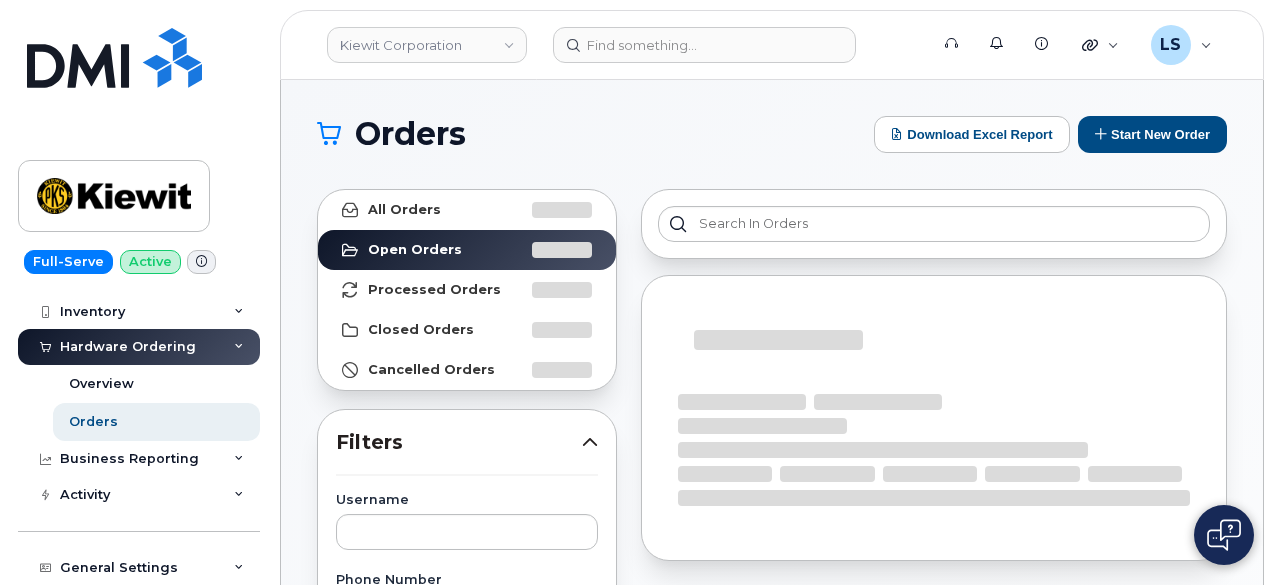 click on "Orders   Download Excel Report  Start New Order All Orders Open Orders Processed Orders Closed Orders Cancelled Orders Filters Username Phone Number Order Number Carrier Number Purchase Order Number Invoice Number Dealer DMI SNOW AT&T DMI SNOW T-Mobile DMI SNOW Verizon Wireless Carrier AT&T Wireless Verizon Wireless T-Mobile SIM IMEI Created By ServiceNow Task Reset Filter Loading... Showing 1 To 10 Of 120 Entries 1 2 3 4 5" at bounding box center [772, 843] 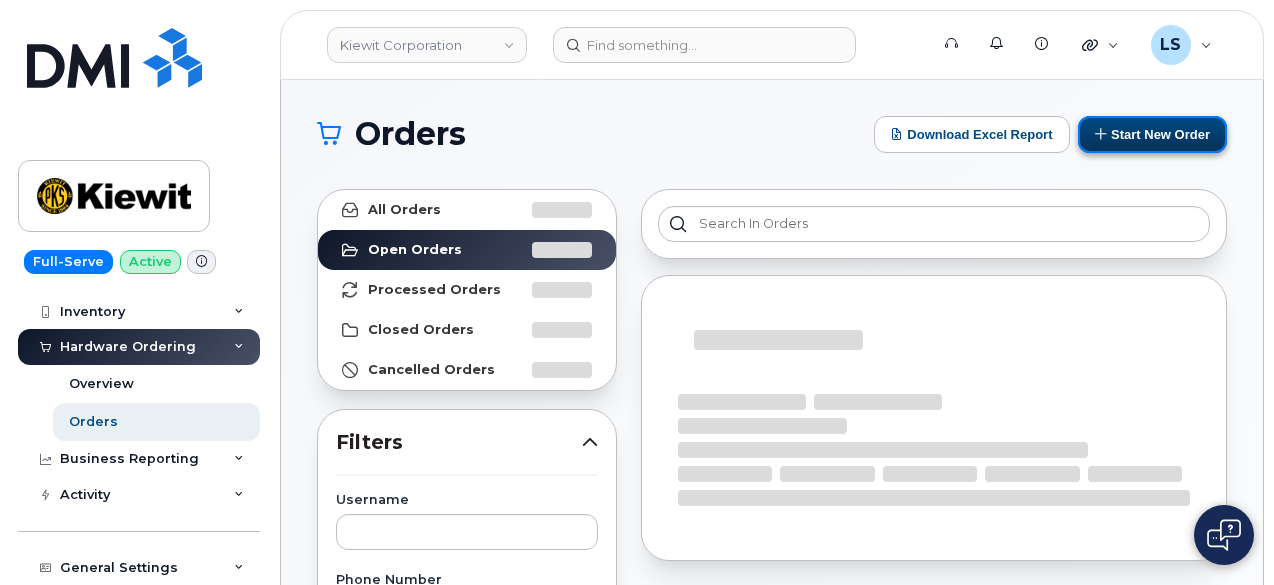 click on "Start New Order" at bounding box center [1152, 134] 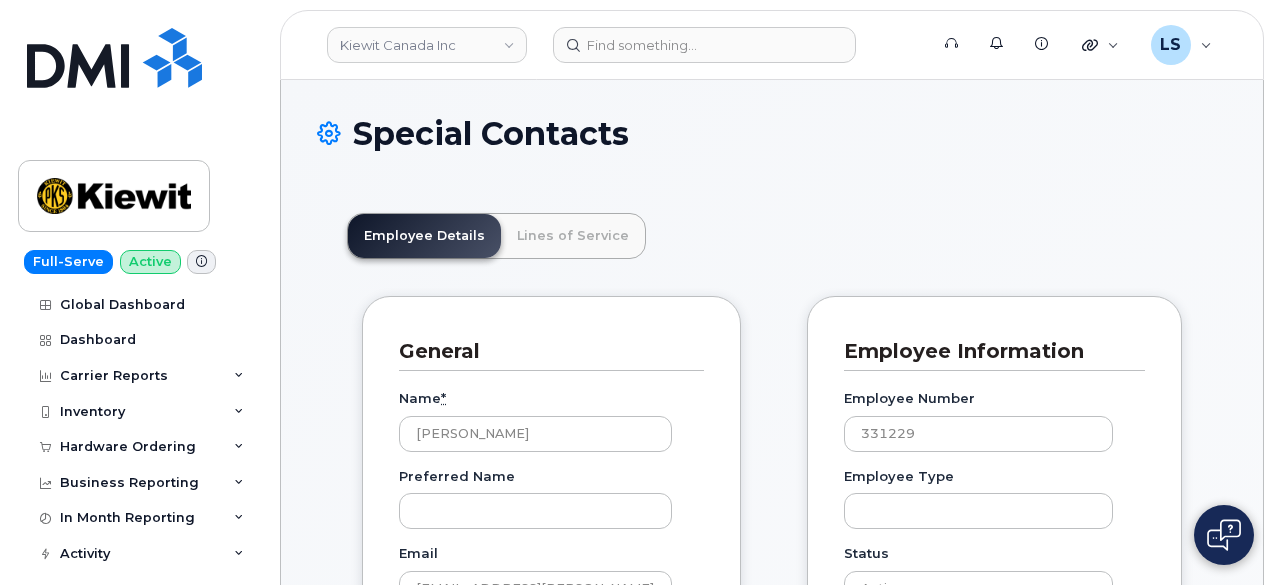 scroll, scrollTop: 0, scrollLeft: 0, axis: both 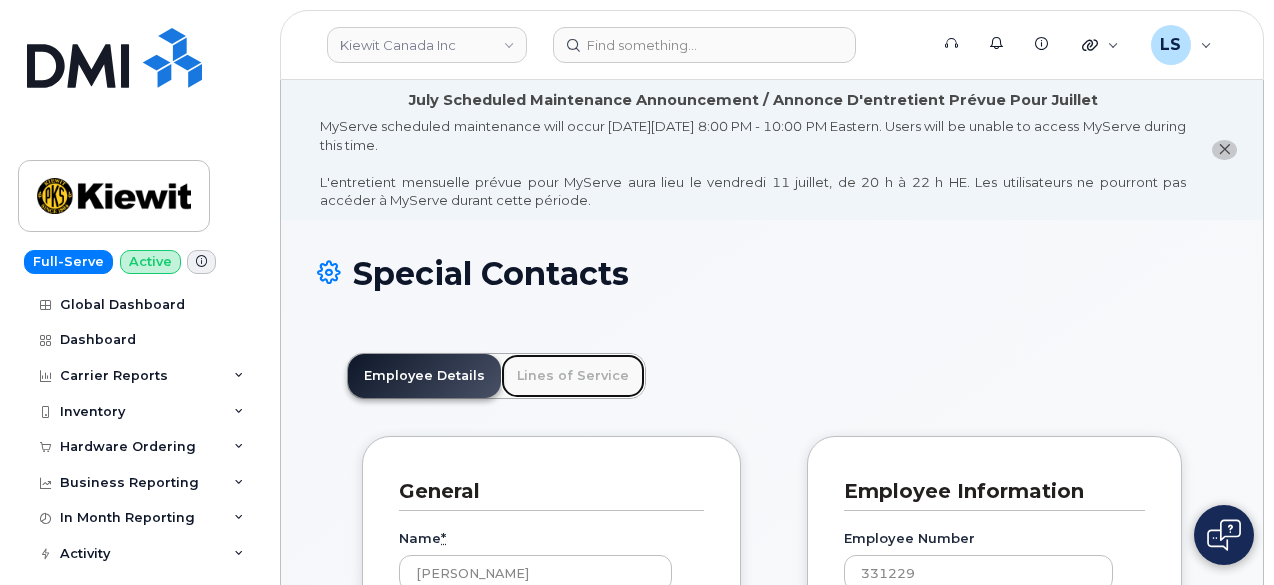 click on "Lines of Service" at bounding box center (573, 376) 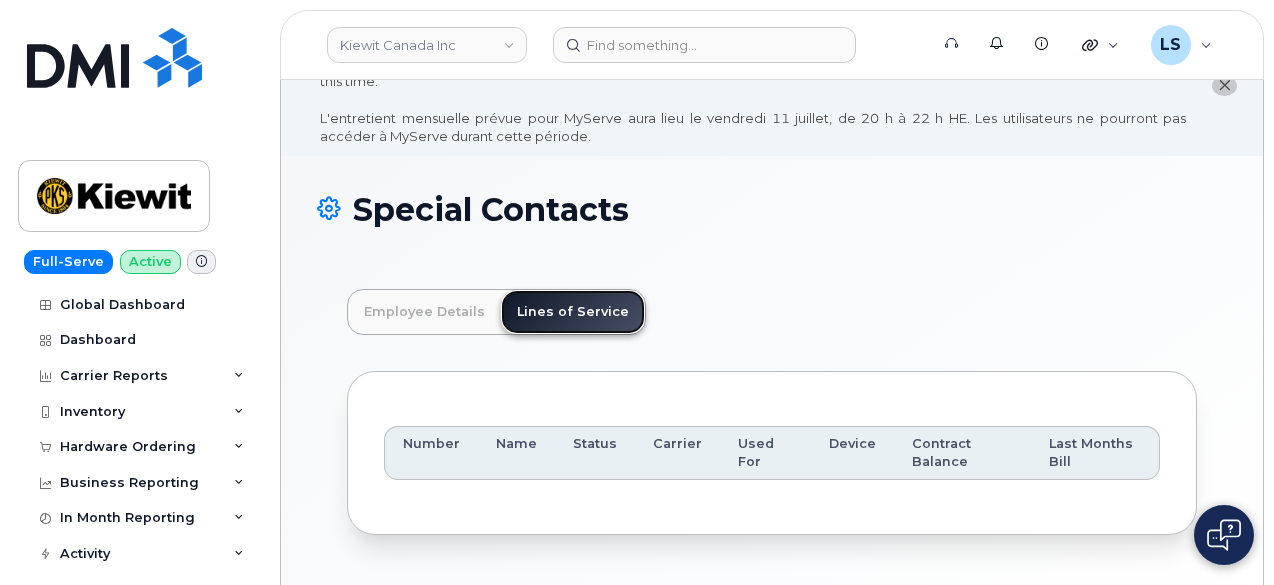scroll, scrollTop: 149, scrollLeft: 0, axis: vertical 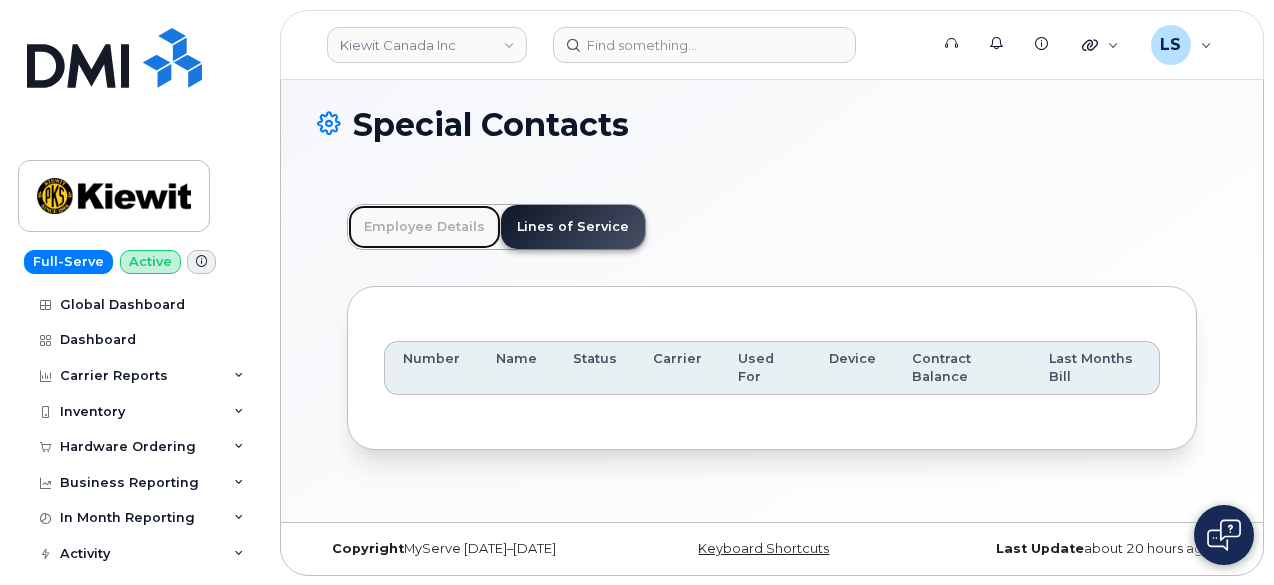 click on "Employee Details" at bounding box center (424, 227) 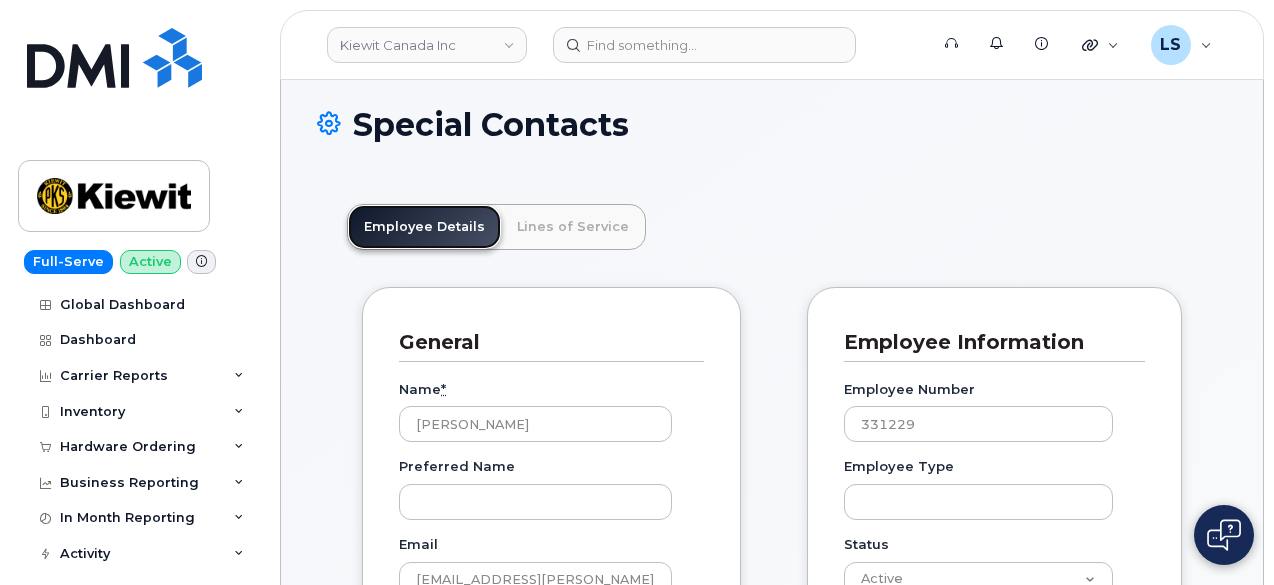 scroll, scrollTop: 0, scrollLeft: 0, axis: both 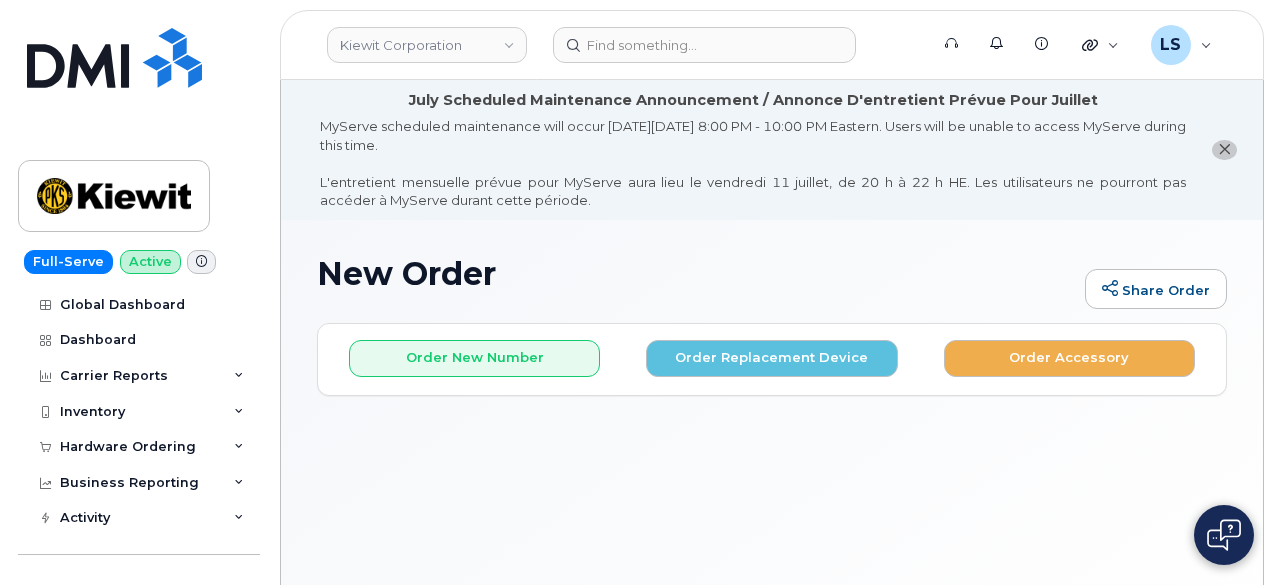 click on "New Order" at bounding box center (696, 273) 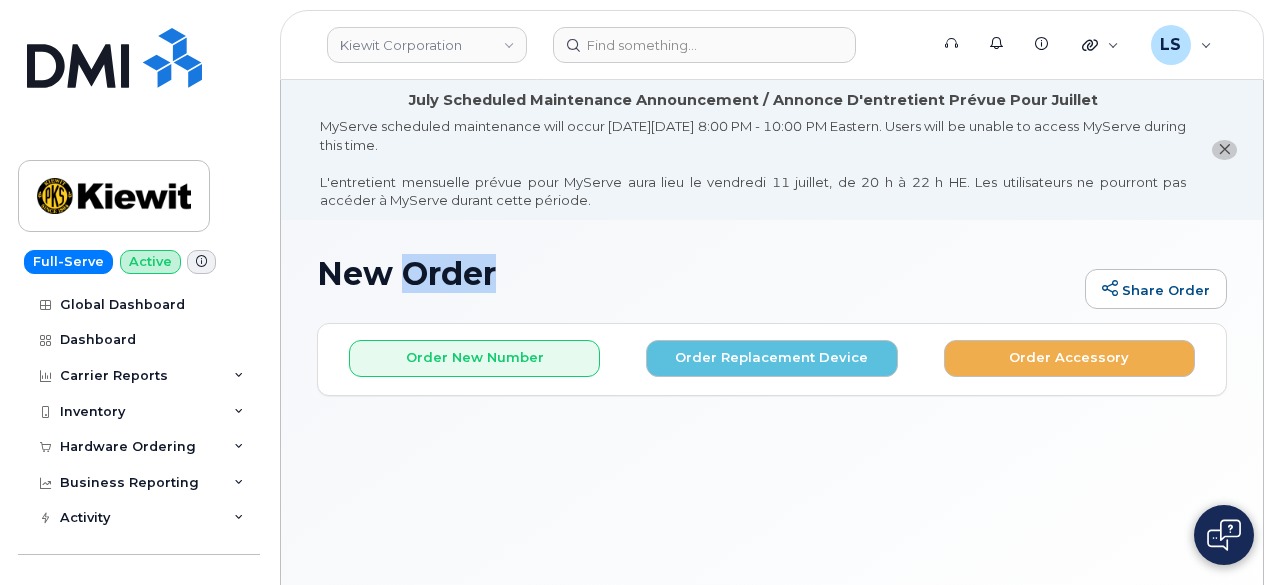 click on "New Order" at bounding box center [696, 273] 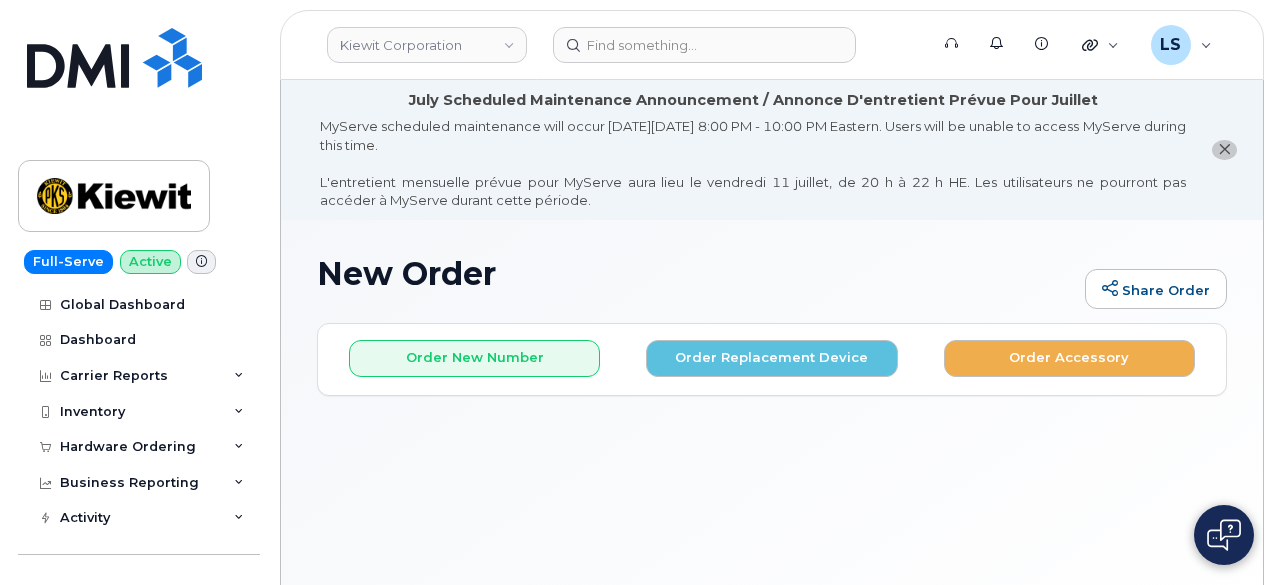 click on "New Order" at bounding box center (696, 273) 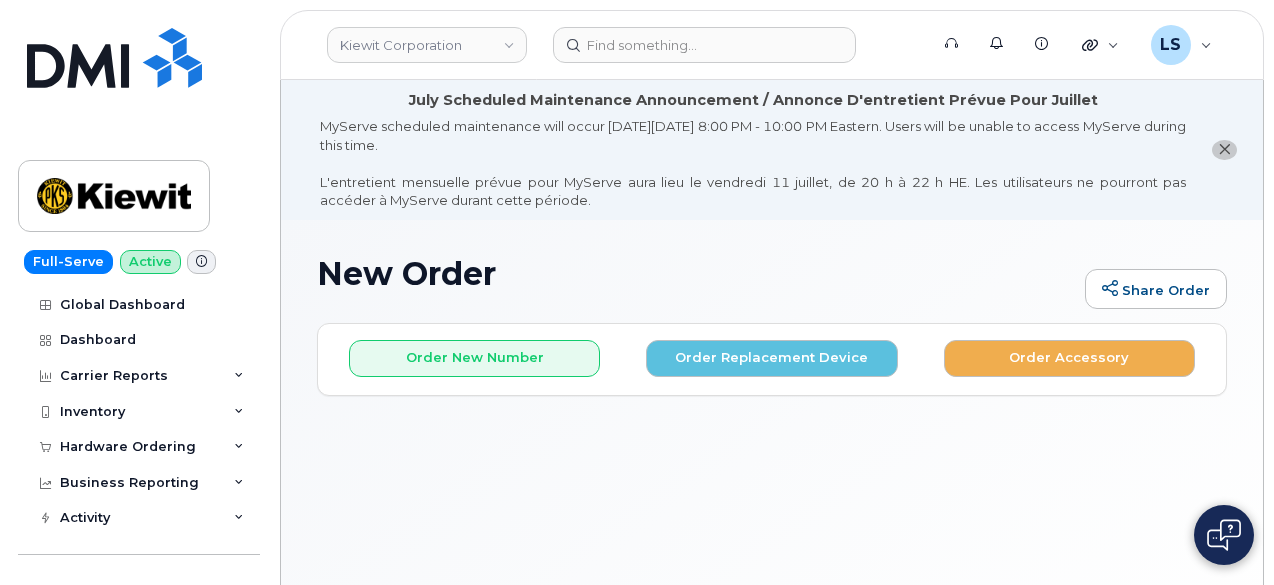click on "MyServe scheduled maintenance will occur [DATE][DATE] 8:00 PM - 10:00 PM Eastern. Users will be unable to access MyServe during this time.
L'entretient mensuelle prévue pour MyServe aura lieu le [DATE], de 20 h à 22 h HE. Les utilisateurs ne pourront pas accéder à MyServe durant cette période." at bounding box center [753, 163] 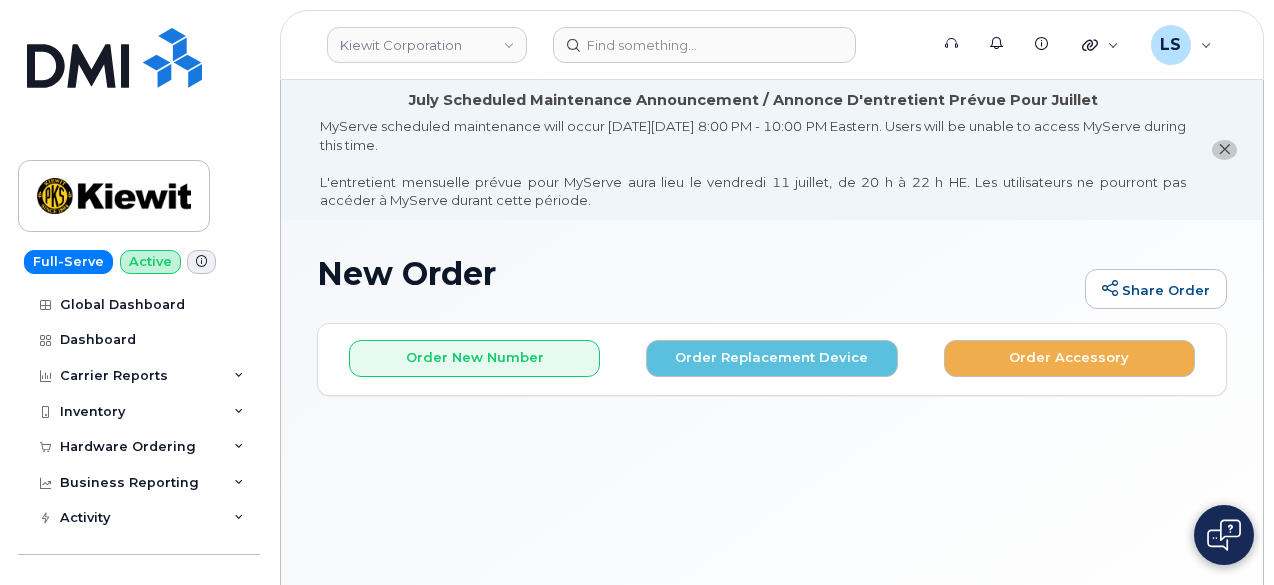 click on "MyServe scheduled maintenance will occur [DATE][DATE] 8:00 PM - 10:00 PM Eastern. Users will be unable to access MyServe during this time.
L'entretient mensuelle prévue pour MyServe aura lieu le [DATE], de 20 h à 22 h HE. Les utilisateurs ne pourront pas accéder à MyServe durant cette période." at bounding box center (753, 163) 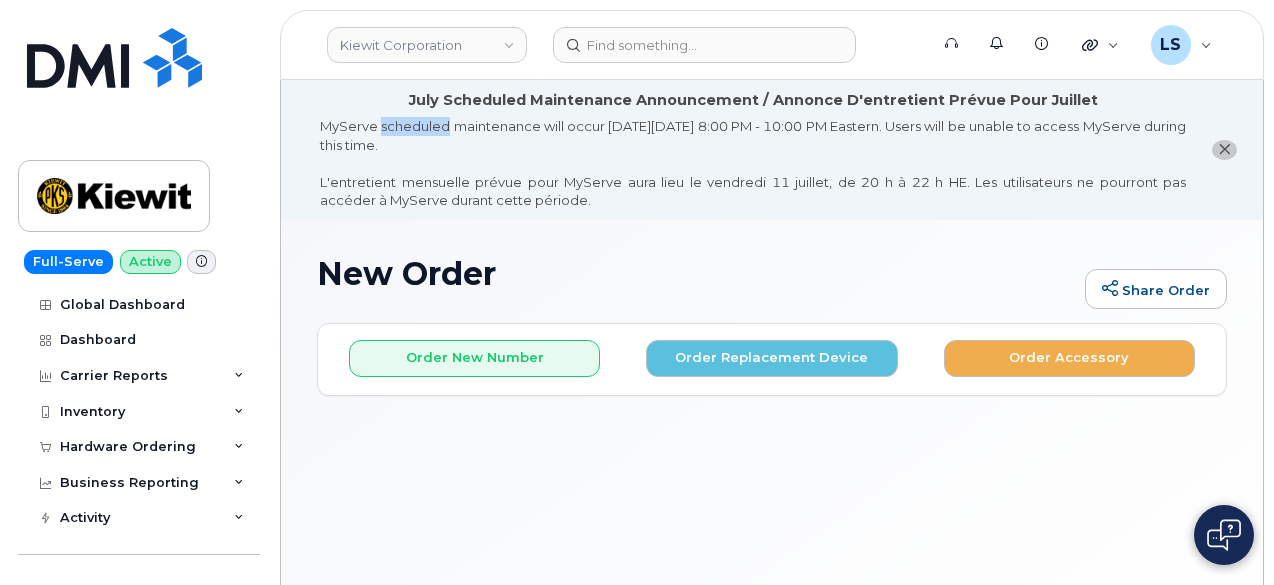click on "MyServe scheduled maintenance will occur [DATE][DATE] 8:00 PM - 10:00 PM Eastern. Users will be unable to access MyServe during this time.
L'entretient mensuelle prévue pour MyServe aura lieu le [DATE], de 20 h à 22 h HE. Les utilisateurs ne pourront pas accéder à MyServe durant cette période." at bounding box center [753, 163] 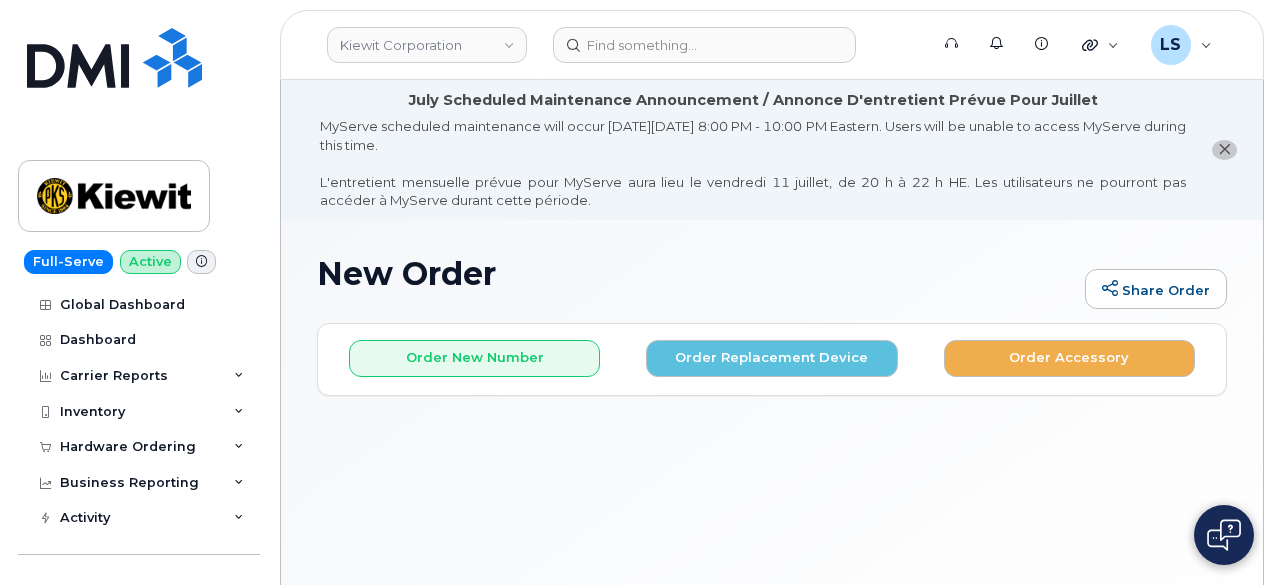 click on "MyServe scheduled maintenance will occur [DATE][DATE] 8:00 PM - 10:00 PM Eastern. Users will be unable to access MyServe during this time.
L'entretient mensuelle prévue pour MyServe aura lieu le [DATE], de 20 h à 22 h HE. Les utilisateurs ne pourront pas accéder à MyServe durant cette période." at bounding box center [753, 163] 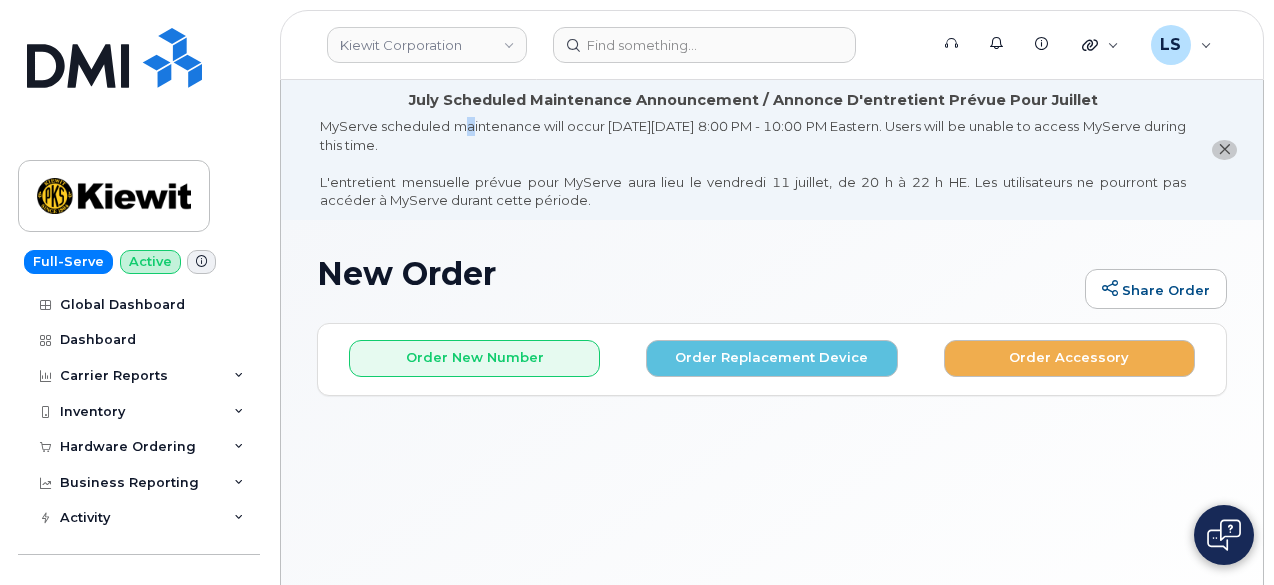 click on "MyServe scheduled maintenance will occur [DATE][DATE] 8:00 PM - 10:00 PM Eastern. Users will be unable to access MyServe during this time.
L'entretient mensuelle prévue pour MyServe aura lieu le [DATE], de 20 h à 22 h HE. Les utilisateurs ne pourront pas accéder à MyServe durant cette période." at bounding box center [753, 163] 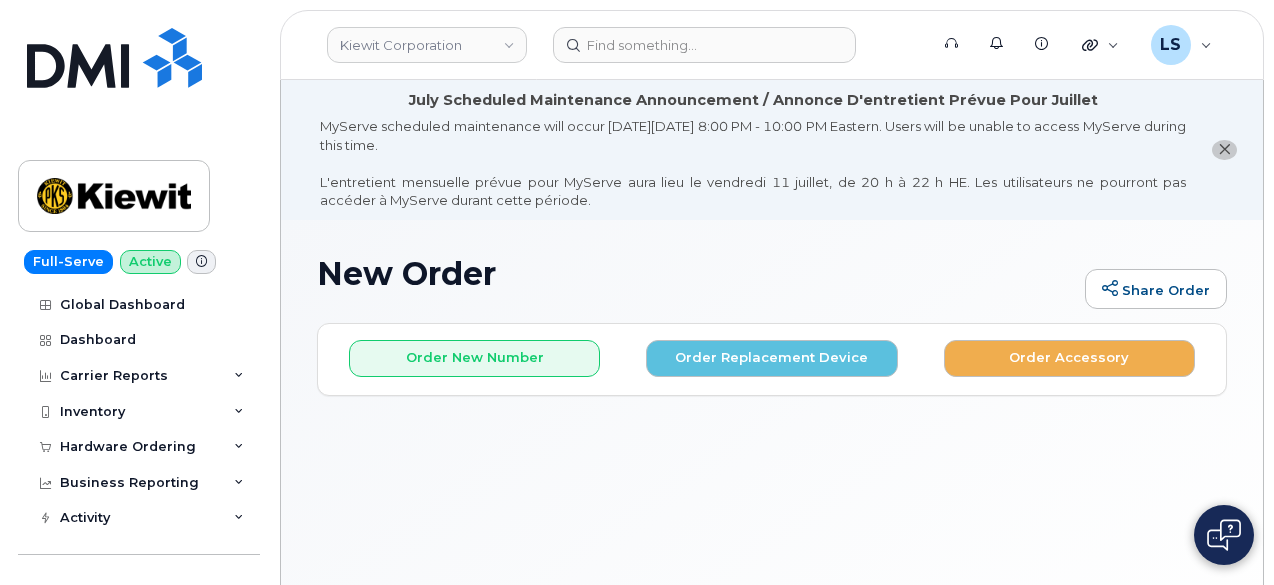 click on "MyServe scheduled maintenance will occur [DATE][DATE] 8:00 PM - 10:00 PM Eastern. Users will be unable to access MyServe during this time.
L'entretient mensuelle prévue pour MyServe aura lieu le [DATE], de 20 h à 22 h HE. Les utilisateurs ne pourront pas accéder à MyServe durant cette période." at bounding box center [753, 163] 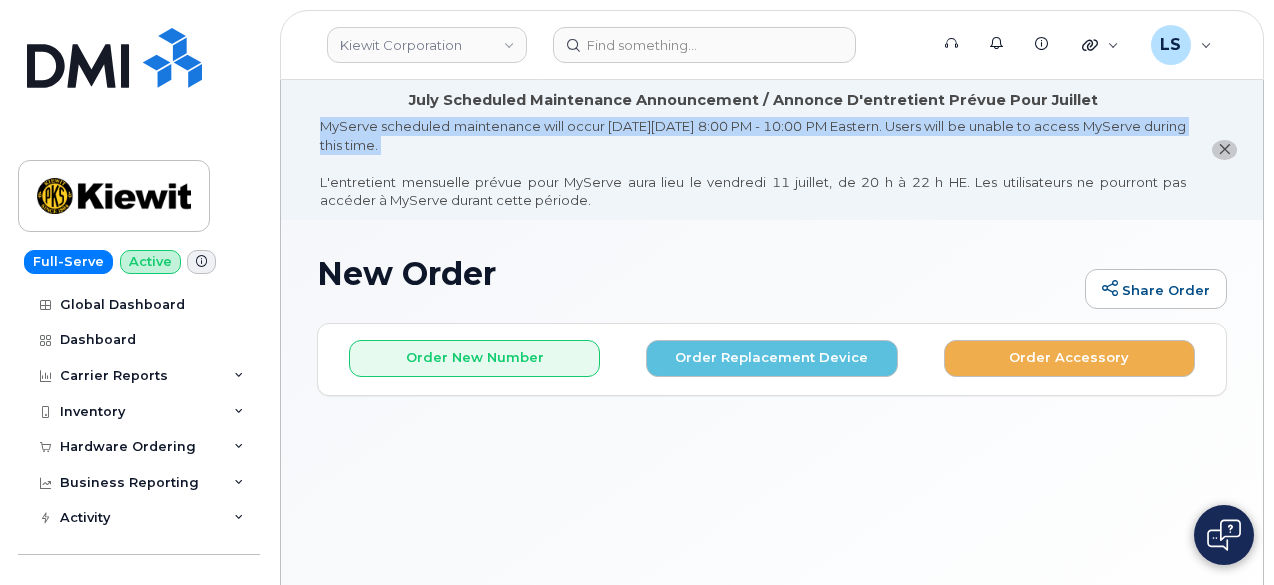 drag, startPoint x: 314, startPoint y: 121, endPoint x: 458, endPoint y: 157, distance: 148.43181 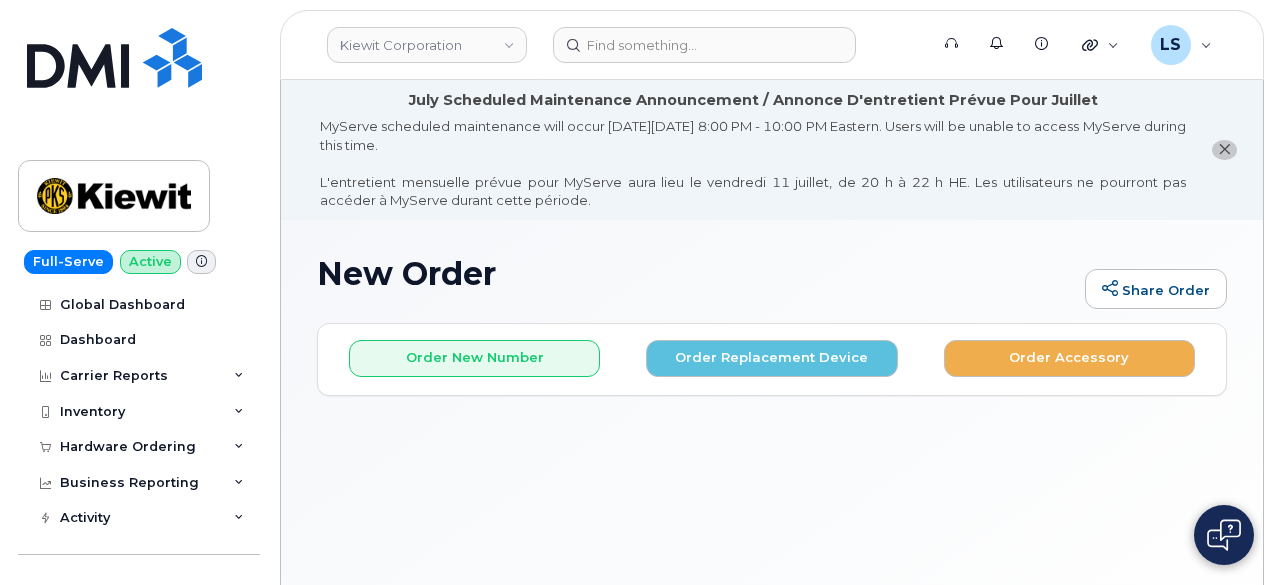 click on "July Scheduled Maintenance Announcement / Annonce D'entretient Prévue Pour Juillet MyServe scheduled maintenance will occur [DATE][DATE] 8:00 PM - 10:00 PM Eastern. Users will be unable to access MyServe during this time.
L'entretient mensuelle prévue pour MyServe aura lieu le [DATE], de 20 h à 22 h HE. Les utilisateurs ne pourront pas accéder à MyServe durant cette période." 